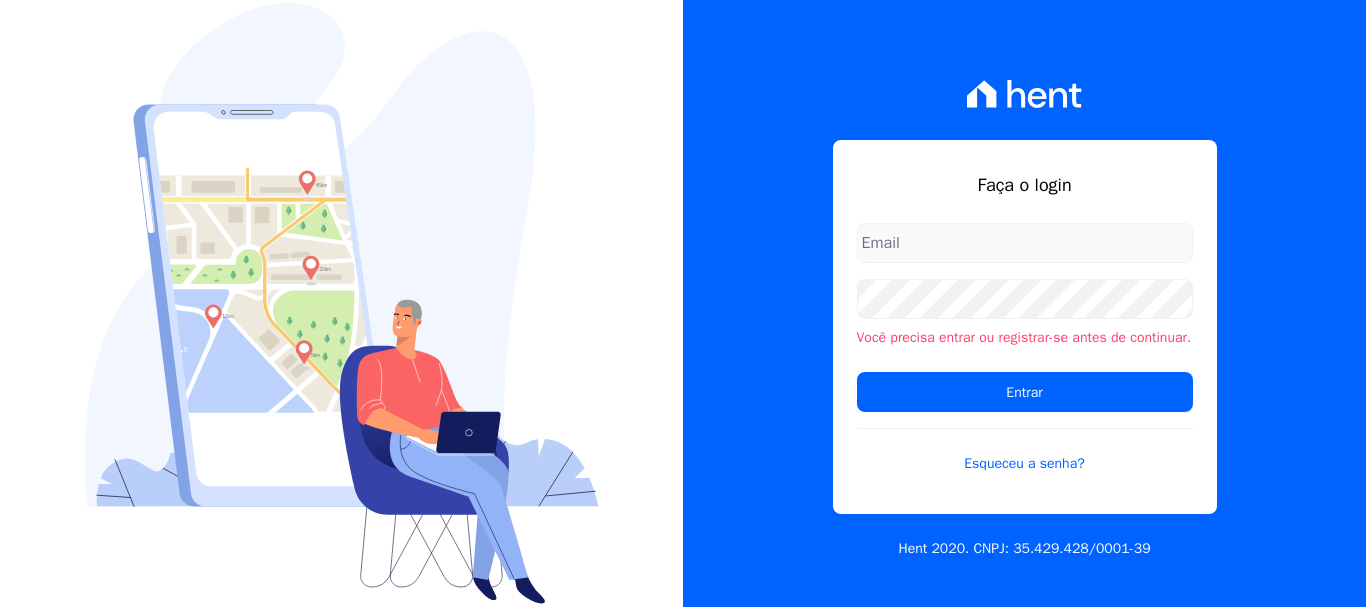 scroll, scrollTop: 0, scrollLeft: 0, axis: both 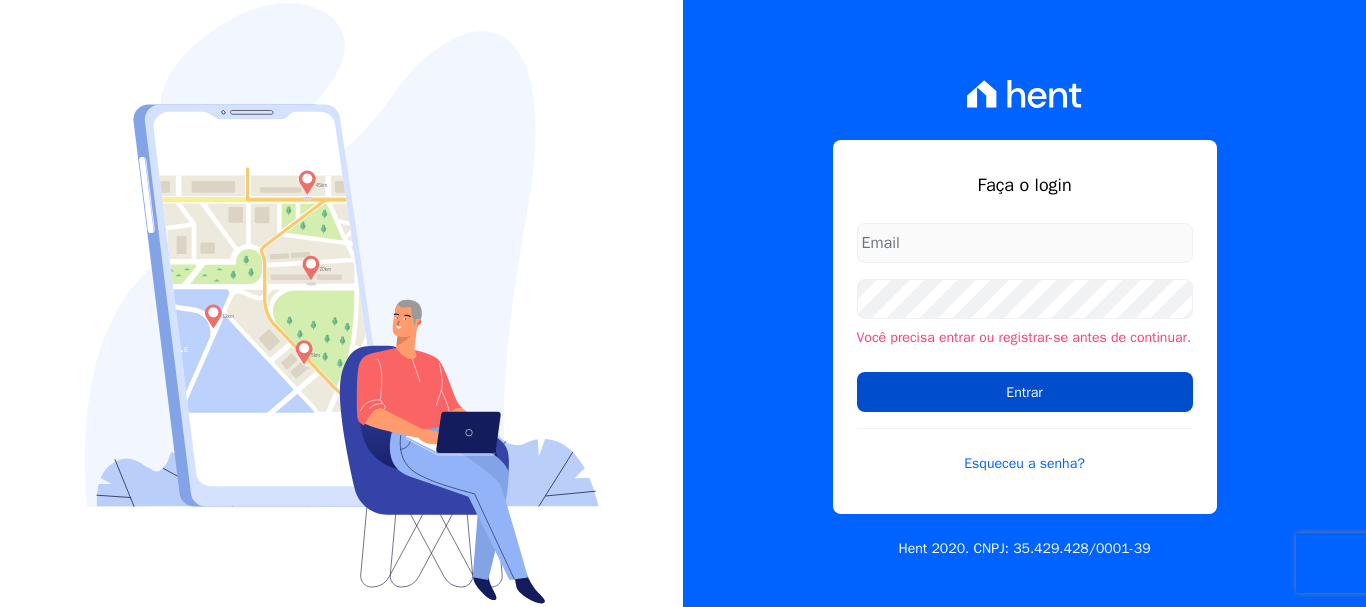 type on "renato.rodrigues@example.com" 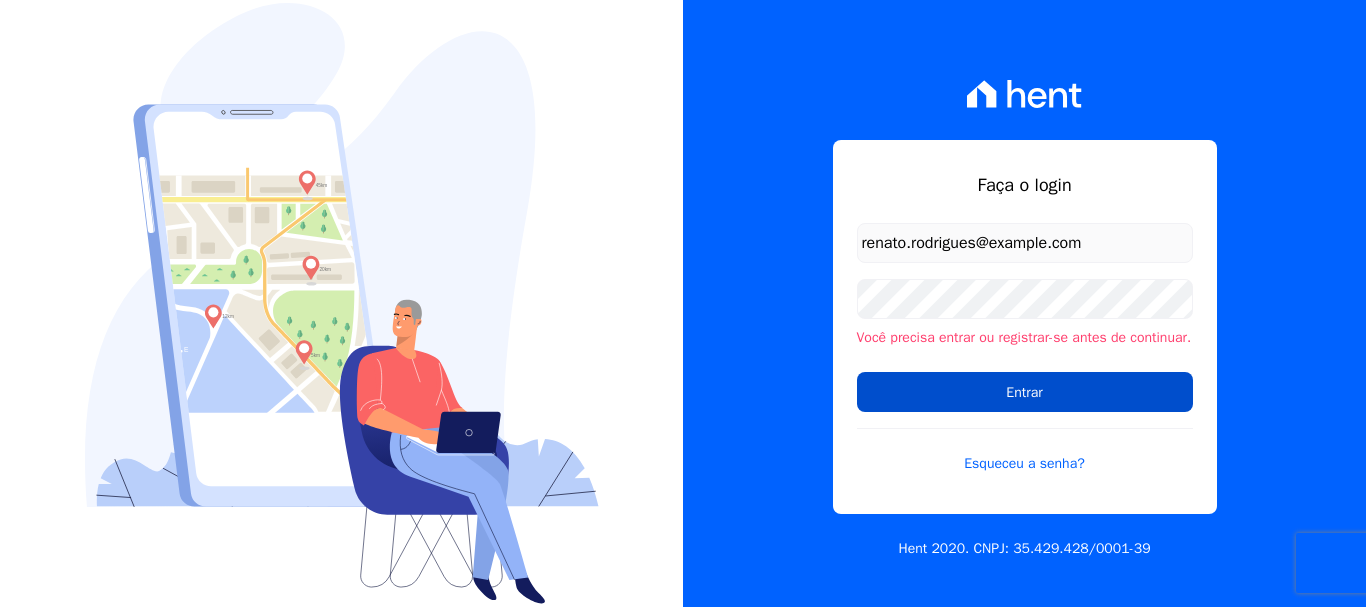 click on "Entrar" at bounding box center (1025, 392) 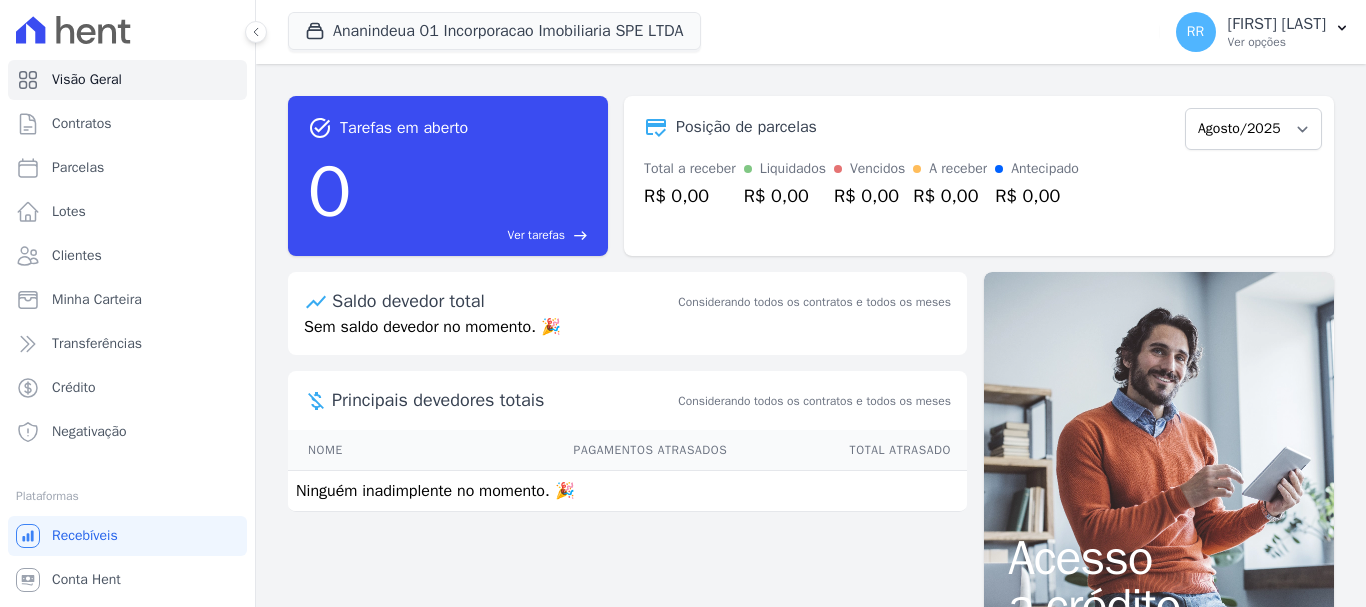 scroll, scrollTop: 0, scrollLeft: 0, axis: both 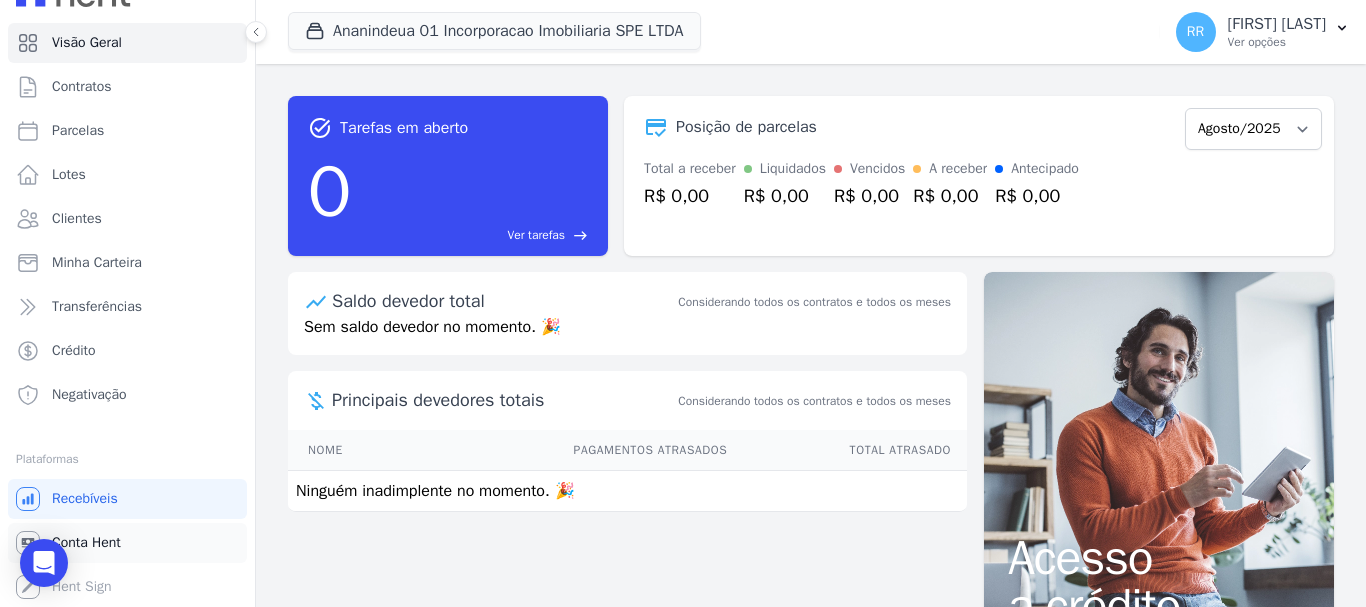 click on "Conta Hent" at bounding box center (86, 543) 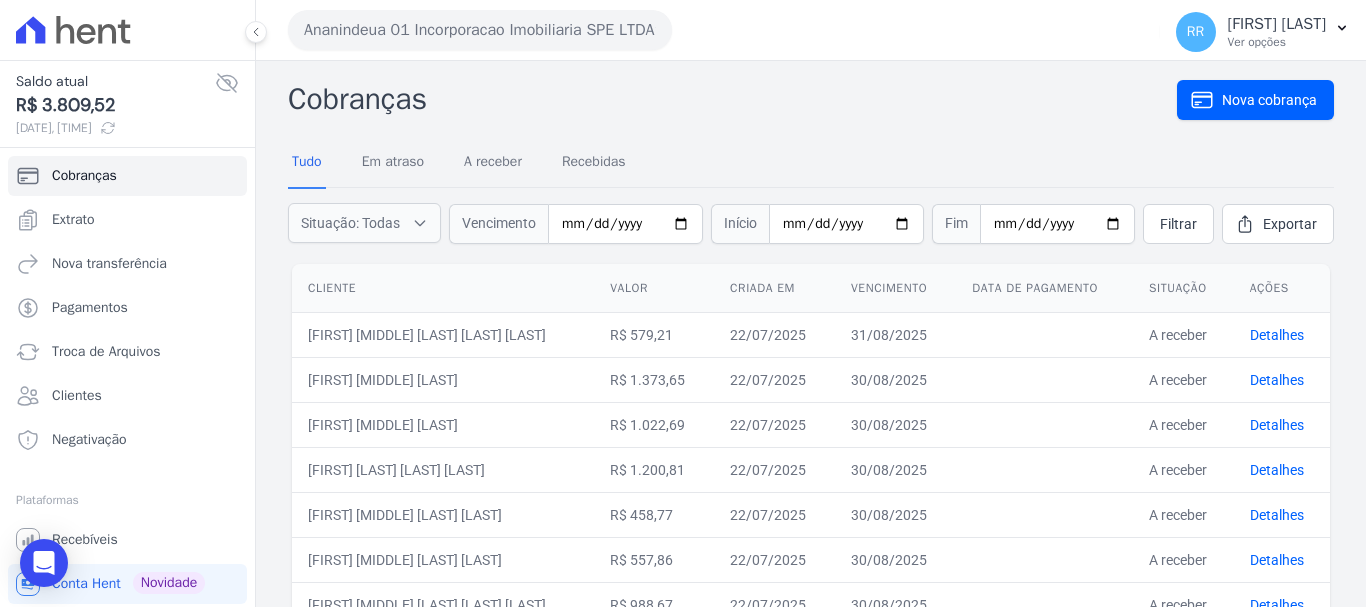 click on "Ananindeua 01 Incorporacao Imobiliaria SPE LTDA" at bounding box center [480, 30] 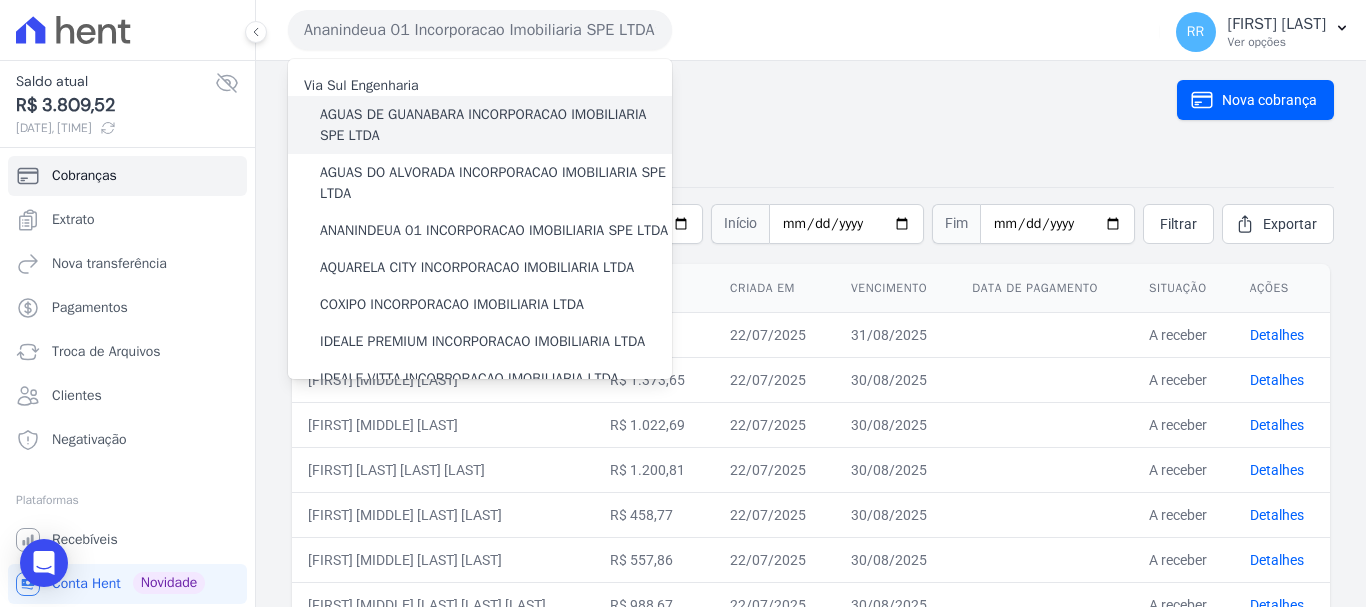 click on "AGUAS DE GUANABARA INCORPORACAO IMOBILIARIA SPE LTDA" at bounding box center [496, 125] 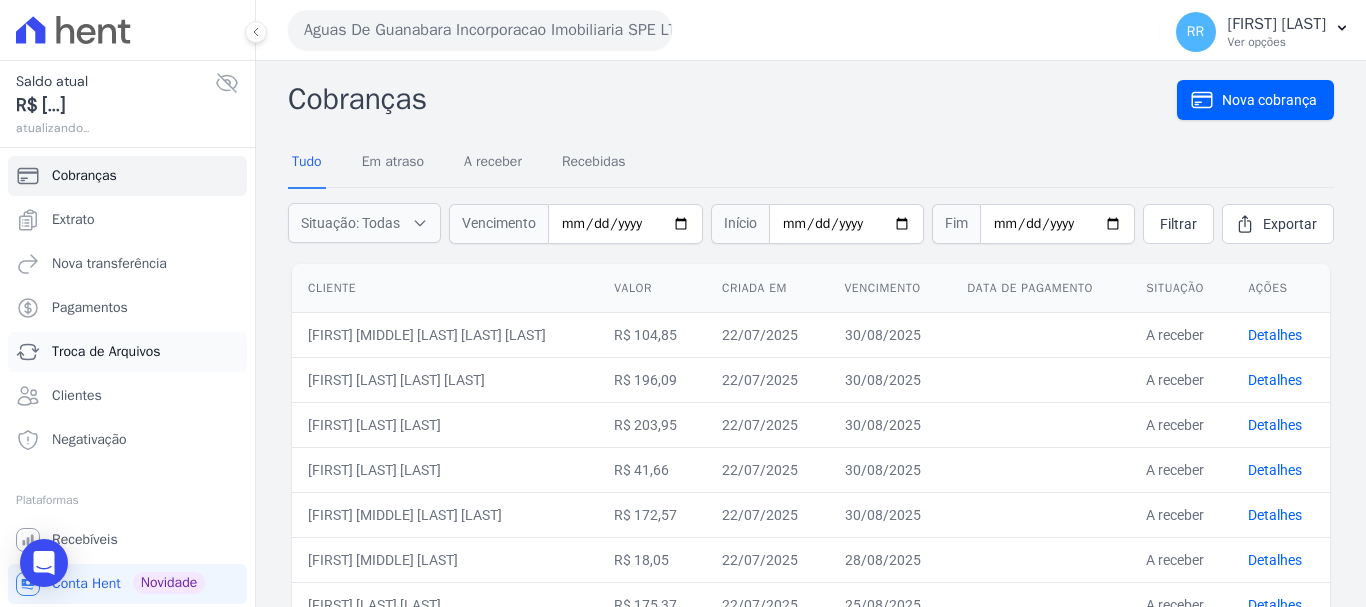 click on "Troca de Arquivos" at bounding box center [106, 352] 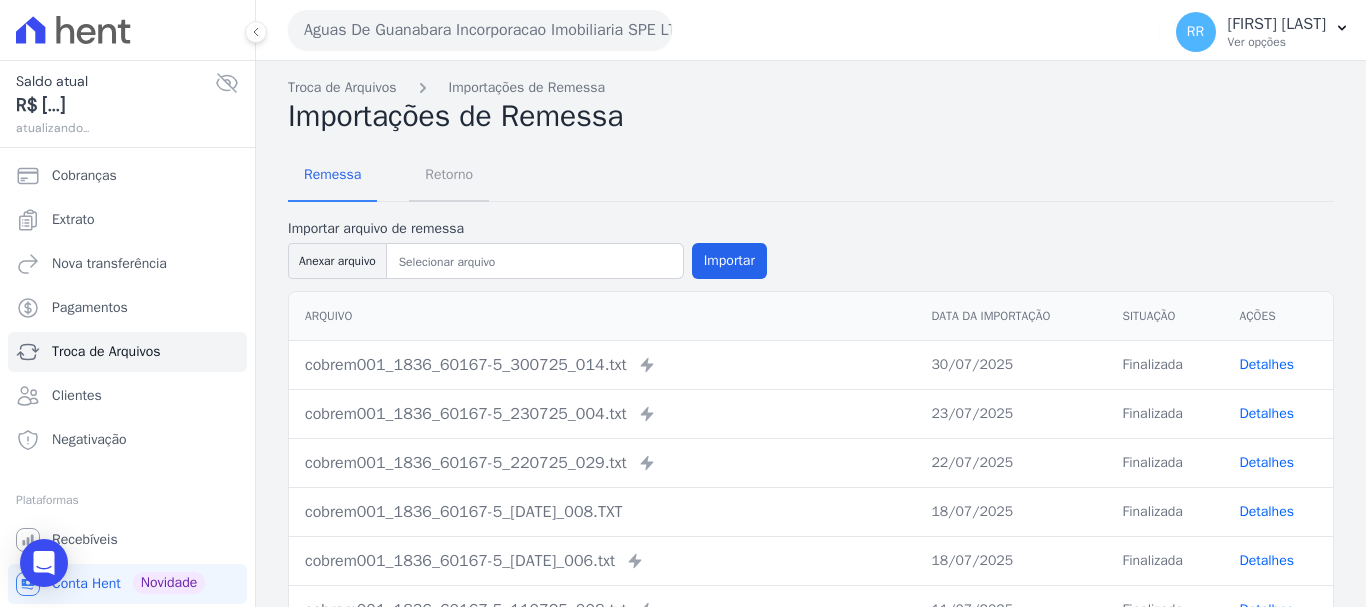 click on "Retorno" at bounding box center (449, 174) 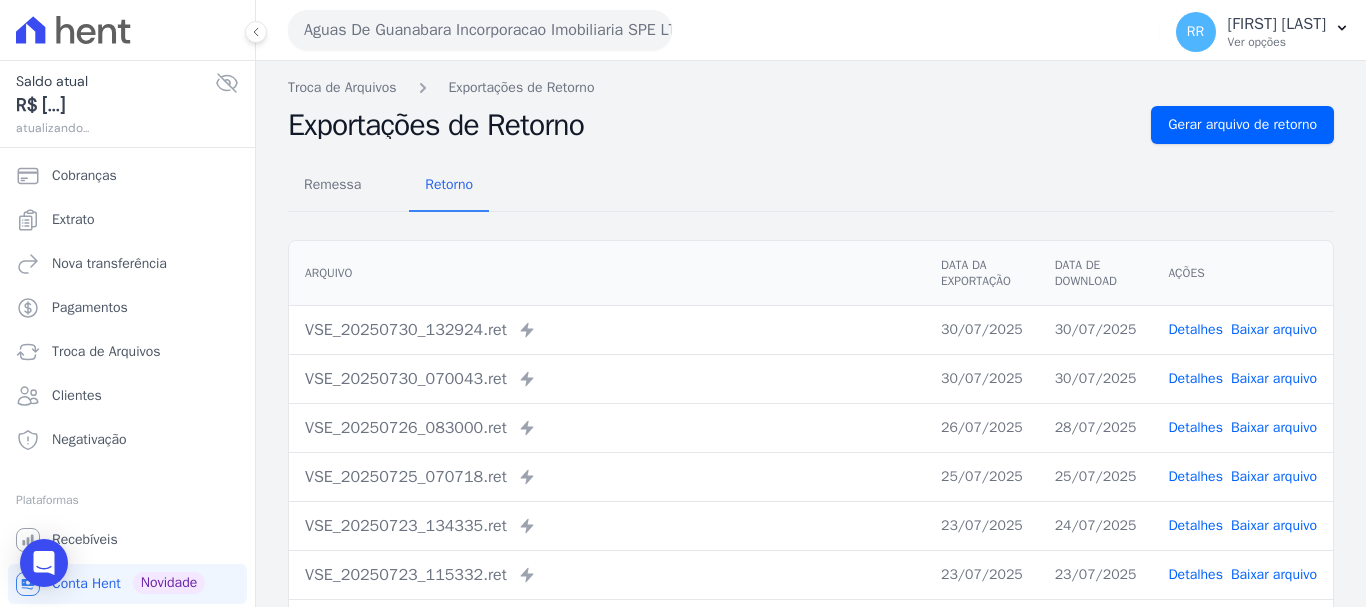 click on "Arquivo
Data da Exportação
Data de Download
Ações
VSE_20250730_132924.ret
Enviado para Nexxera em: [DATE], [TIME]
[DATE]
[DATE]
Detalhes" at bounding box center (811, 505) 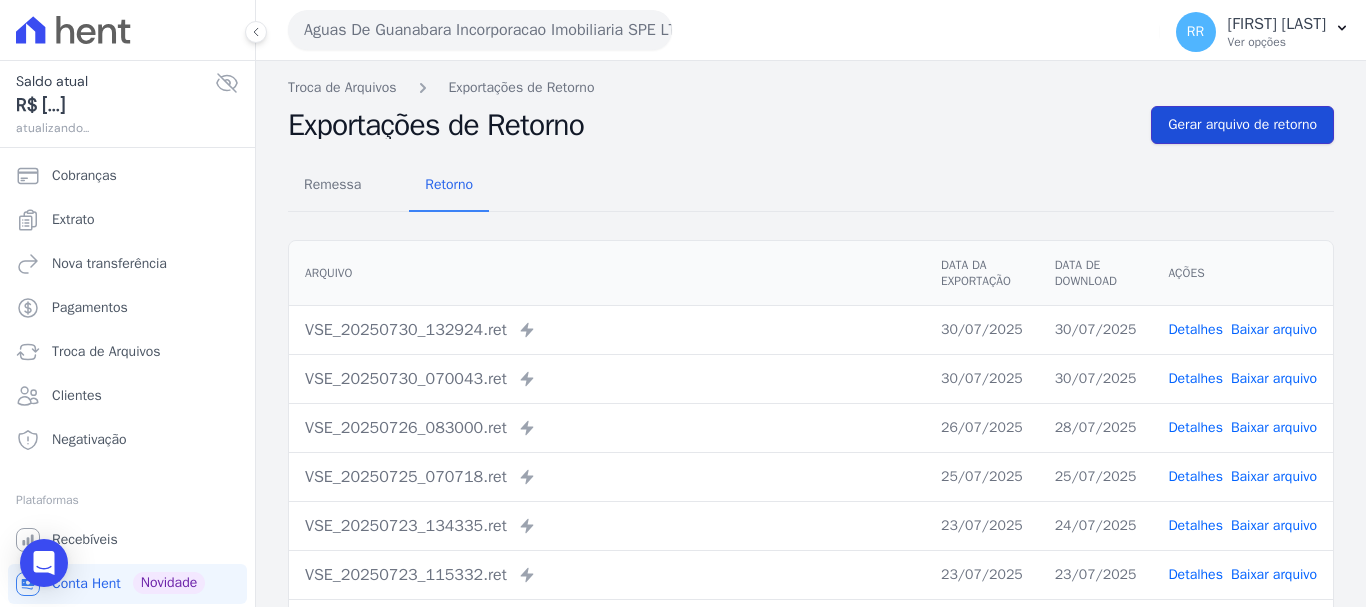 click on "Gerar arquivo de retorno" at bounding box center [1242, 125] 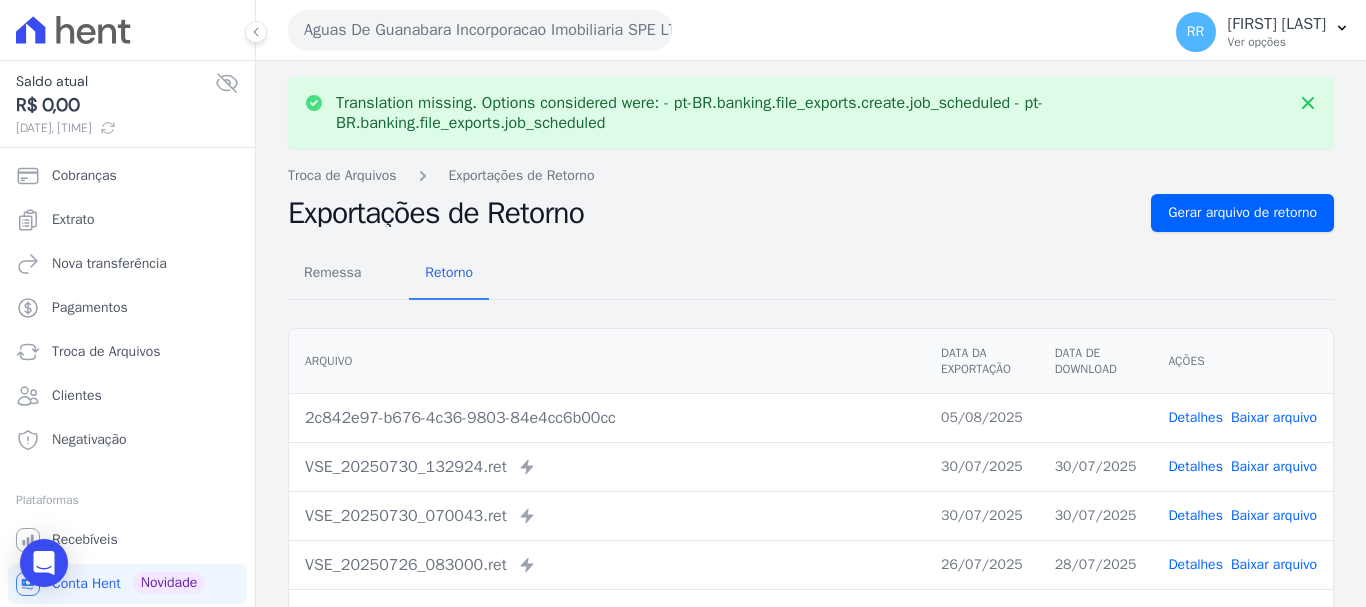 click on "Baixar arquivo" at bounding box center (1274, 417) 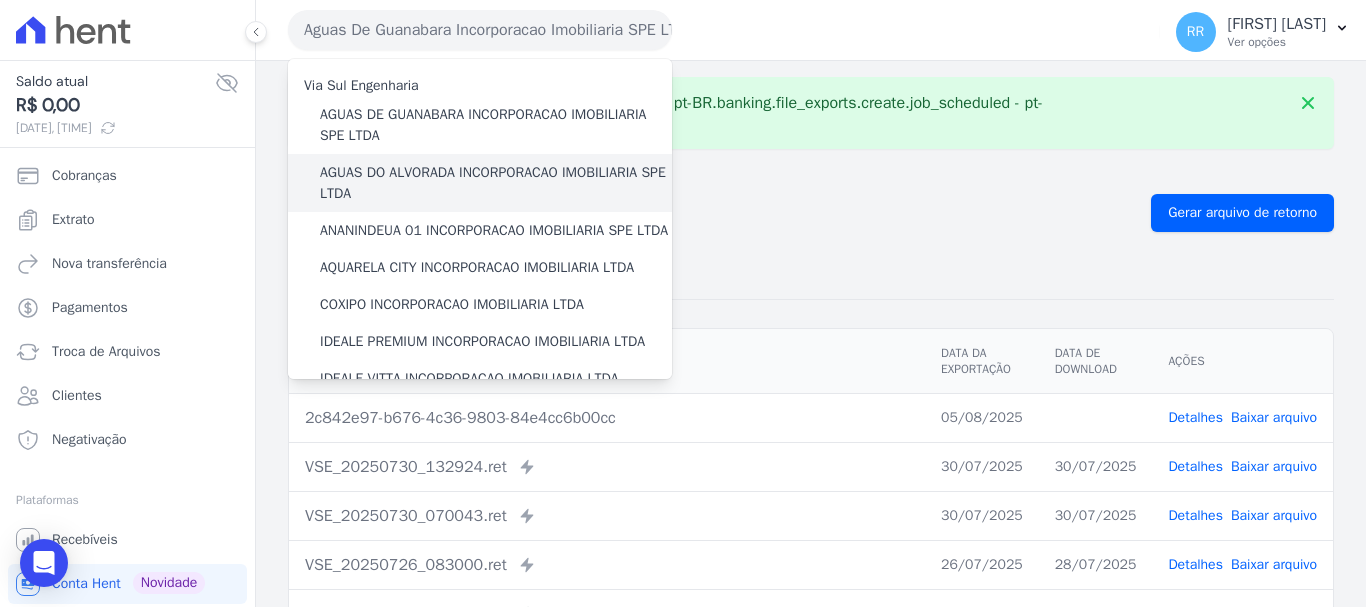 click on "AGUAS DO ALVORADA INCORPORACAO IMOBILIARIA SPE LTDA" at bounding box center [496, 183] 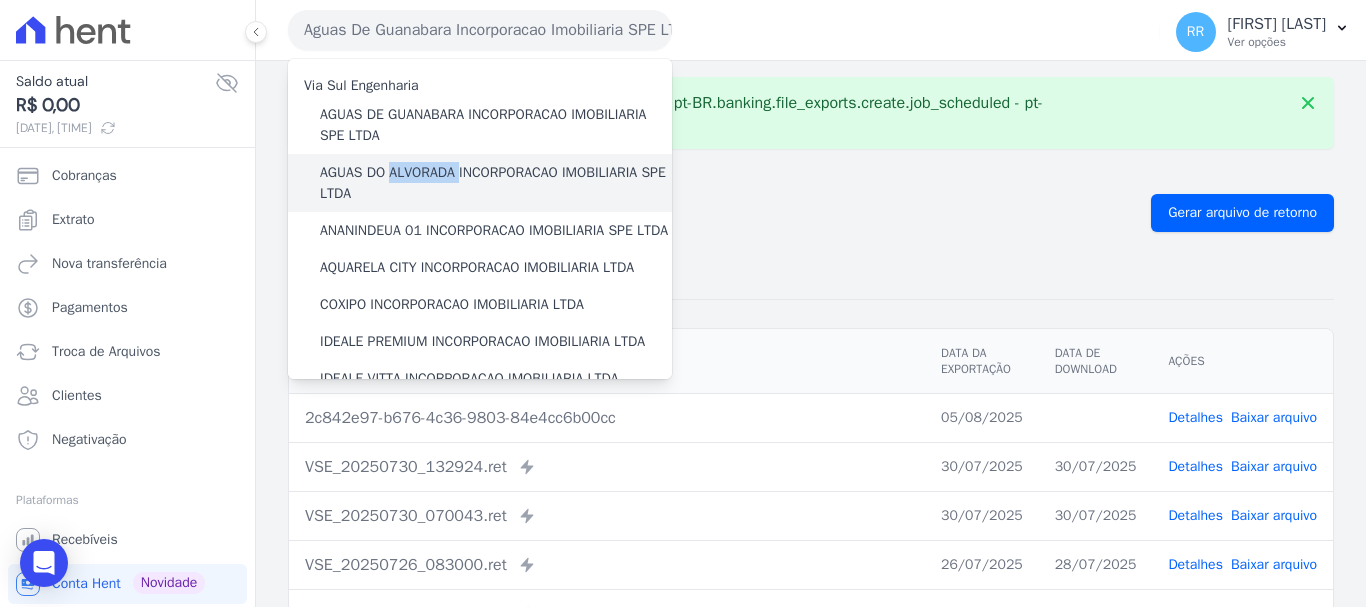 click on "AGUAS DO ALVORADA INCORPORACAO IMOBILIARIA SPE LTDA" at bounding box center (496, 183) 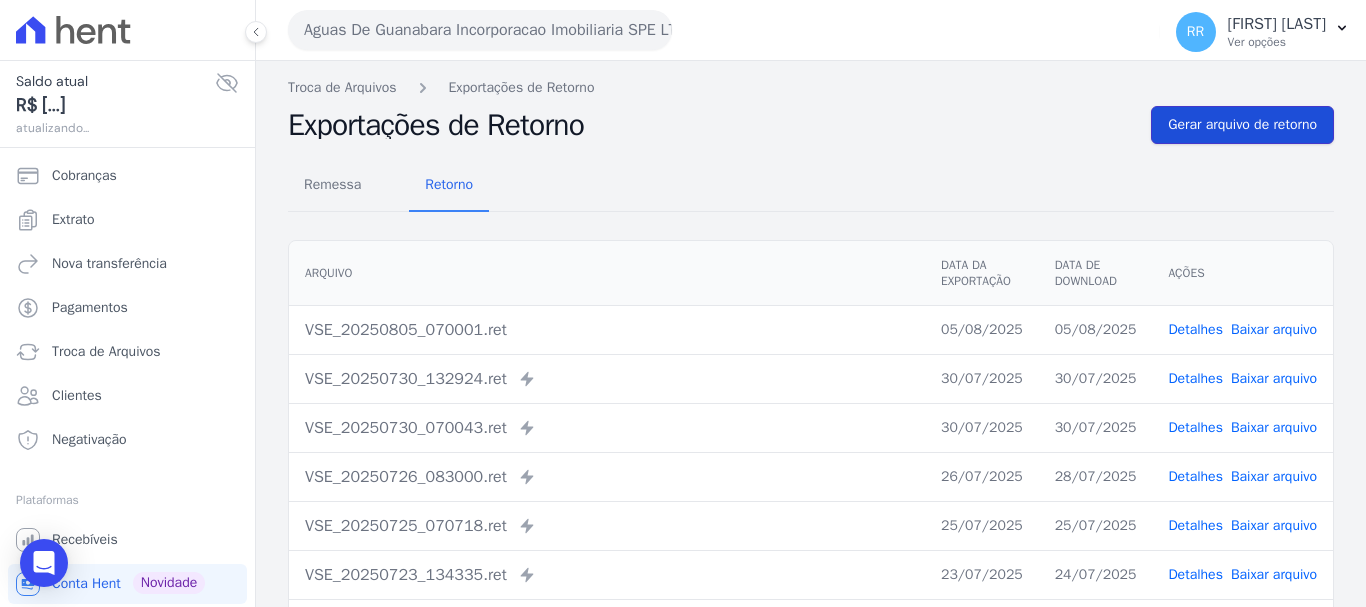 click on "Gerar arquivo de retorno" at bounding box center [1242, 125] 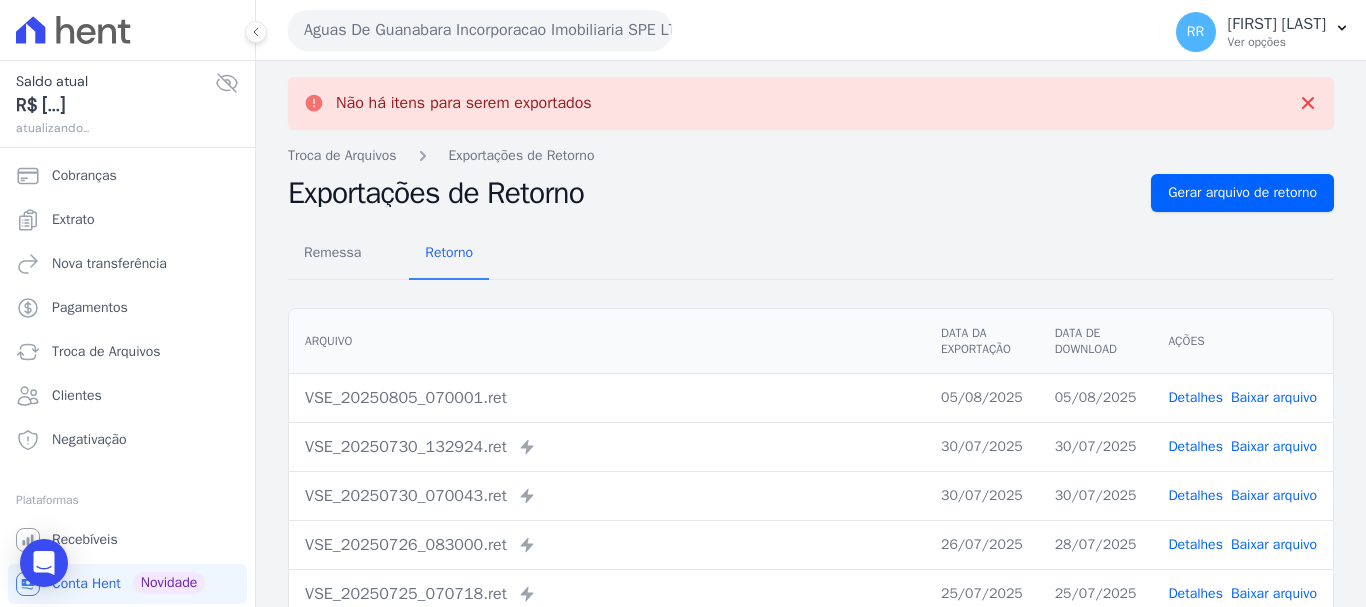 click on "Aguas De Guanabara Incorporacao Imobiliaria SPE LTDA" at bounding box center [480, 30] 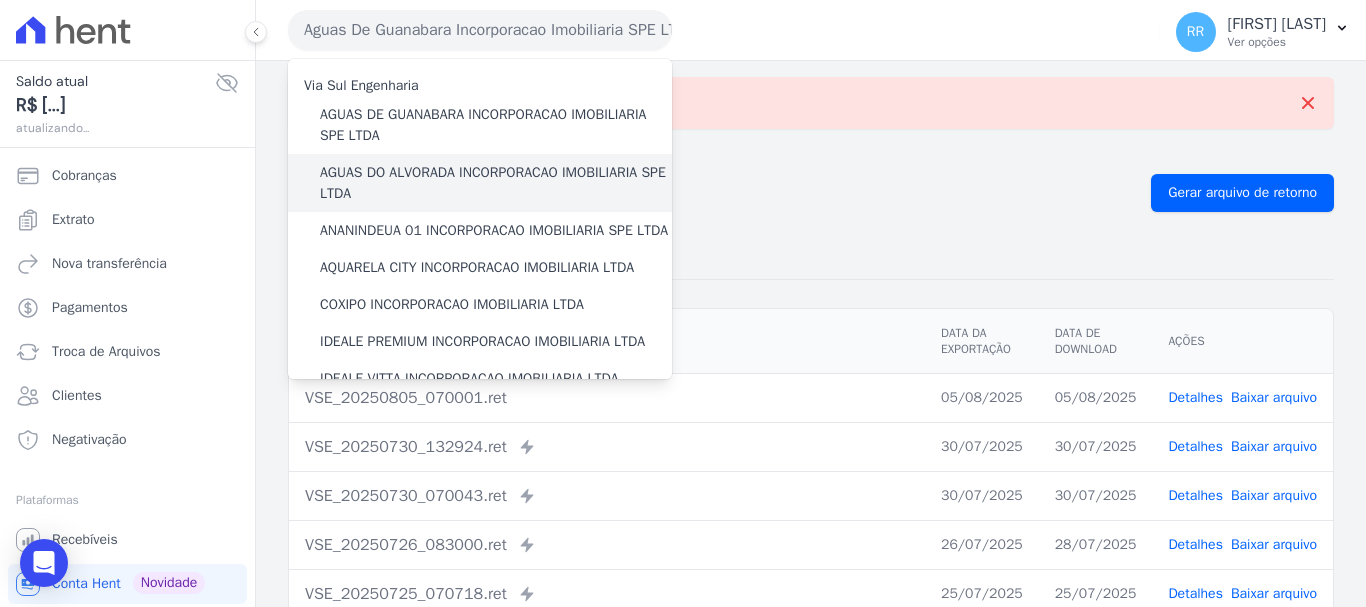 click on "AGUAS DO ALVORADA INCORPORACAO IMOBILIARIA SPE LTDA" at bounding box center [496, 183] 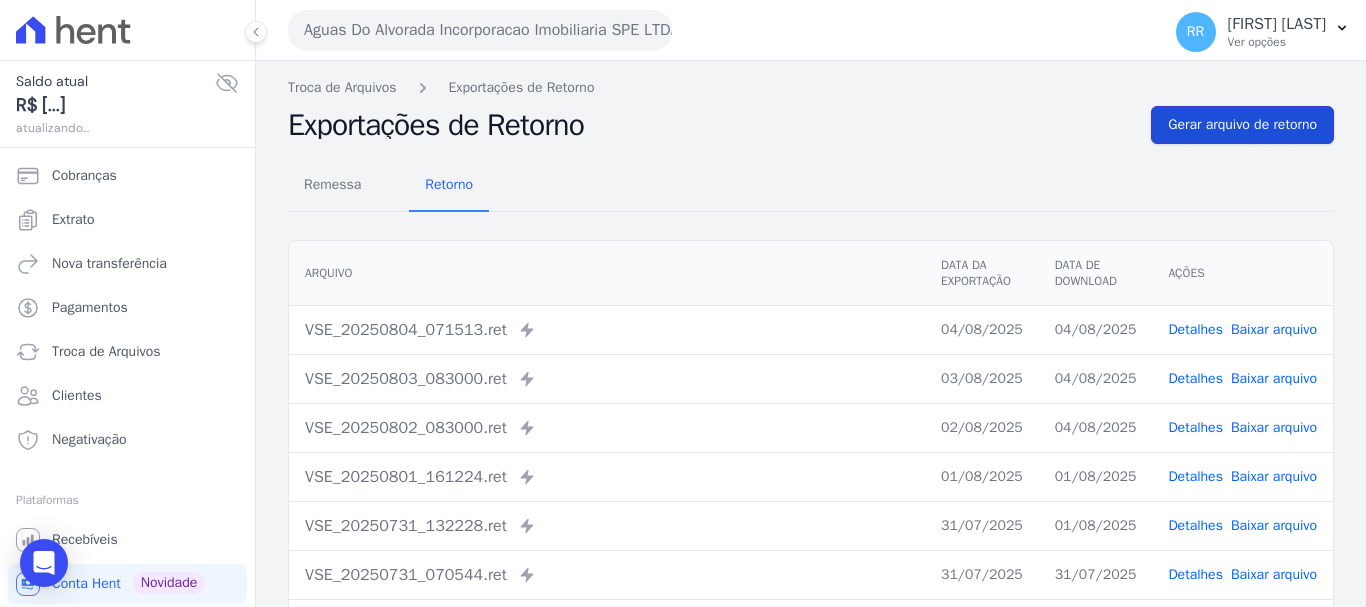 click on "Gerar arquivo de retorno" at bounding box center [1242, 125] 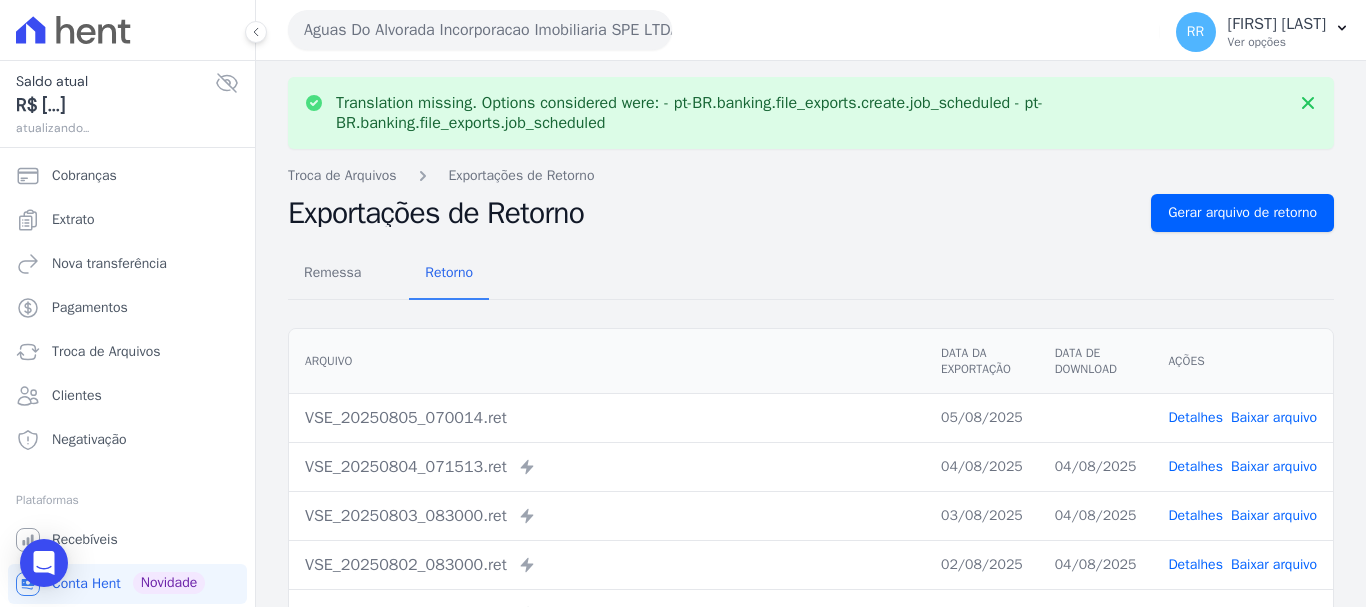 click on "Baixar arquivo" at bounding box center [1274, 417] 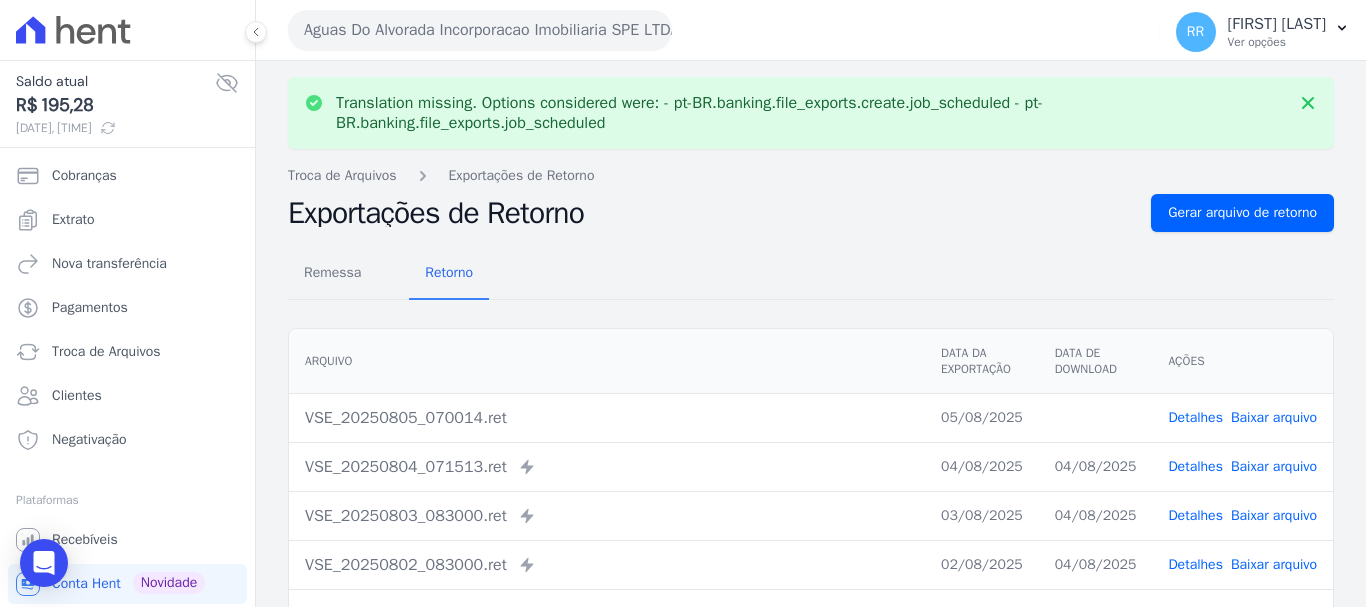 click on "Aguas Do Alvorada Incorporacao Imobiliaria SPE LTDA" at bounding box center (480, 30) 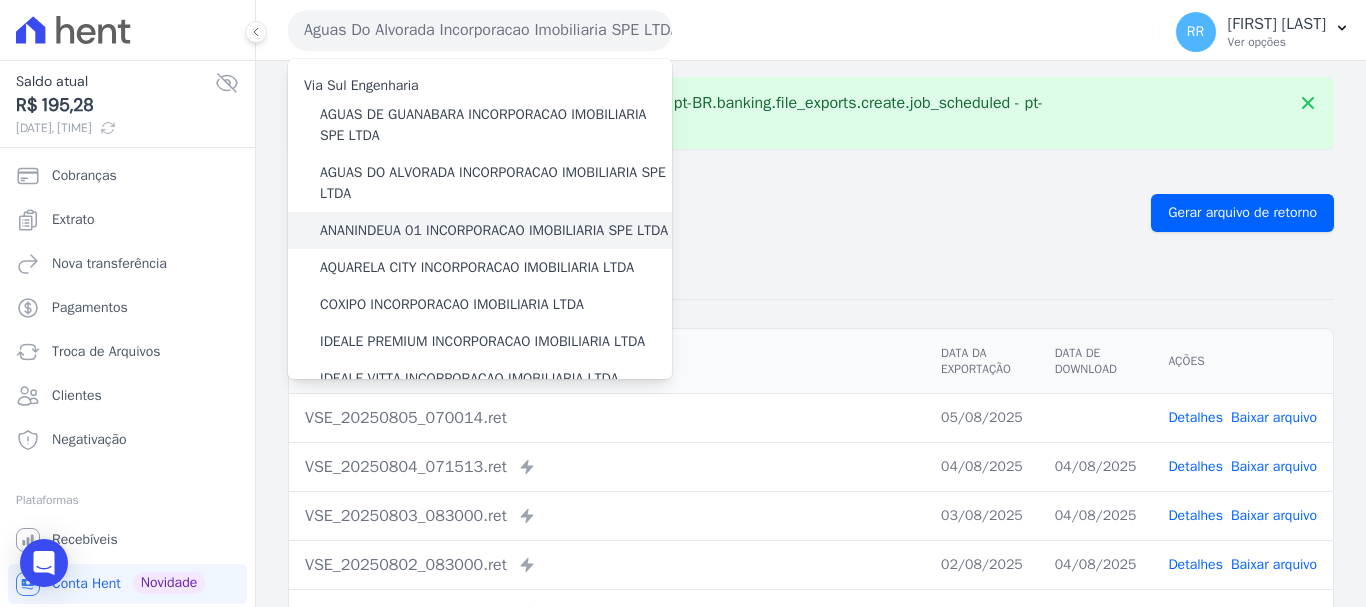 click on "ANANINDEUA 01 INCORPORACAO IMOBILIARIA SPE LTDA" at bounding box center [494, 230] 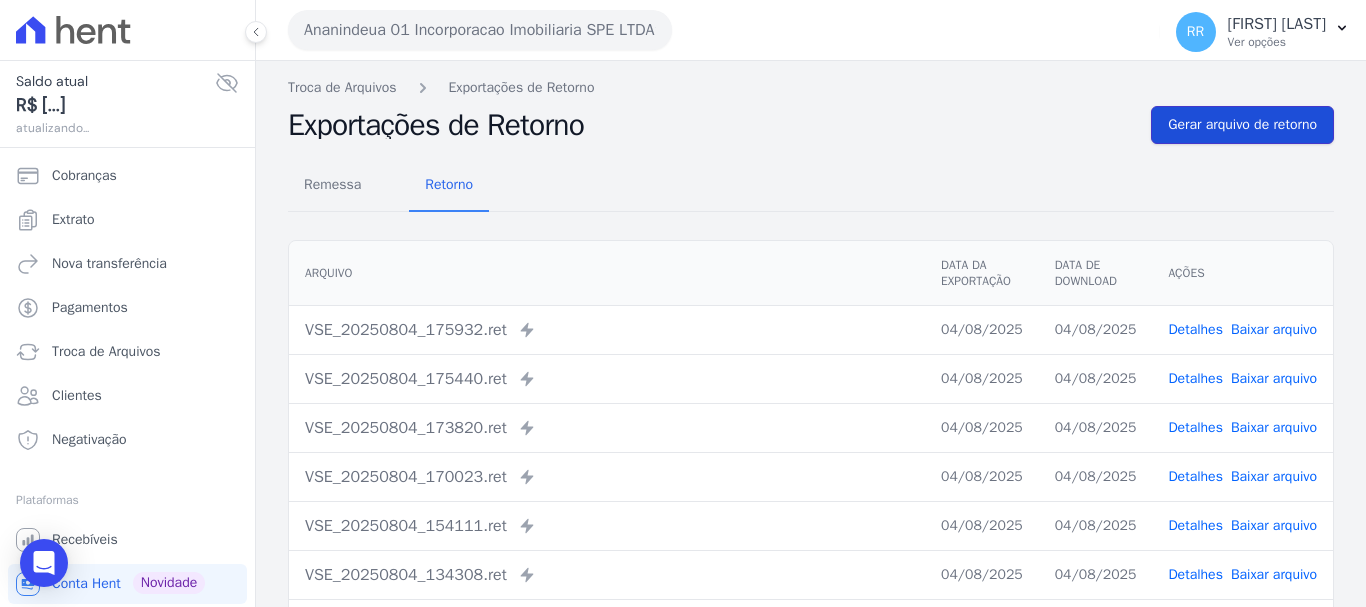 click on "Gerar arquivo de retorno" at bounding box center [1242, 125] 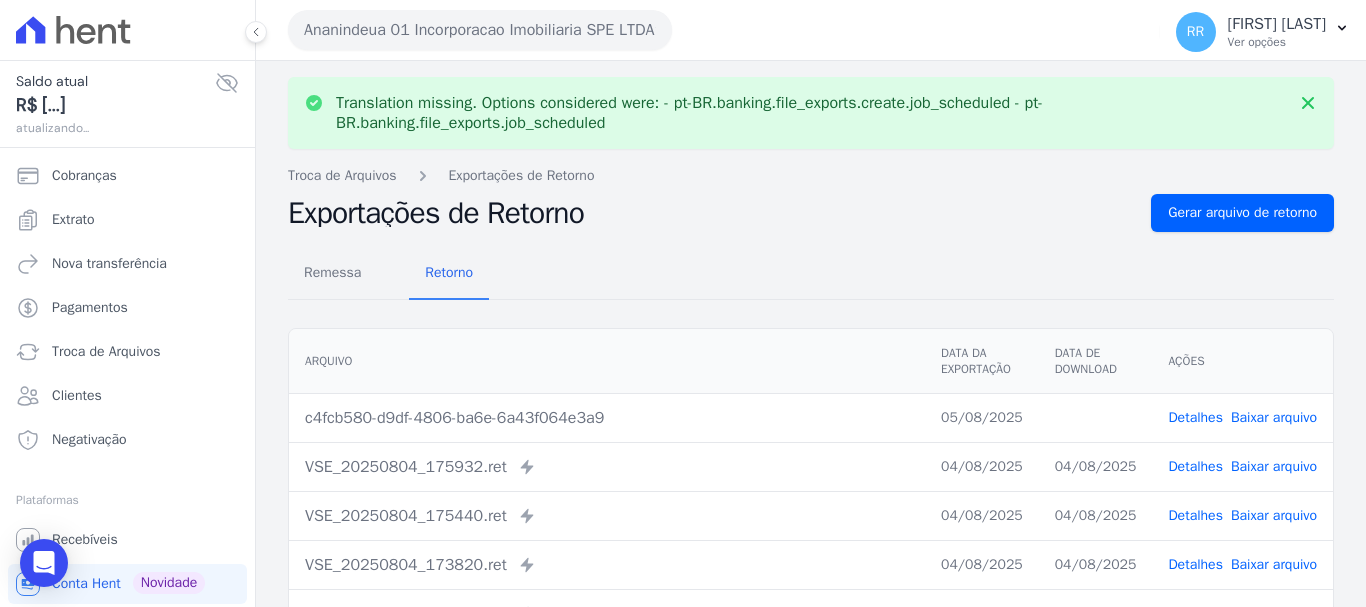 click on "Baixar arquivo" at bounding box center (1274, 417) 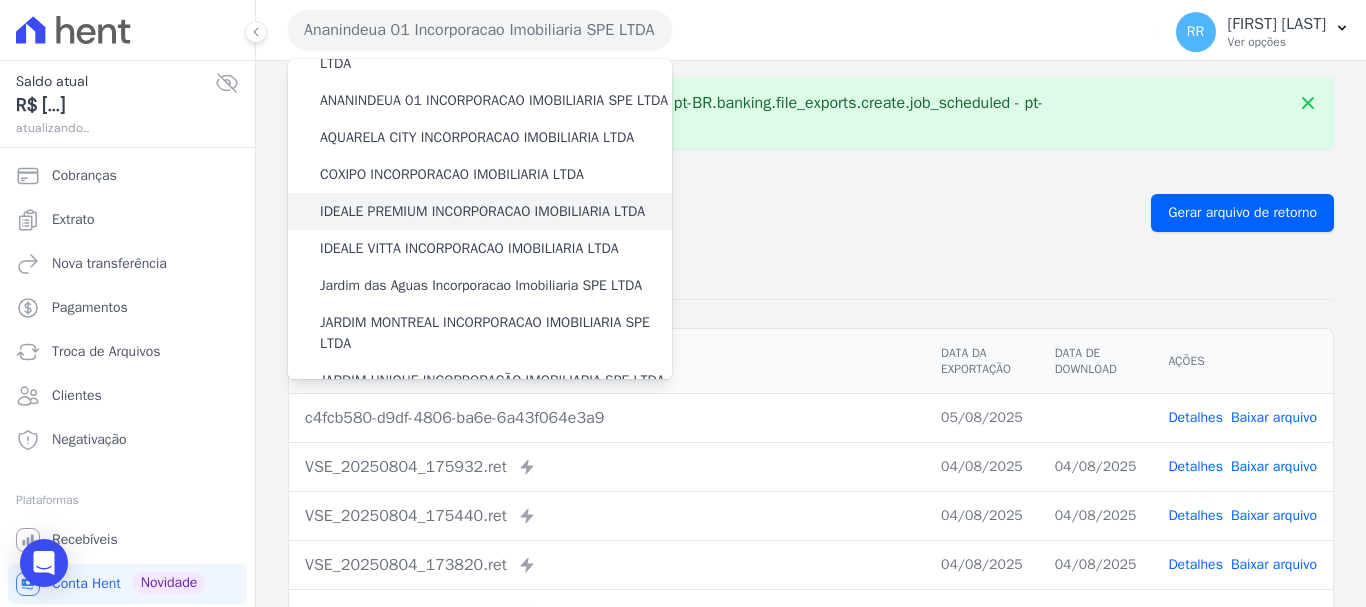 scroll, scrollTop: 100, scrollLeft: 0, axis: vertical 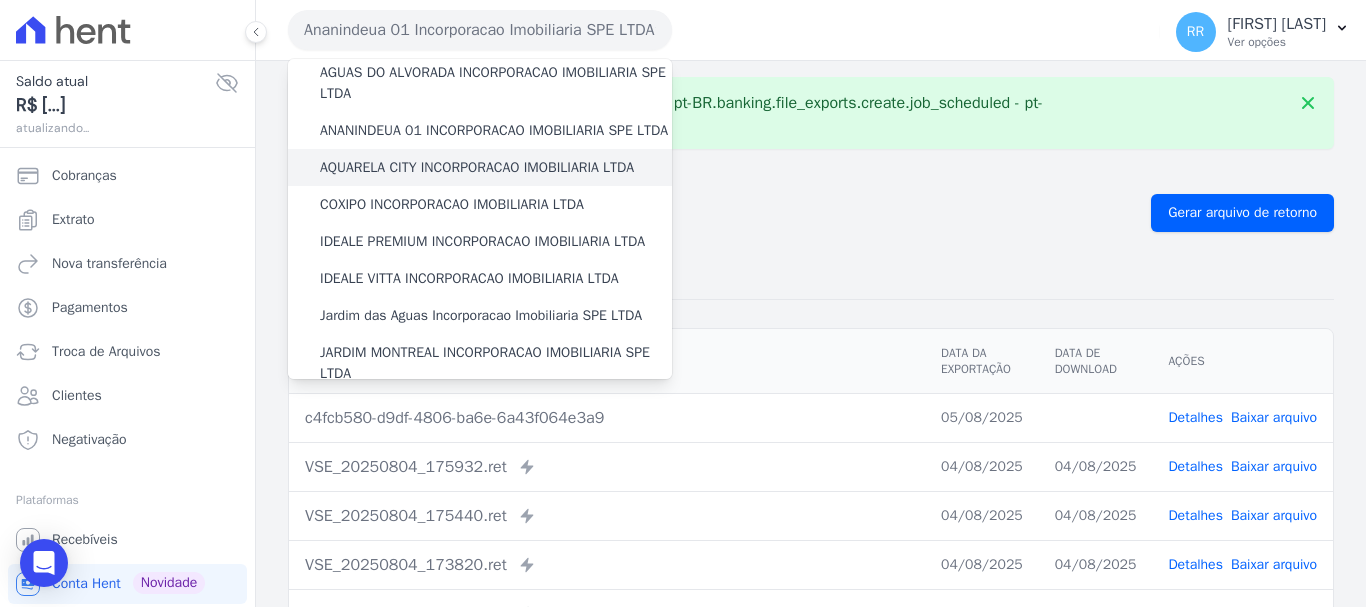 click on "AQUARELA CITY INCORPORACAO IMOBILIARIA LTDA" at bounding box center [477, 167] 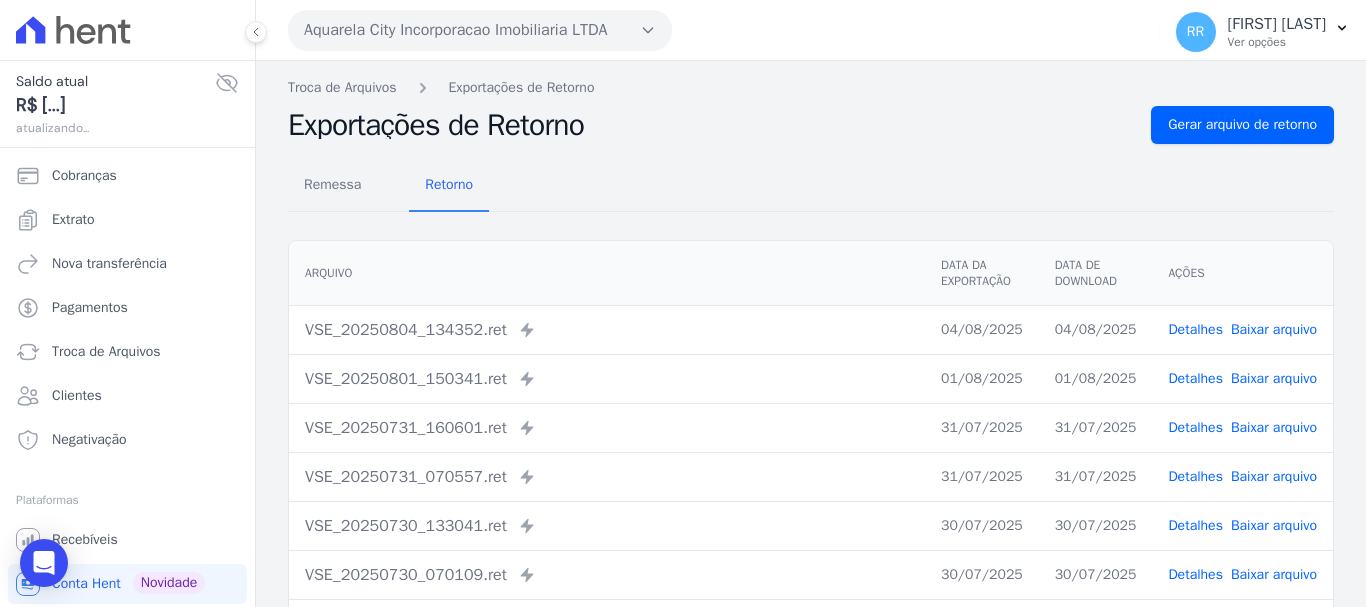 click on "Ações" at bounding box center [1242, 273] 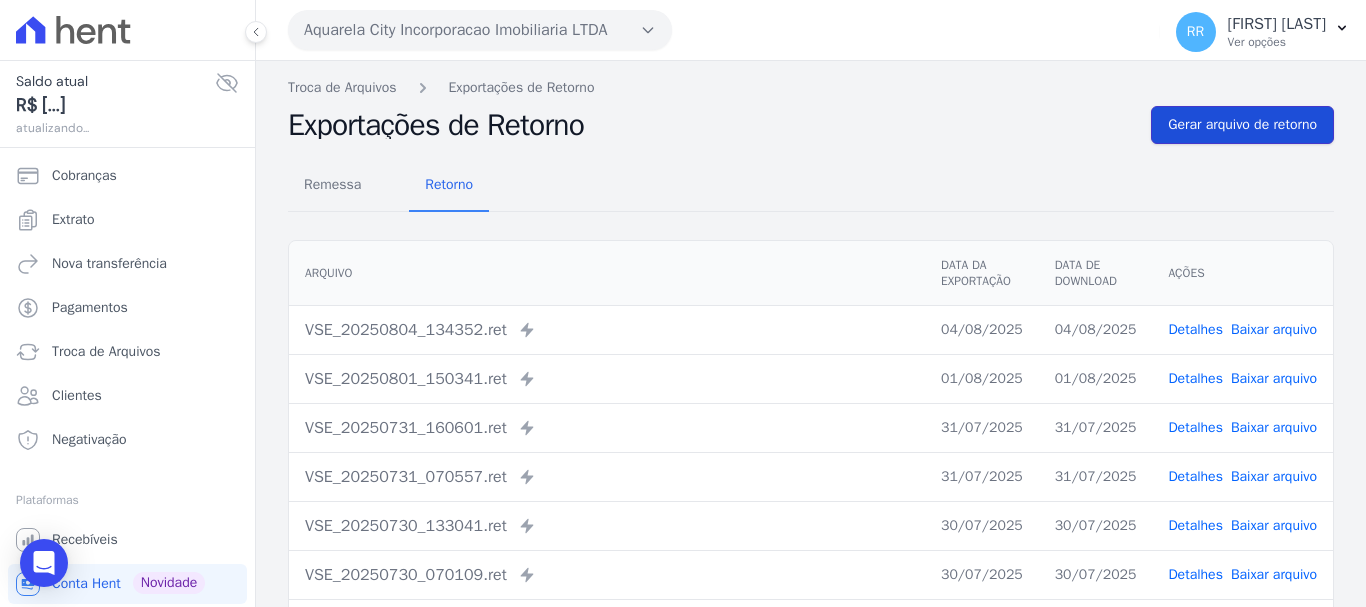 click on "Gerar arquivo de retorno" at bounding box center [1242, 125] 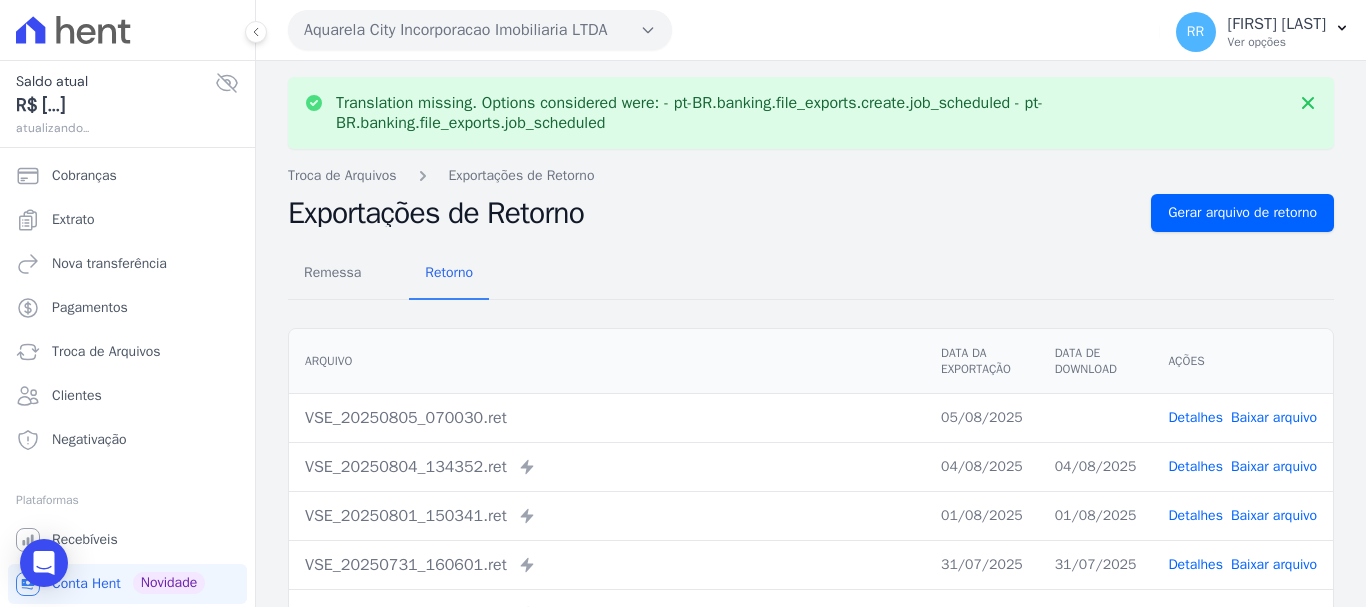 click on "Baixar arquivo" at bounding box center [1274, 417] 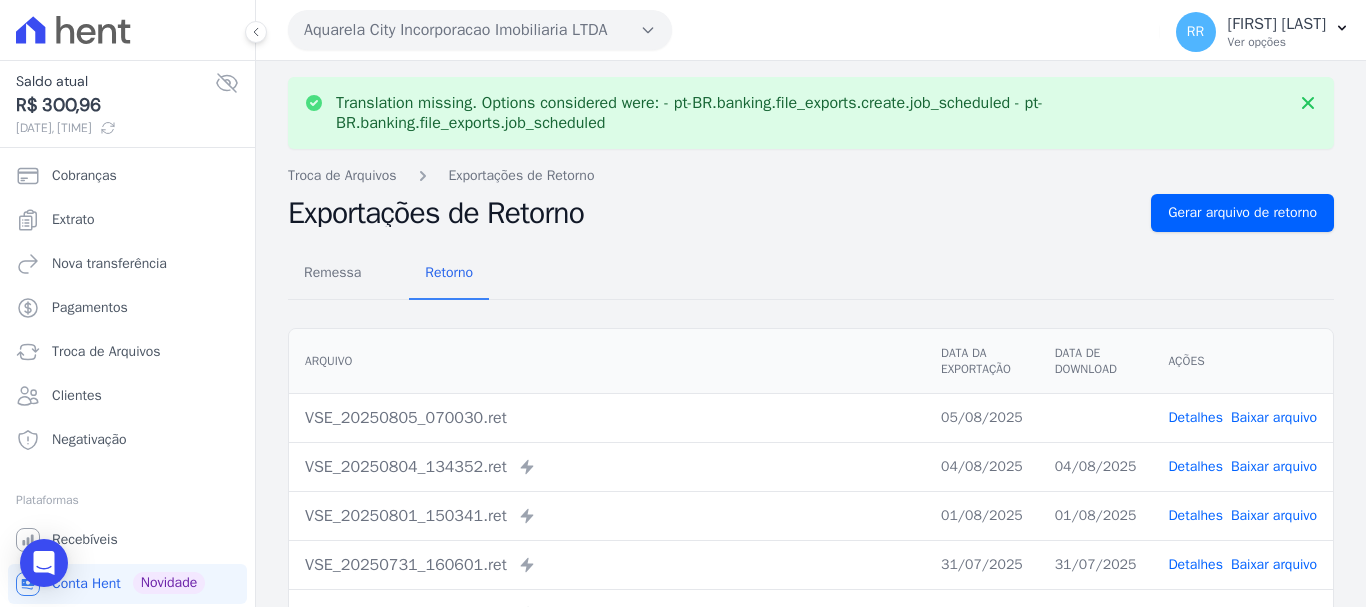 click on "Aquarela City Incorporacao Imobiliaria LTDA" at bounding box center [480, 30] 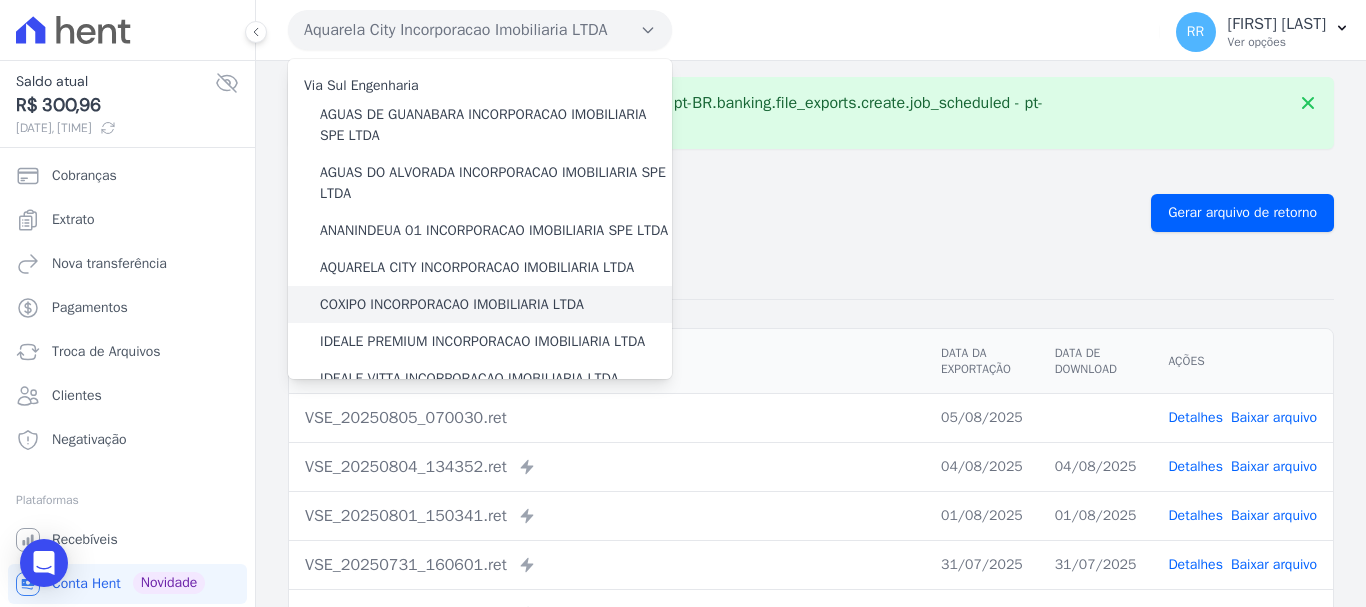 click on "COXIPO INCORPORACAO IMOBILIARIA LTDA" at bounding box center [452, 304] 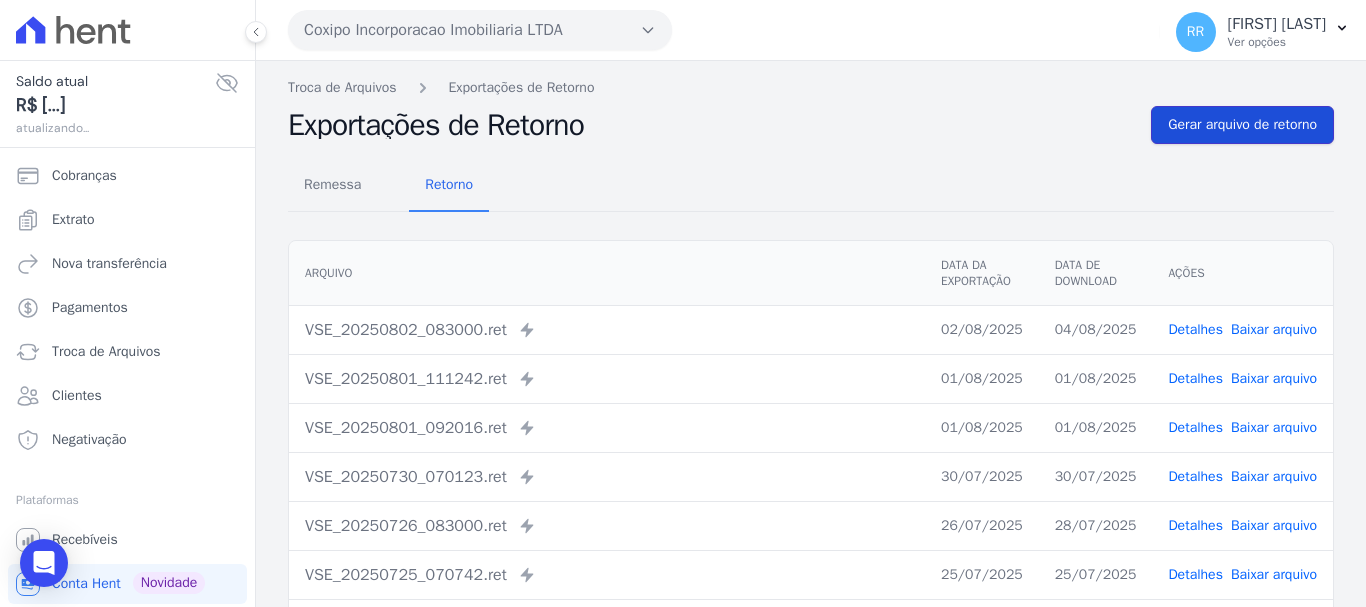 click on "Gerar arquivo de retorno" at bounding box center (1242, 125) 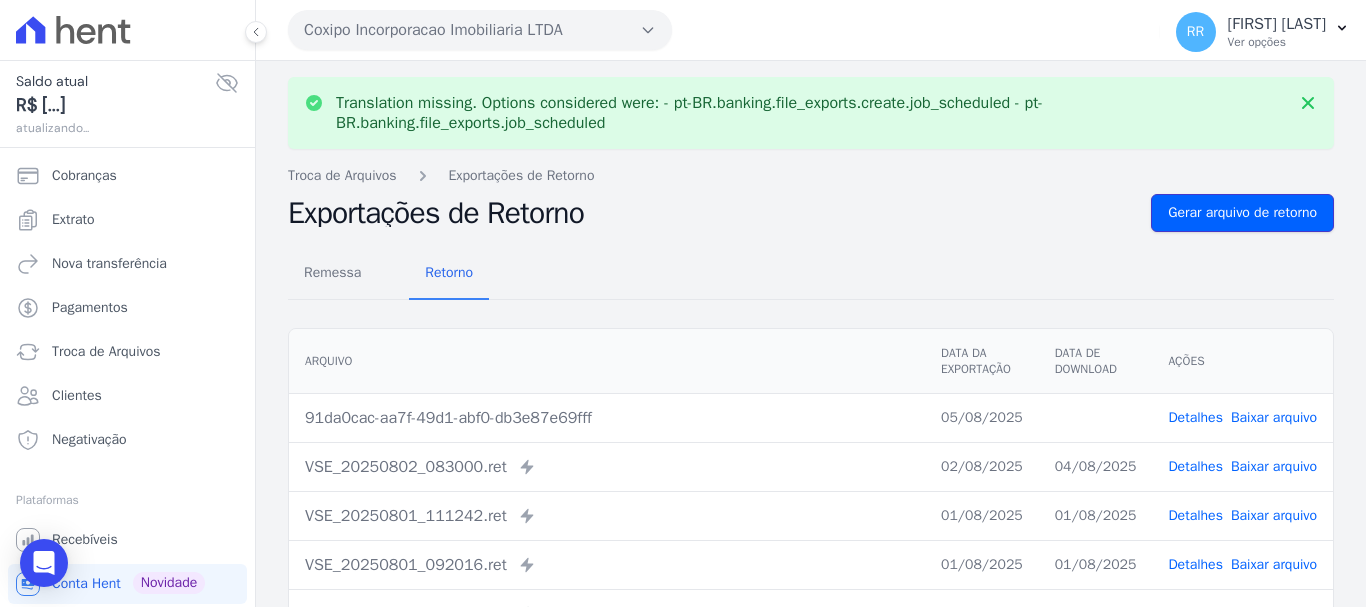 drag, startPoint x: 1197, startPoint y: 218, endPoint x: 965, endPoint y: 218, distance: 232 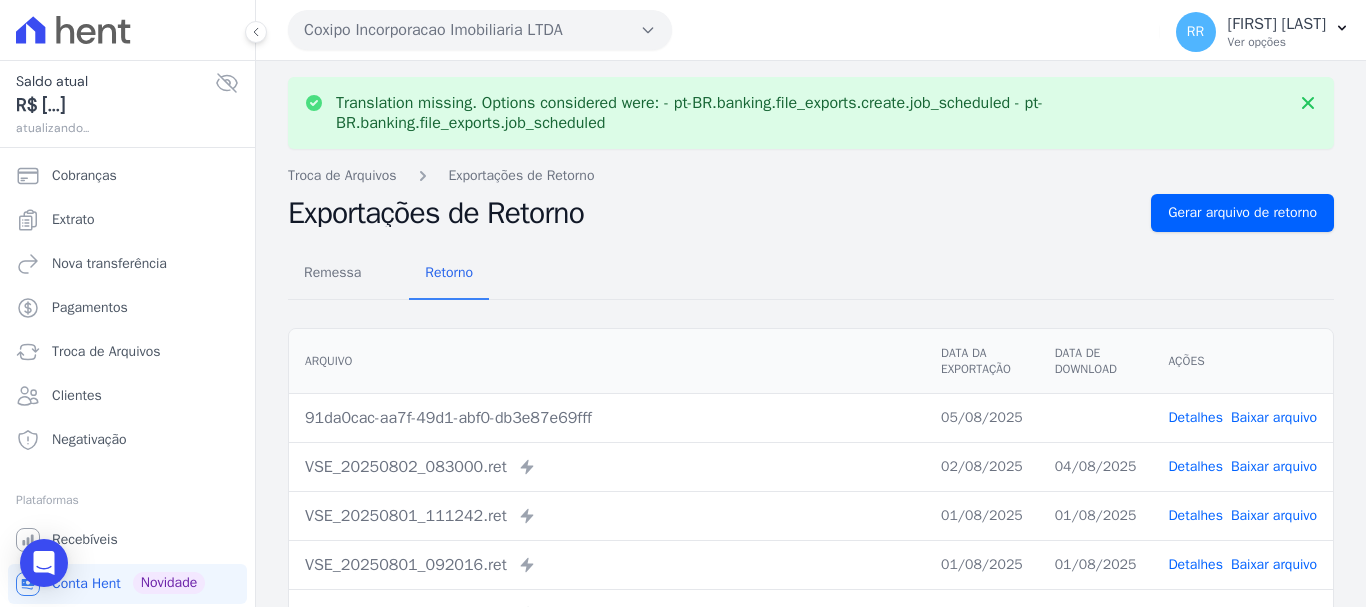 click on "Coxipo Incorporacao Imobiliaria LTDA" at bounding box center (480, 30) 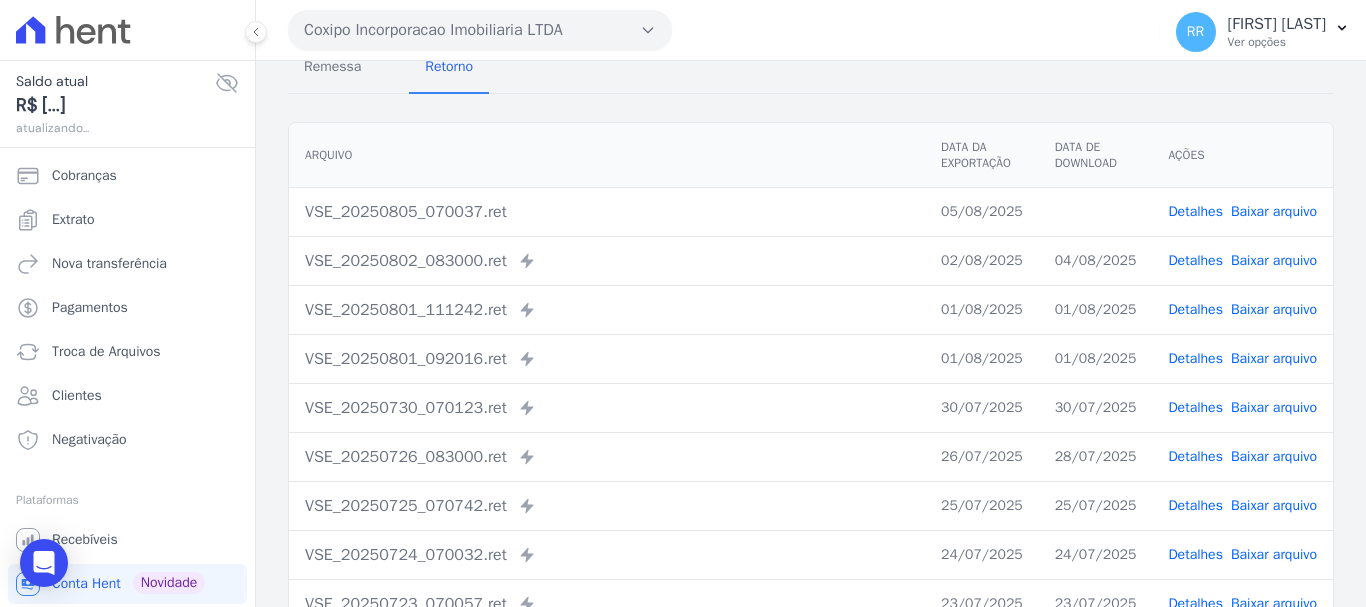 scroll, scrollTop: 200, scrollLeft: 0, axis: vertical 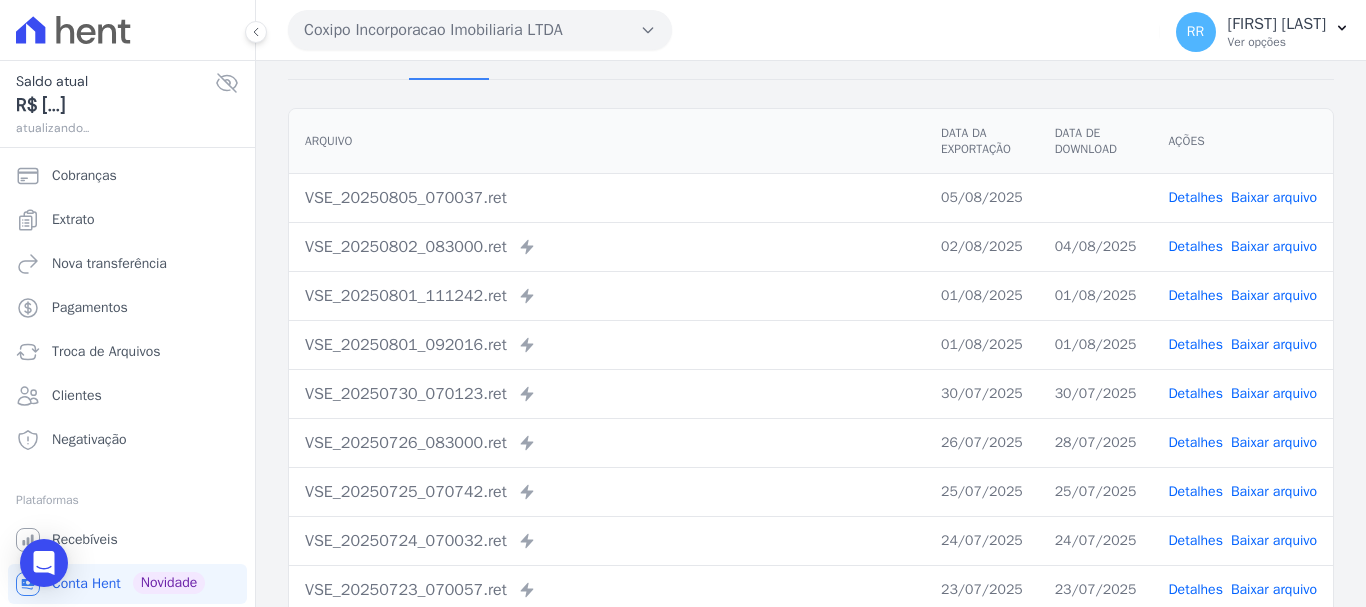 click on "Coxipo Incorporacao Imobiliaria LTDA" at bounding box center [480, 30] 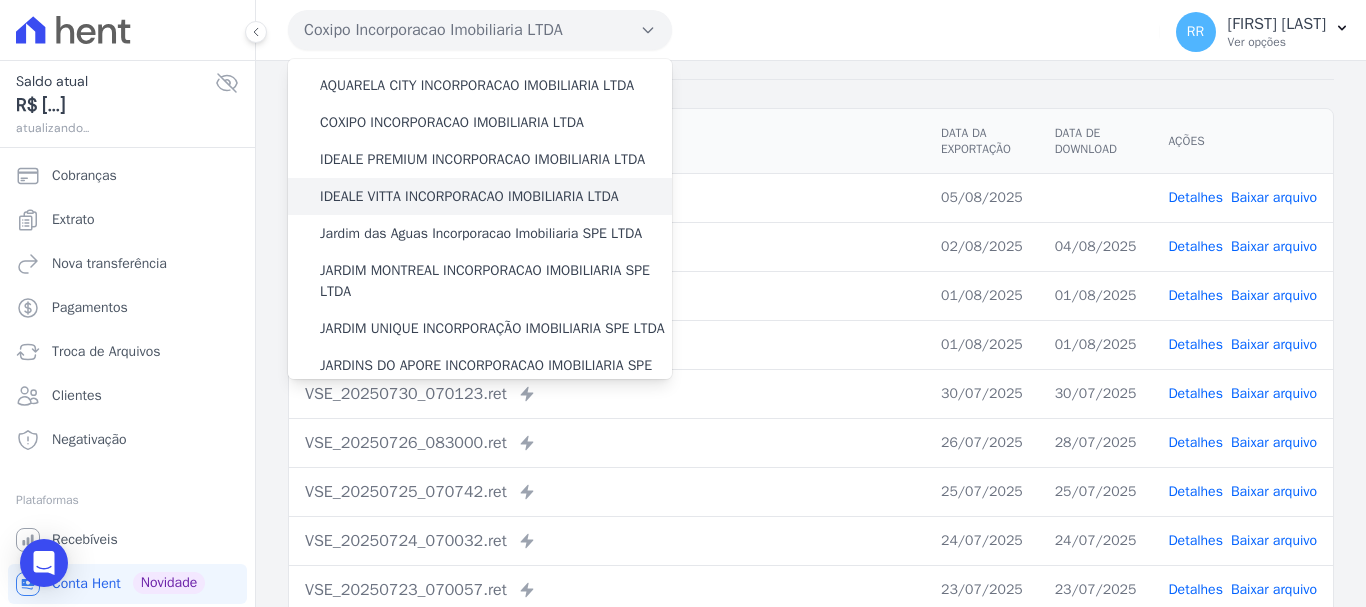 scroll, scrollTop: 200, scrollLeft: 0, axis: vertical 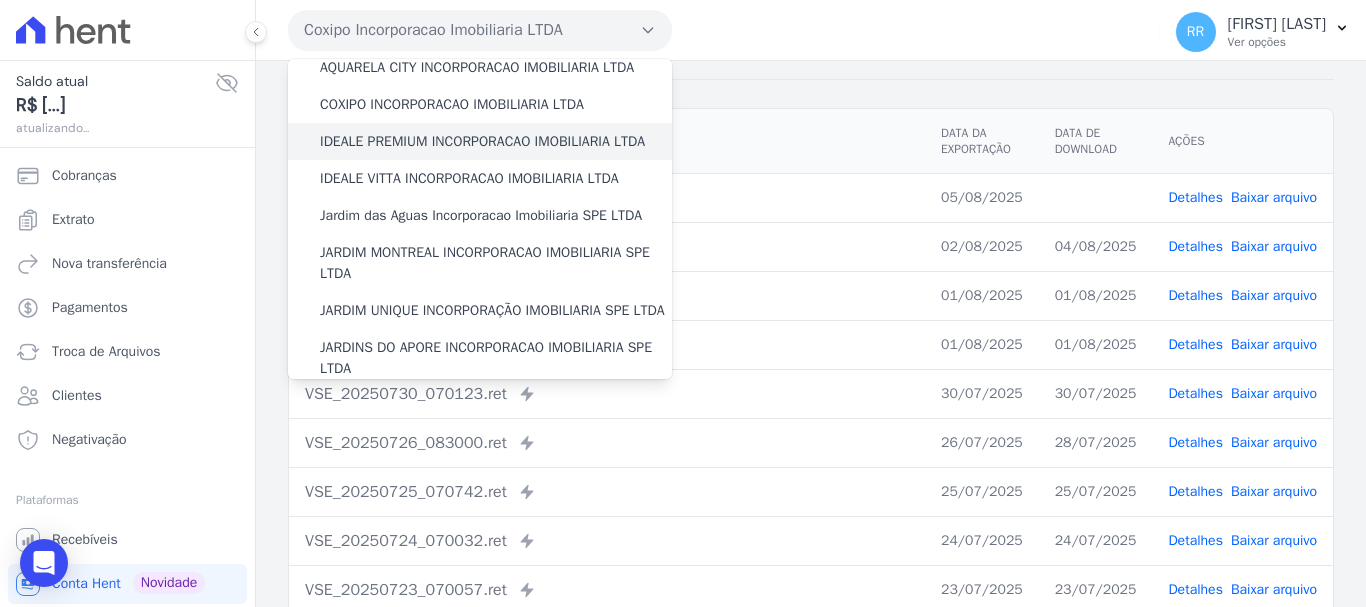 click on "IDEALE PREMIUM INCORPORACAO IMOBILIARIA LTDA" at bounding box center (482, 141) 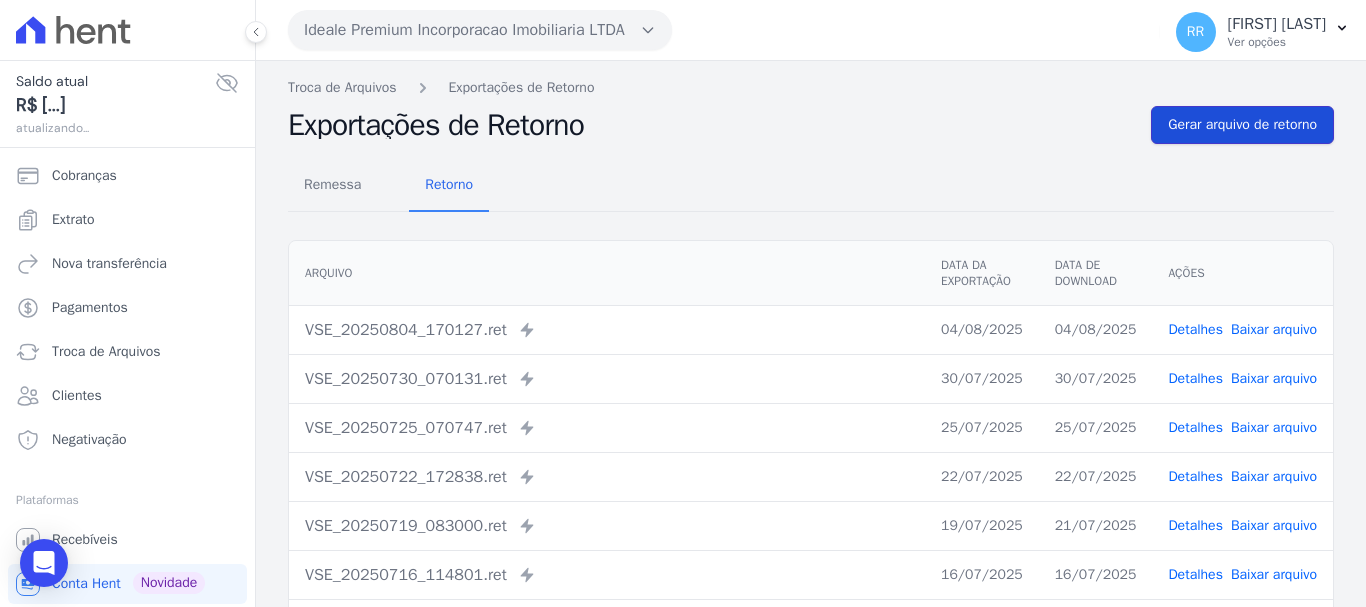 click on "Gerar arquivo de retorno" at bounding box center (1242, 125) 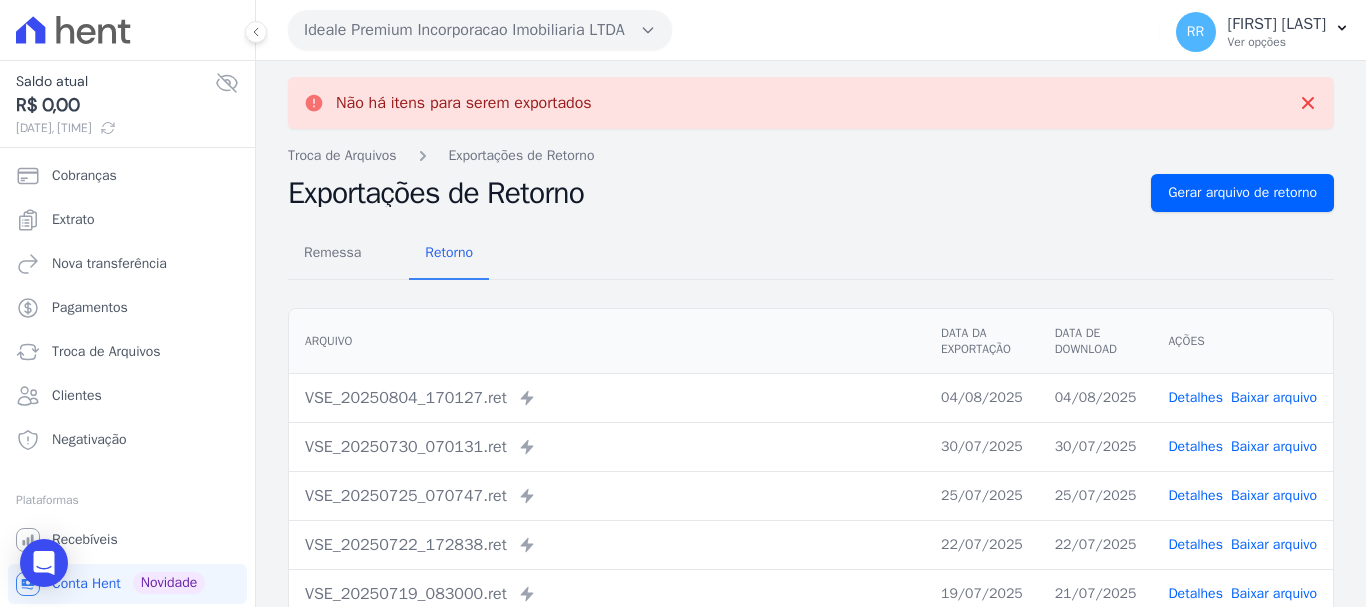click on "Ideale Premium Incorporacao Imobiliaria LTDA" at bounding box center [480, 30] 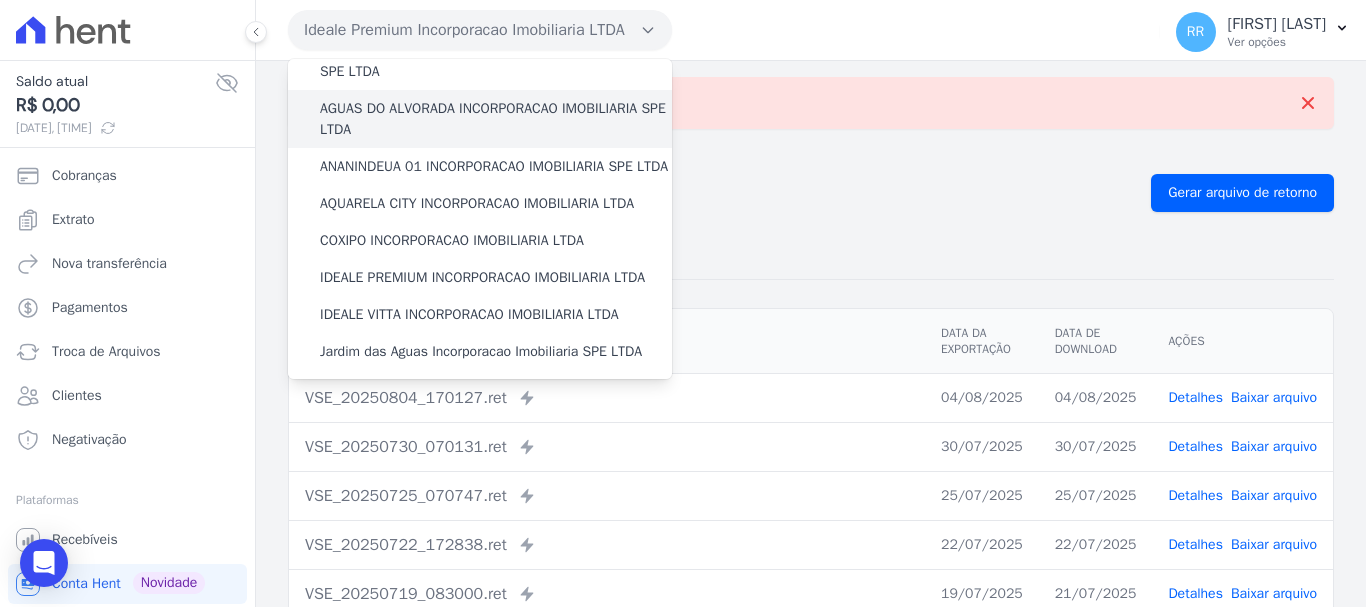 scroll, scrollTop: 100, scrollLeft: 0, axis: vertical 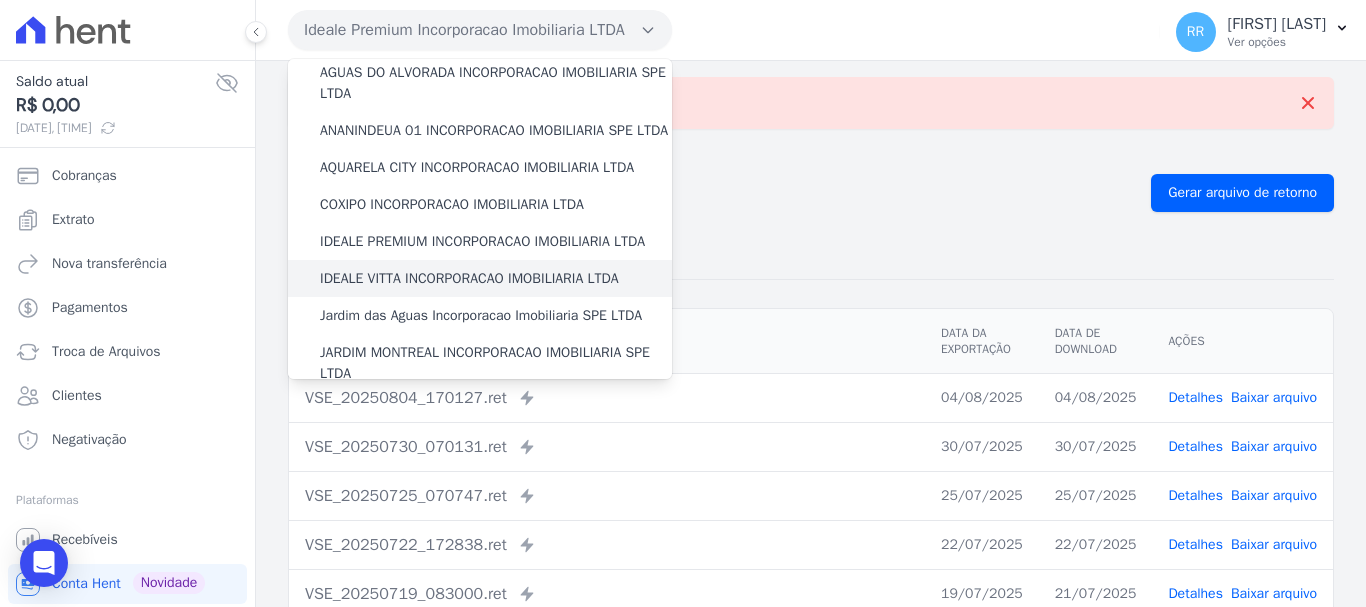 click on "IDEALE VITTA INCORPORACAO IMOBILIARIA LTDA" at bounding box center (469, 278) 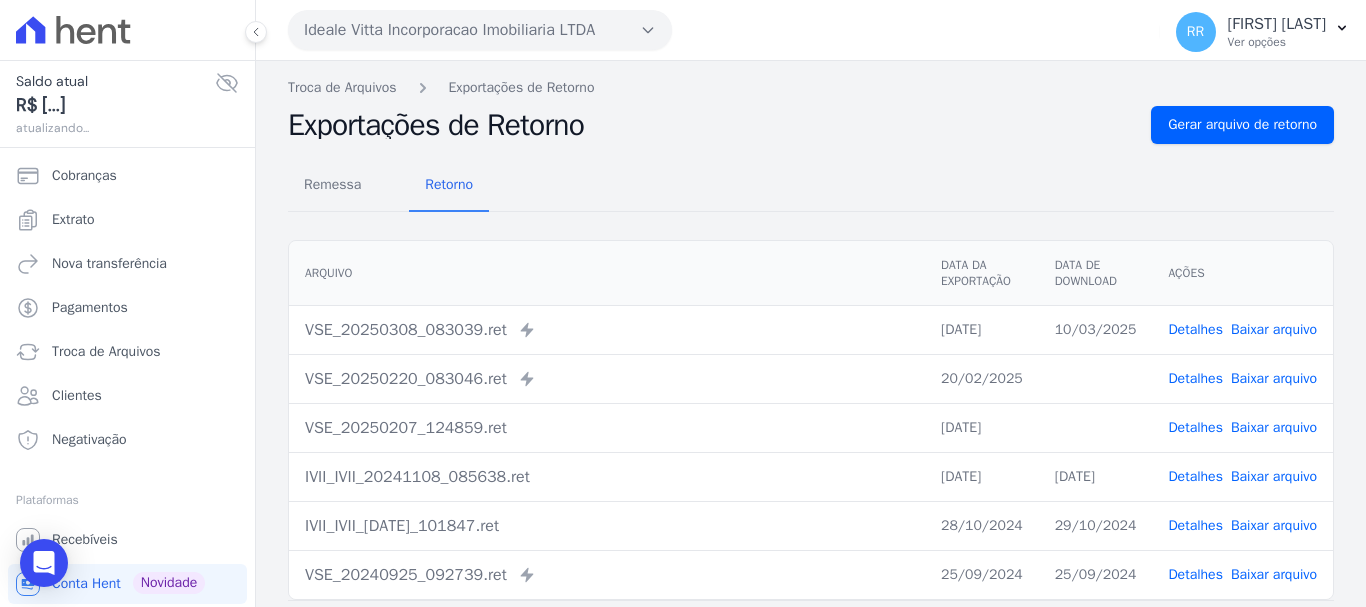 click on "Remessa
Retorno
Arquivo
Data da Exportação
Data de Download
Ações
VSE_20250308_083039.ret
Enviado para Nexxera em: [DATE], [TIME]
08/03/2025
10/03/2025
Detalhes" at bounding box center [811, 394] 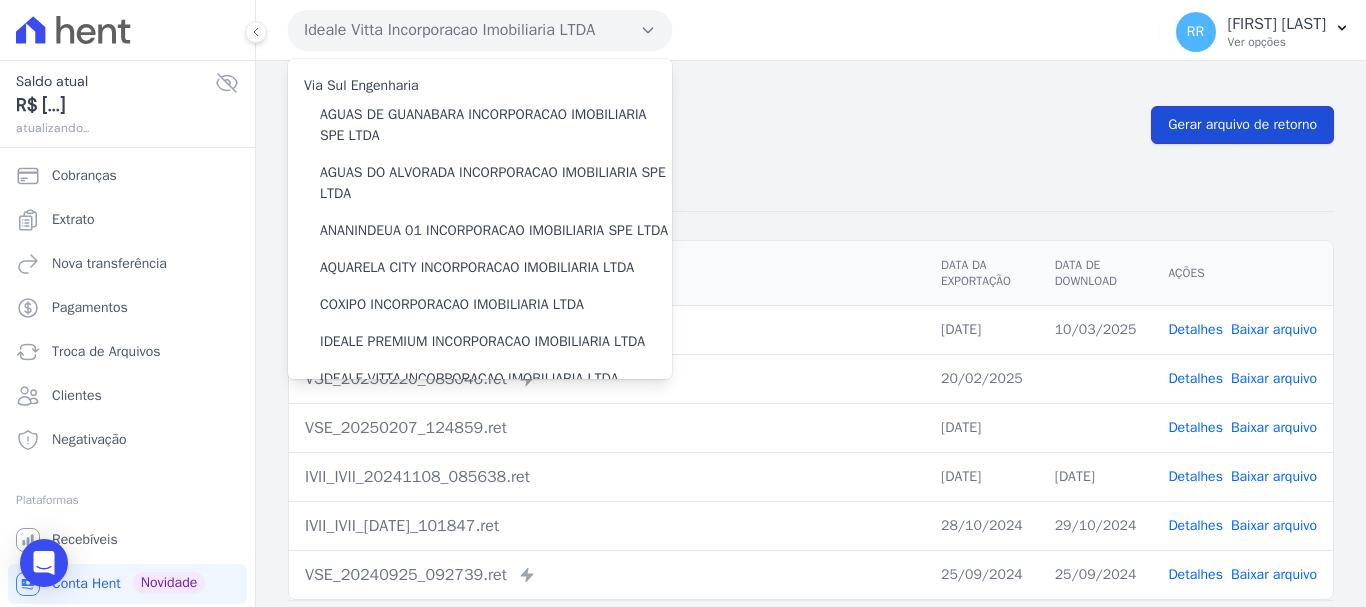 click on "Gerar arquivo de retorno" at bounding box center [1242, 125] 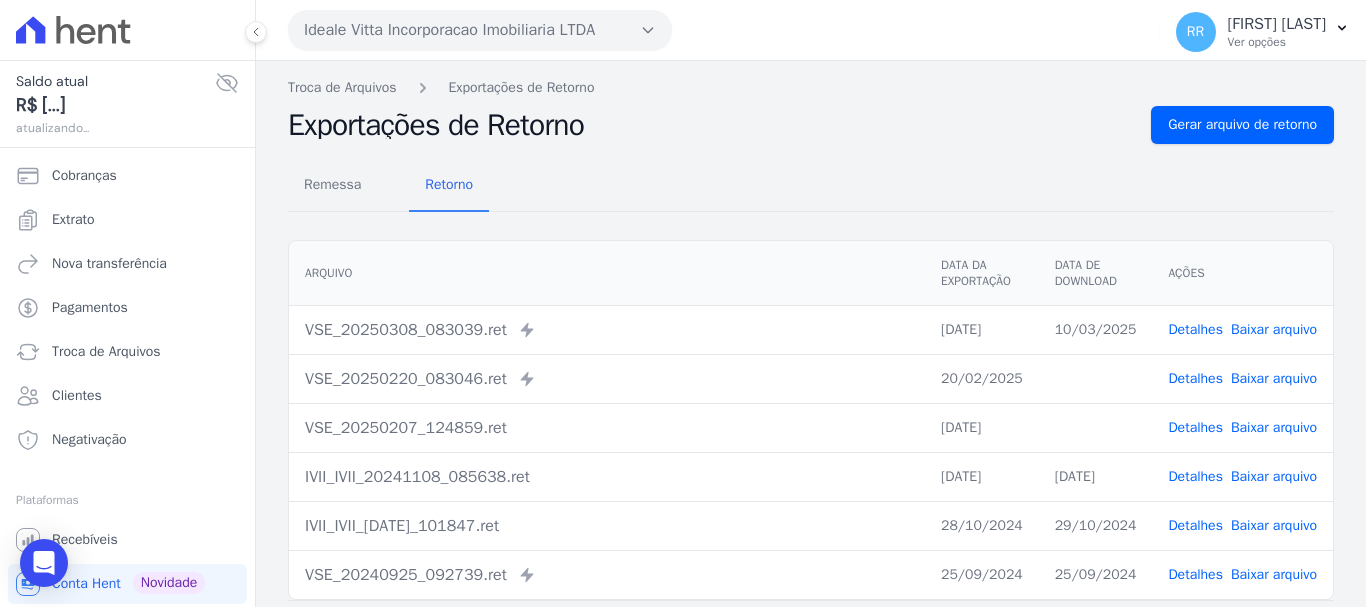 click on "Ideale Vitta Incorporacao Imobiliaria LTDA" at bounding box center [480, 30] 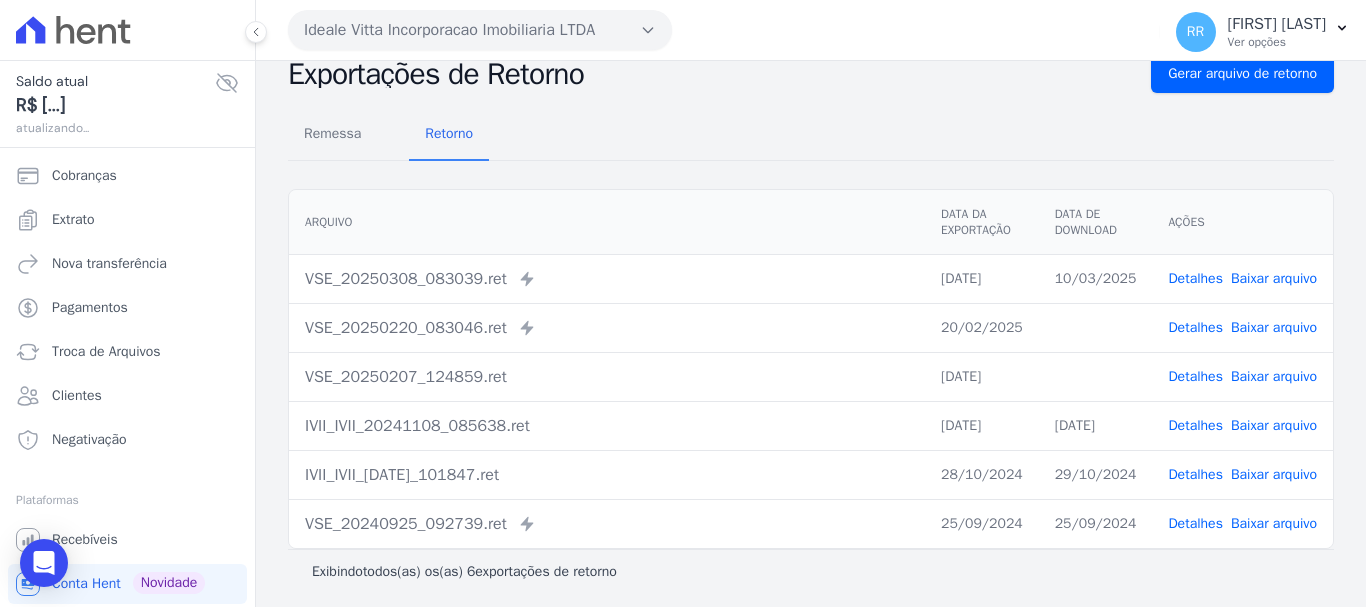 scroll, scrollTop: 122, scrollLeft: 0, axis: vertical 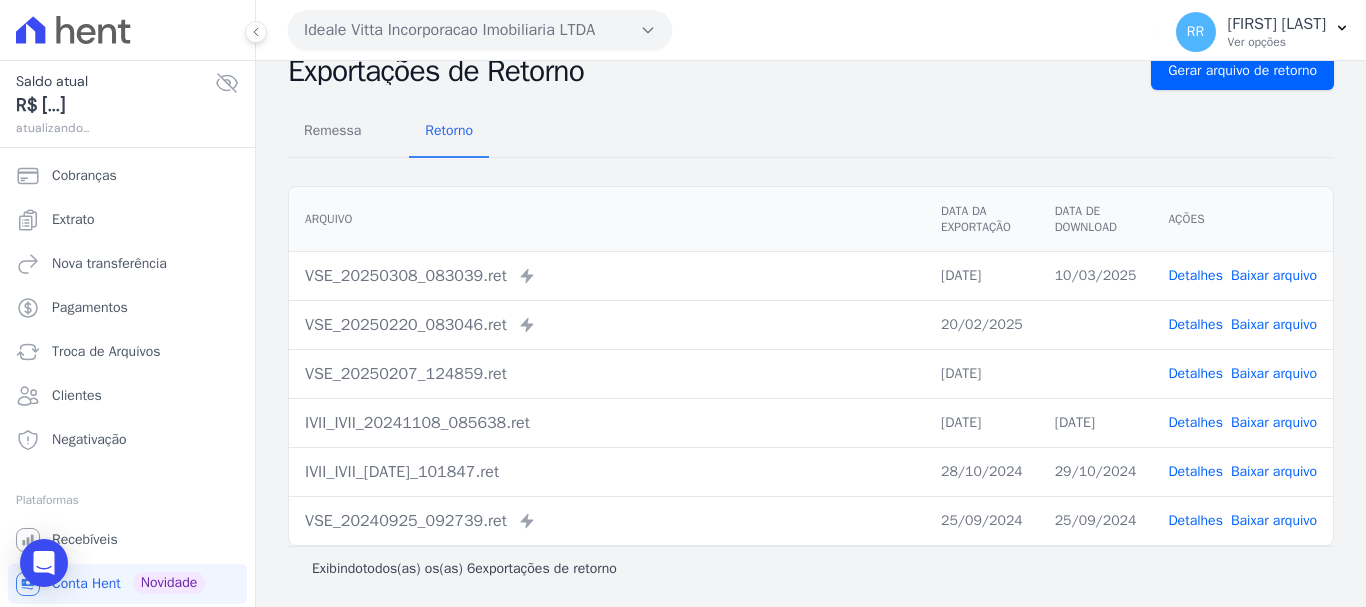 click on "Ideale Vitta Incorporacao Imobiliaria LTDA" at bounding box center (480, 30) 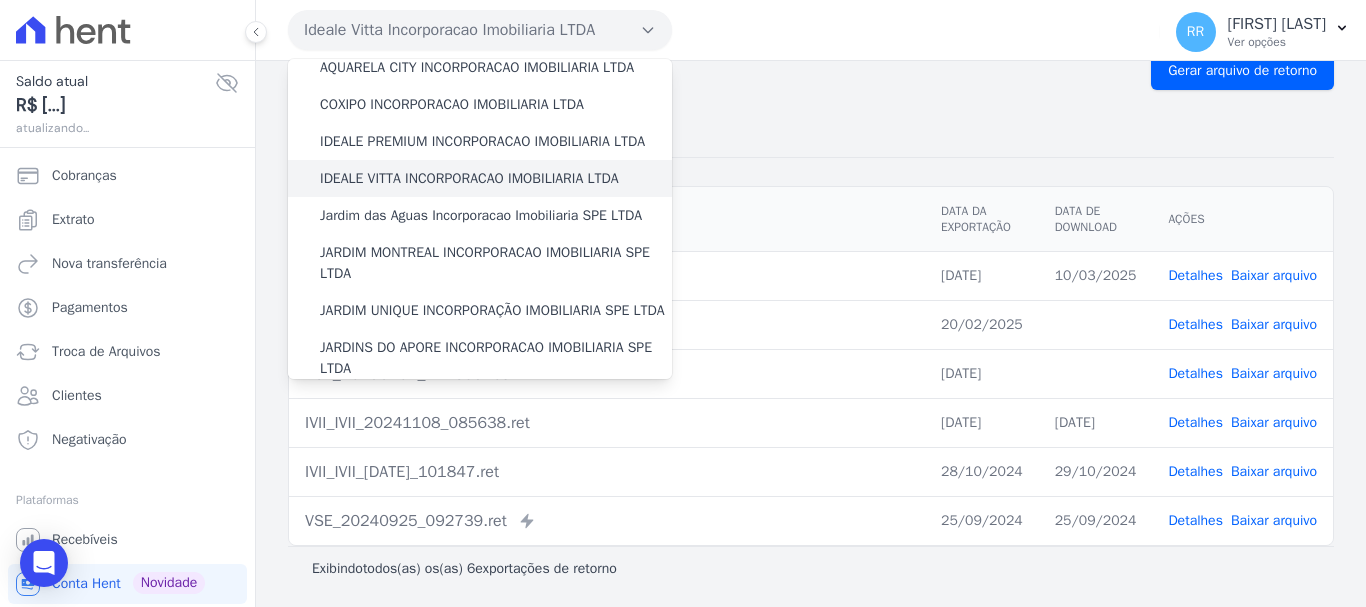 scroll, scrollTop: 300, scrollLeft: 0, axis: vertical 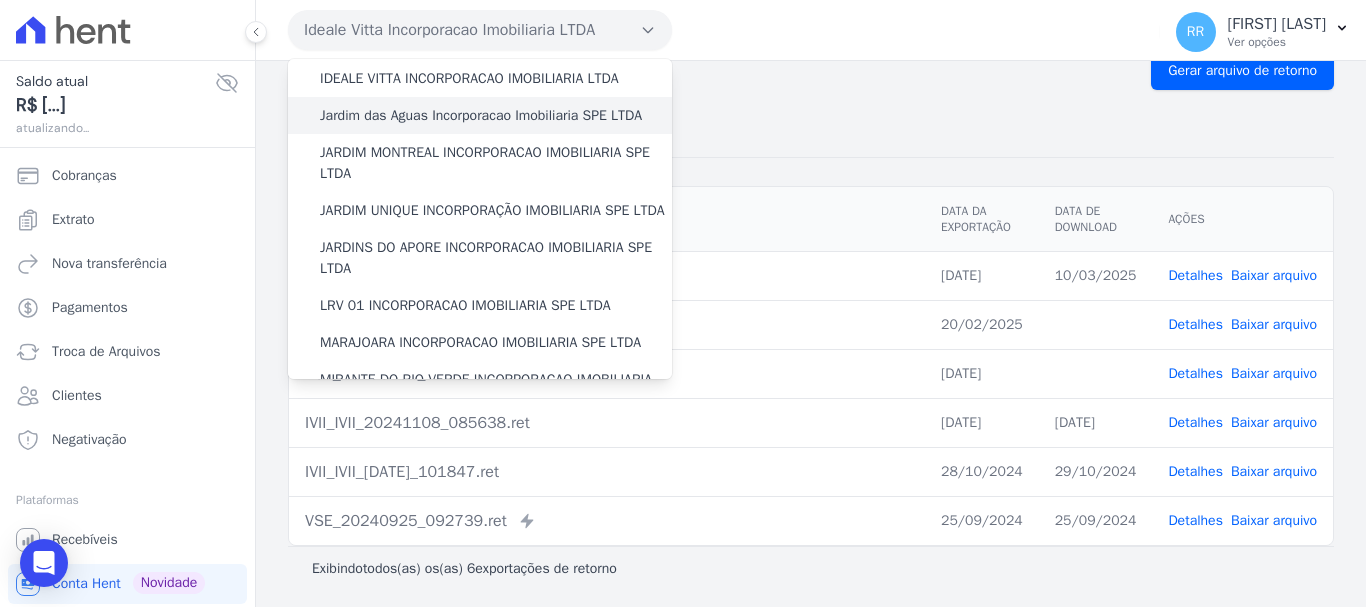 click on "Jardim das Aguas Incorporacao Imobiliaria SPE LTDA" at bounding box center [481, 115] 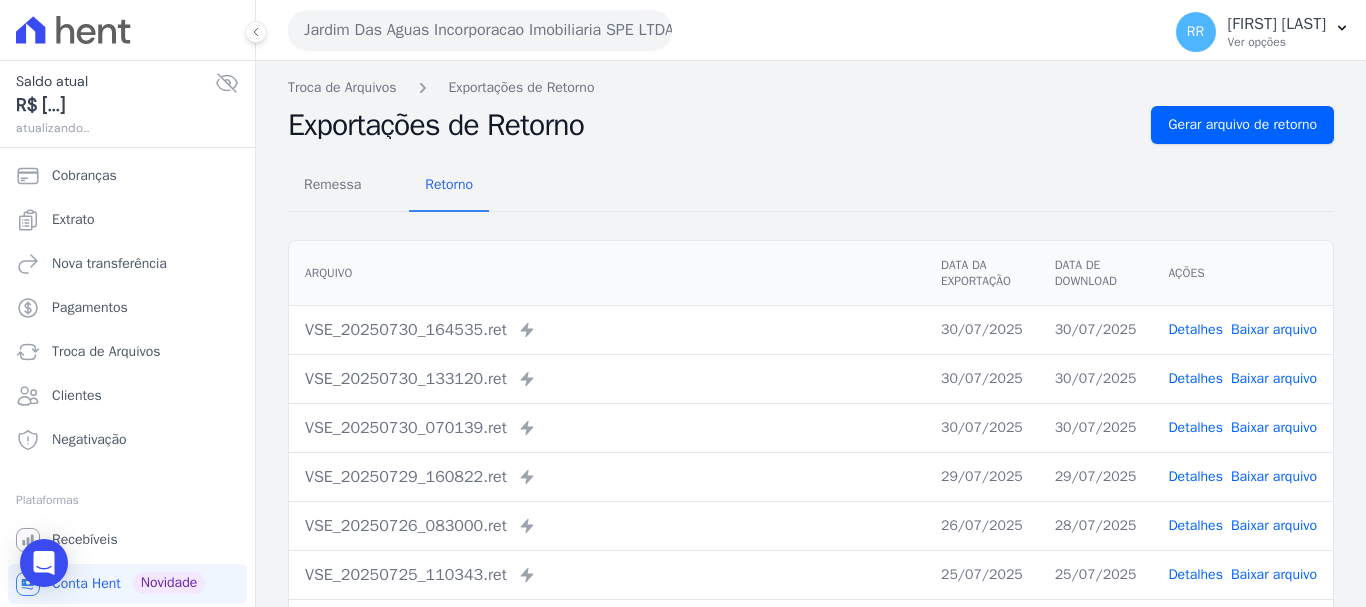 click on "Arquivo
Data da Exportação
Data de Download
Ações
VSE_20250730_164535.ret
Enviado para Nexxera em: [DATE], [TIME]
[DATE]
[DATE]
Detalhes" at bounding box center (811, 505) 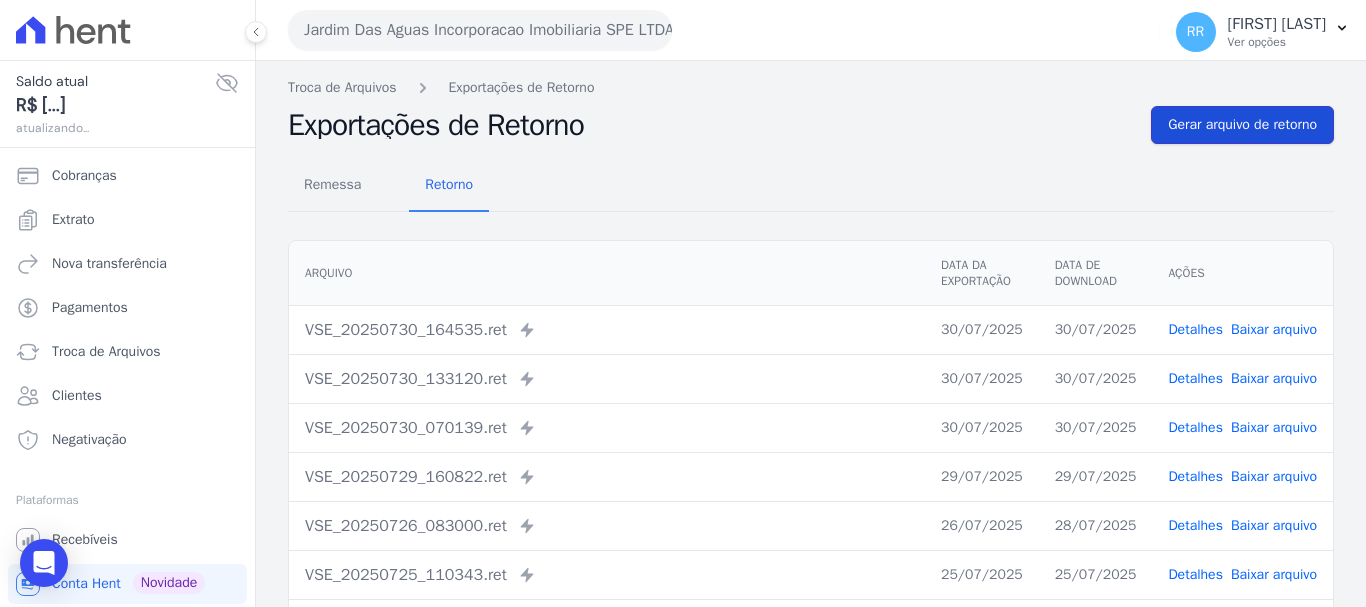 click on "Gerar arquivo de retorno" at bounding box center [1242, 125] 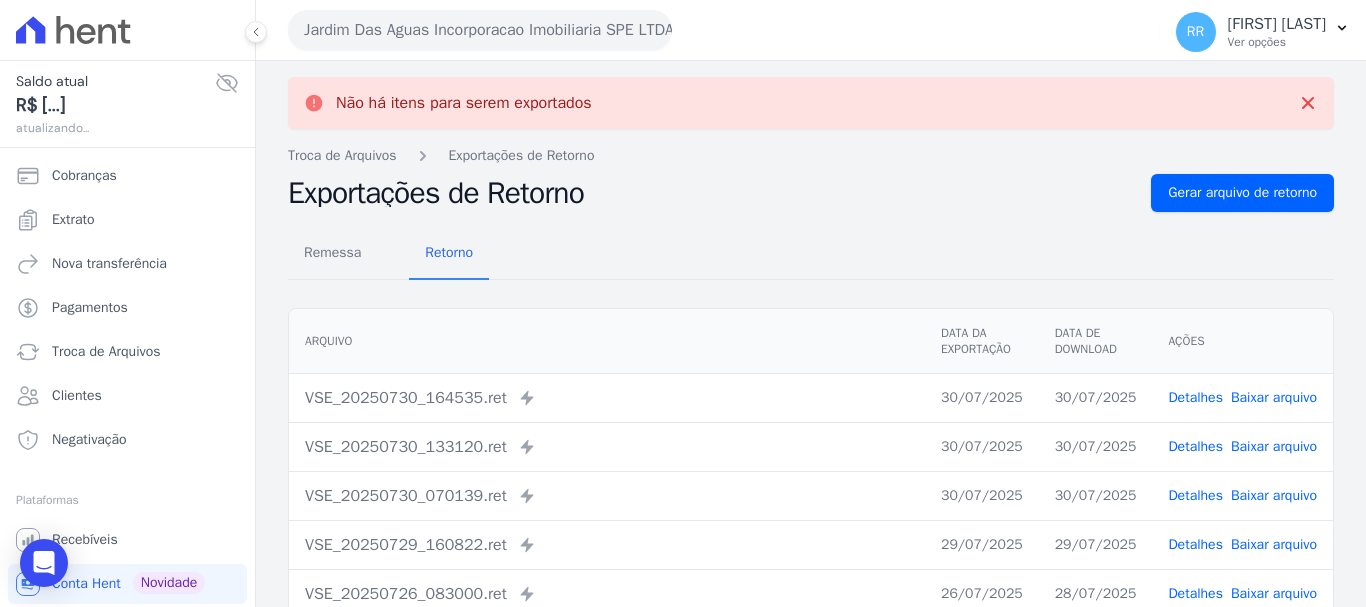 click on "Jardim Das Aguas Incorporacao Imobiliaria SPE LTDA" at bounding box center [480, 30] 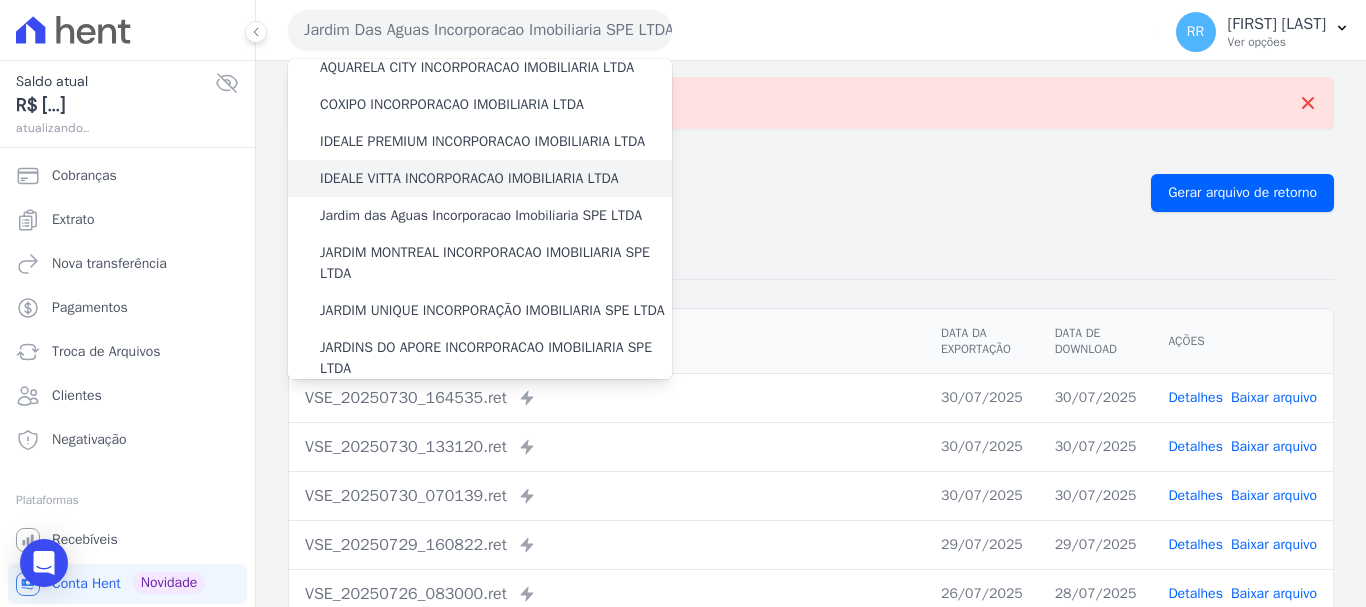 scroll, scrollTop: 300, scrollLeft: 0, axis: vertical 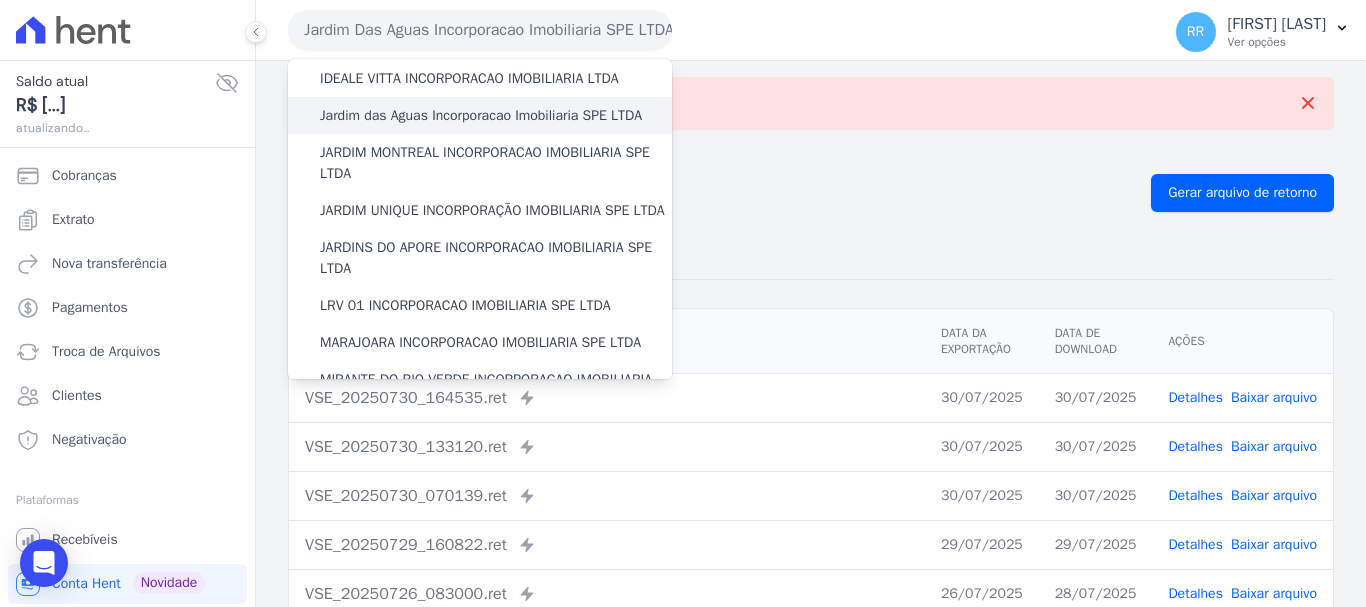 click on "JARDIM MONTREAL INCORPORACAO IMOBILIARIA SPE LTDA" at bounding box center [496, 163] 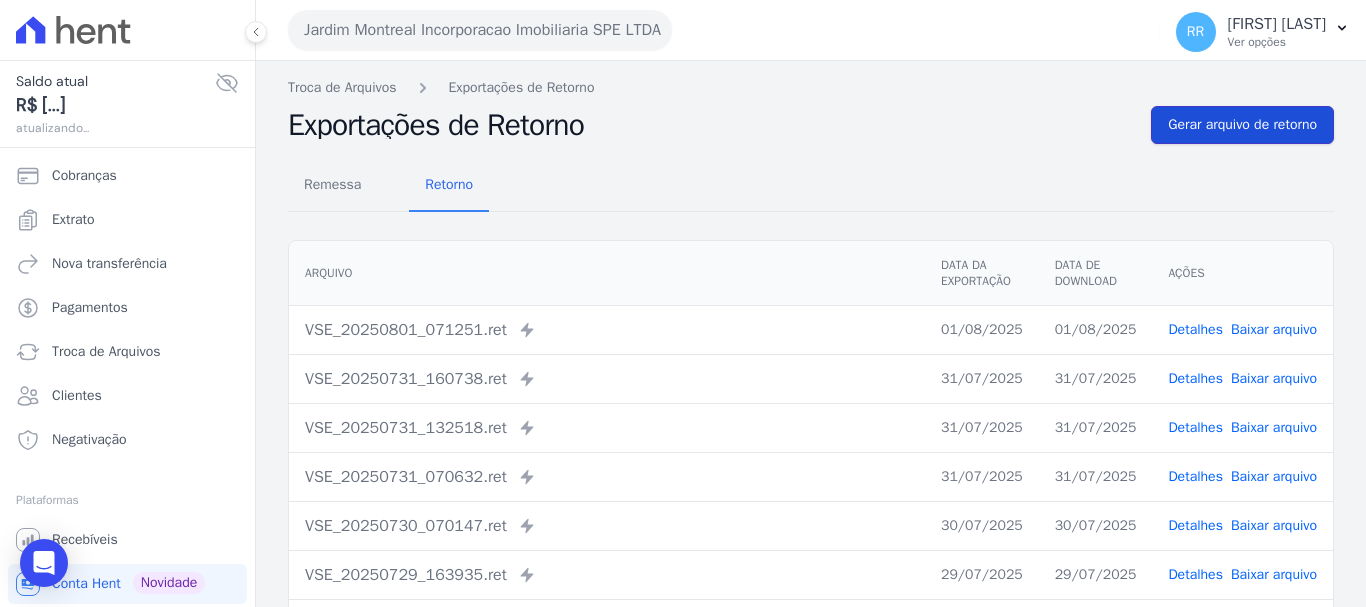 click on "Gerar arquivo de retorno" at bounding box center (1242, 125) 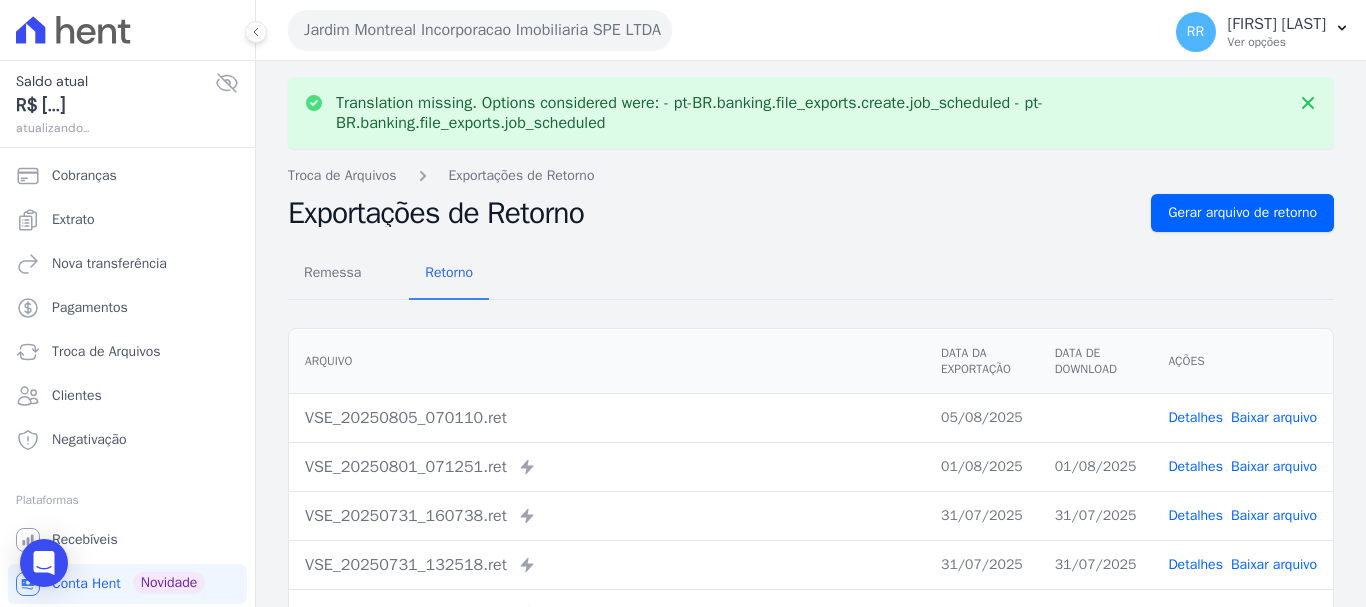 click on "Baixar arquivo" at bounding box center (1274, 417) 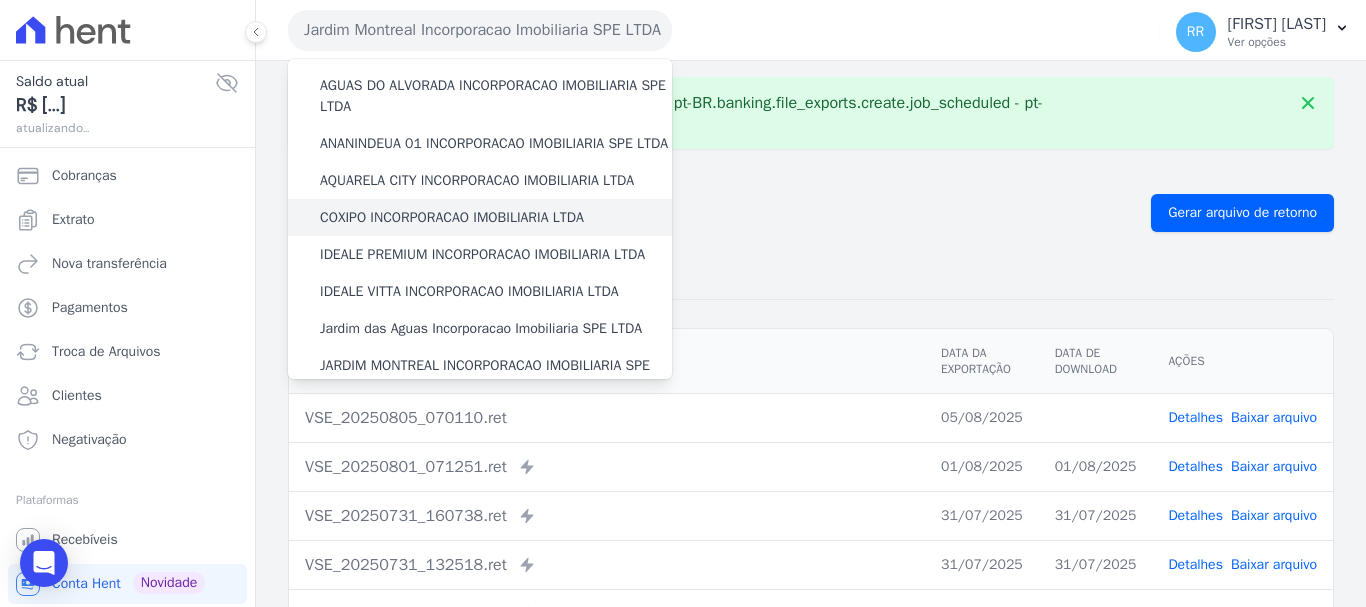 scroll, scrollTop: 200, scrollLeft: 0, axis: vertical 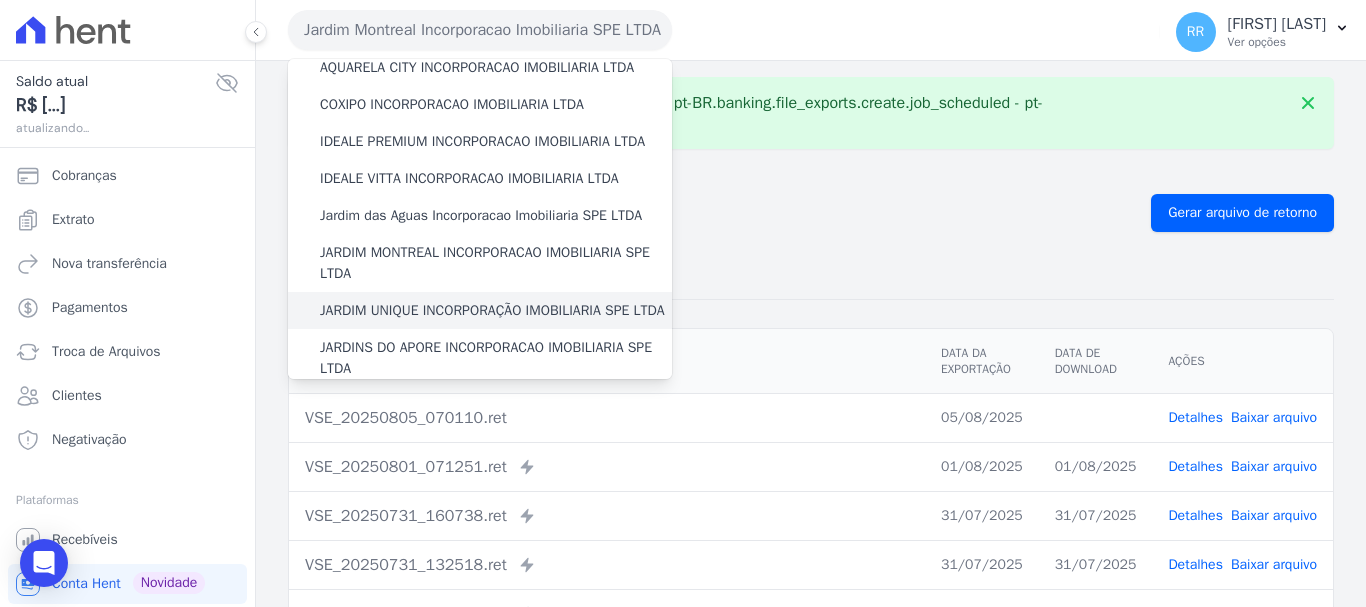click on "JARDIM UNIQUE INCORPORAÇÃO IMOBILIARIA SPE LTDA" at bounding box center [492, 310] 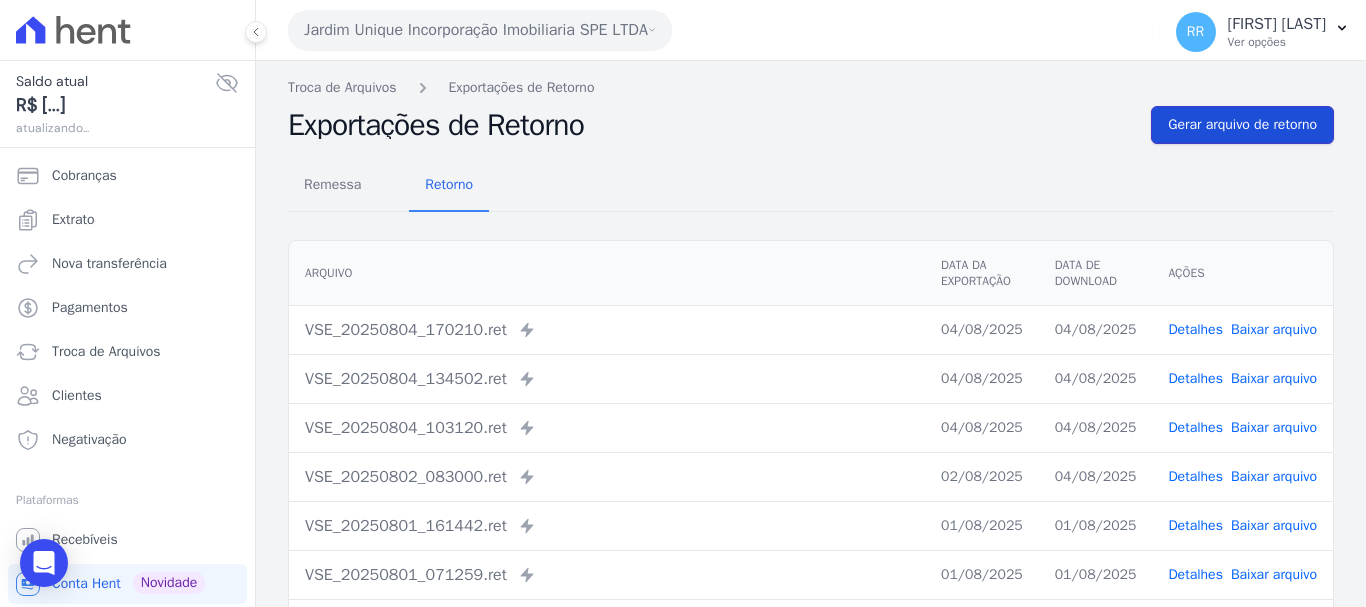click on "Gerar arquivo de retorno" at bounding box center (1242, 125) 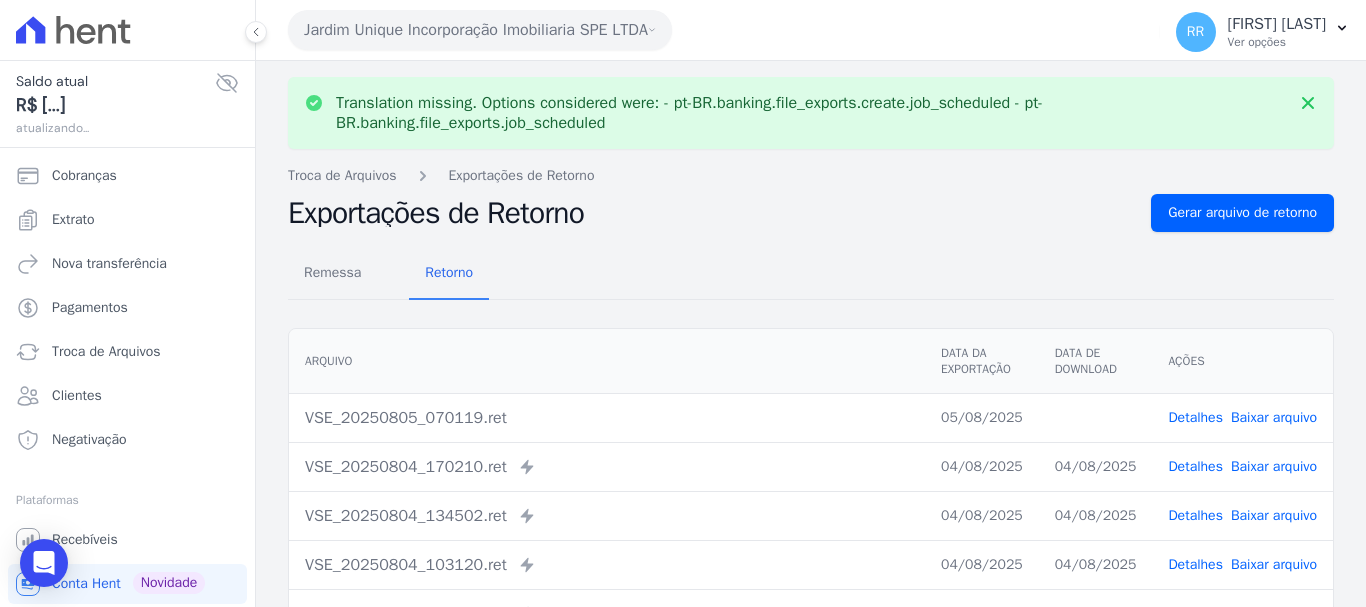 click on "Baixar arquivo" at bounding box center (1274, 417) 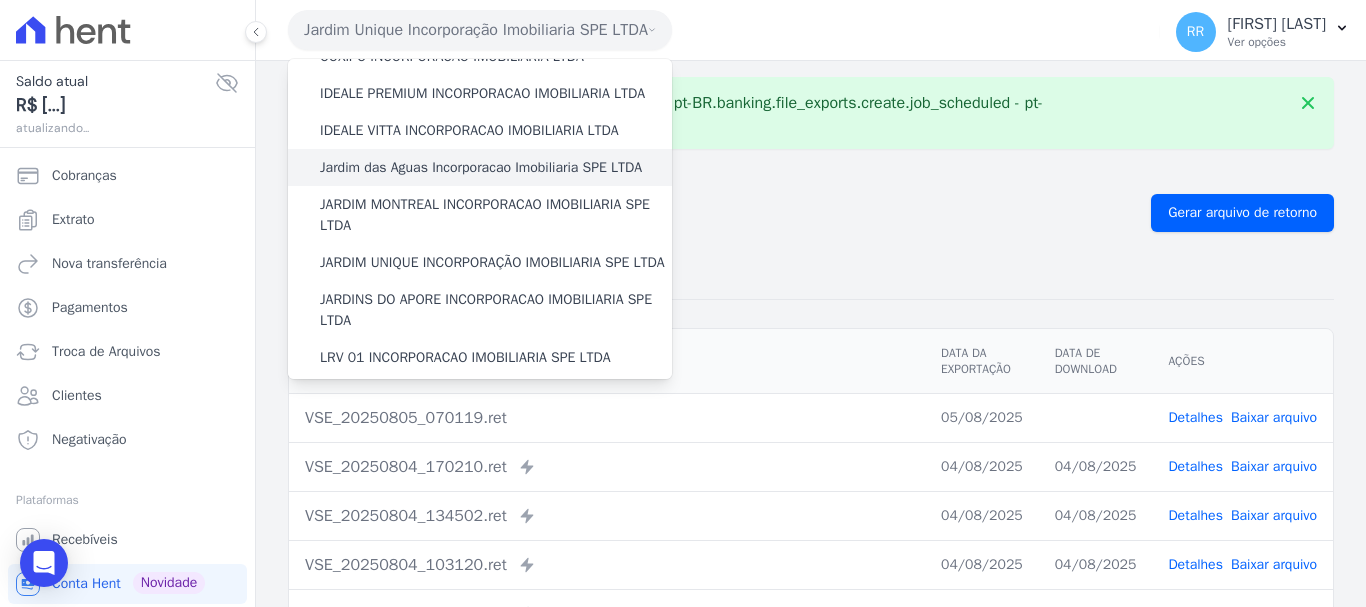 scroll, scrollTop: 300, scrollLeft: 0, axis: vertical 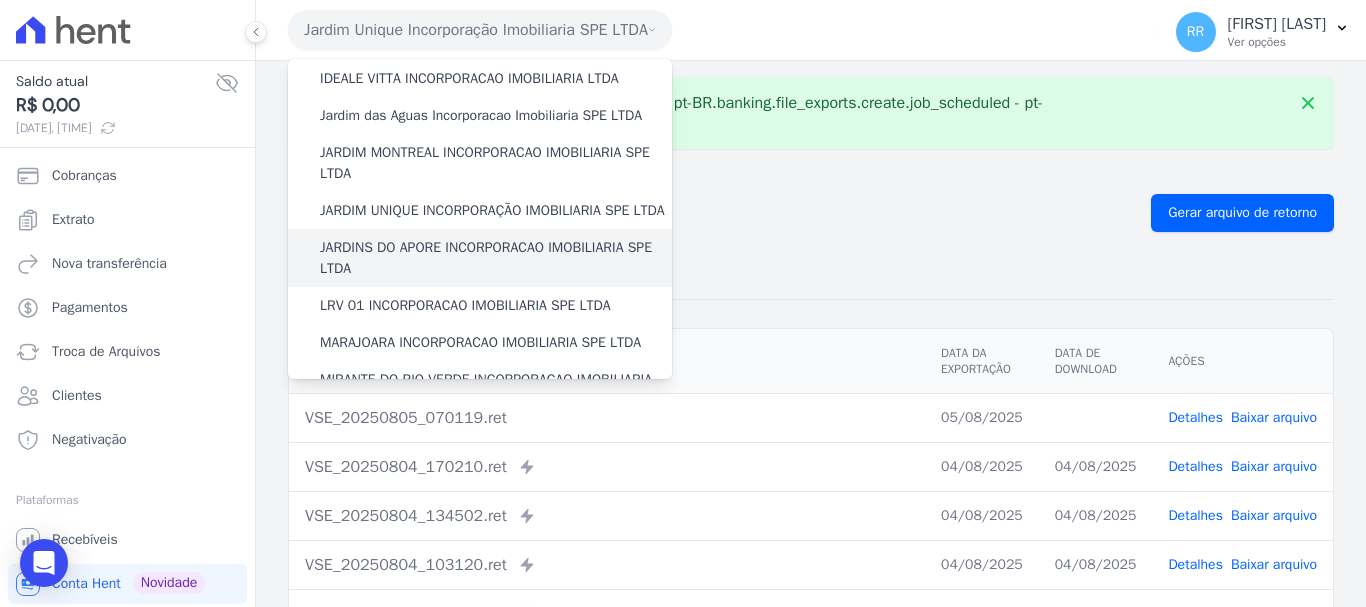 click on "JARDINS DO APORE INCORPORACAO IMOBILIARIA SPE LTDA" at bounding box center [496, 258] 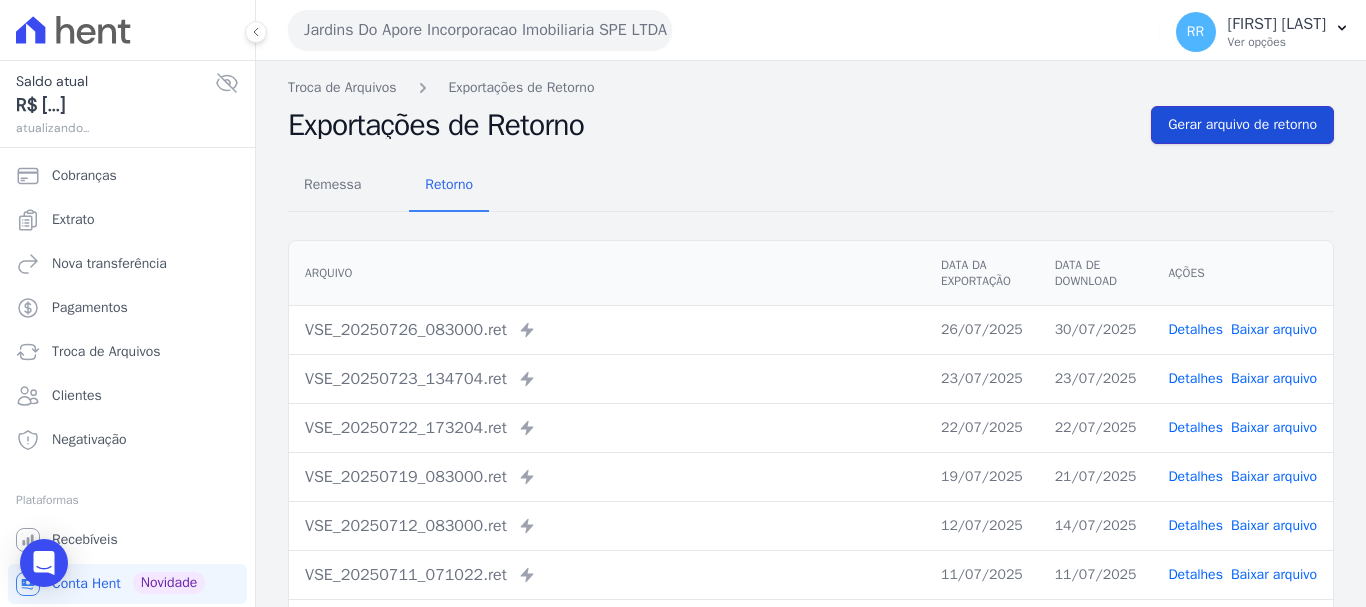 click on "Gerar arquivo de retorno" at bounding box center [1242, 125] 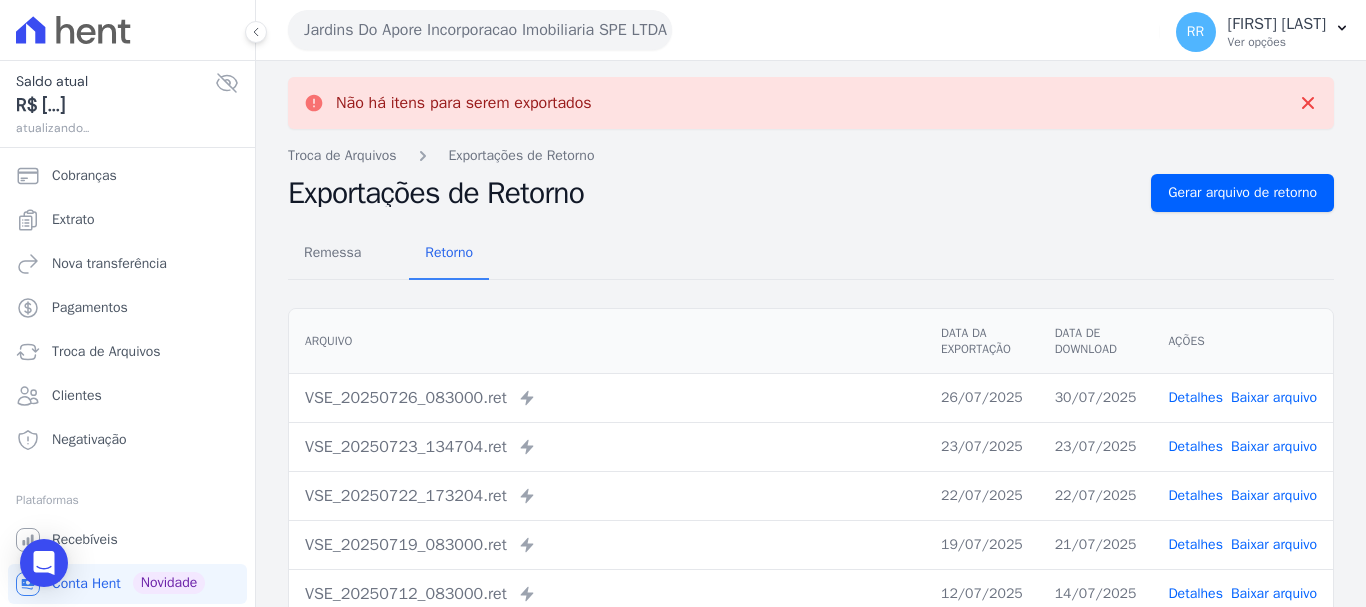 click on "Jardins Do Apore Incorporacao Imobiliaria SPE LTDA" at bounding box center (480, 30) 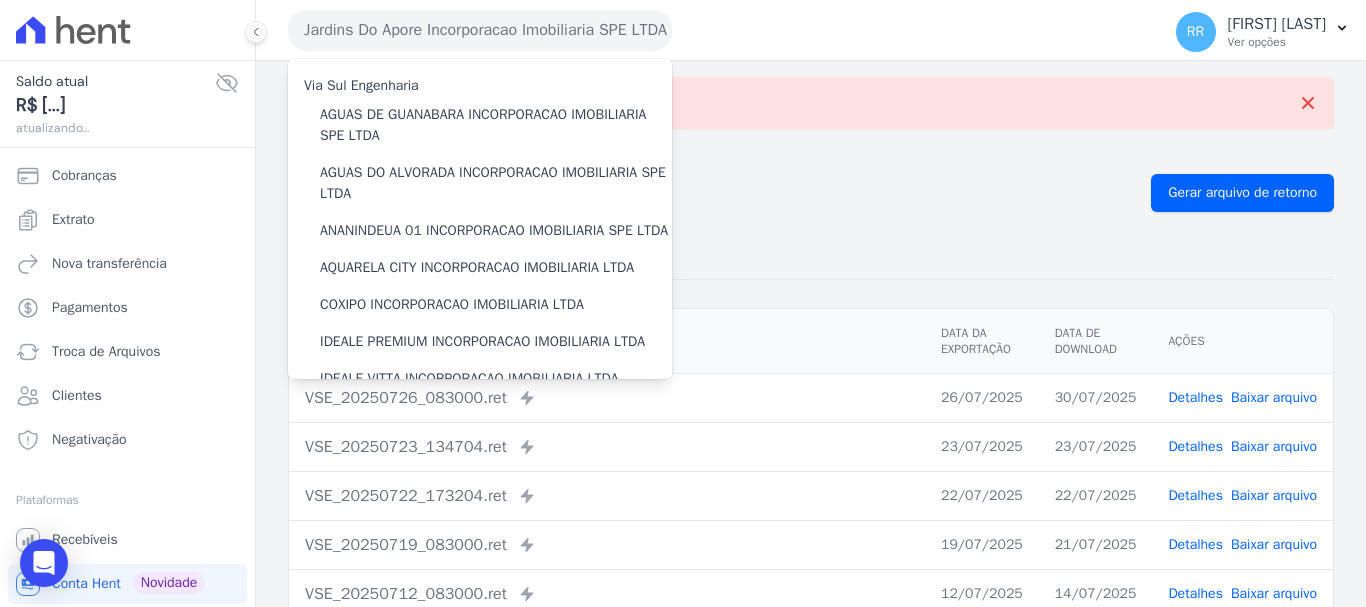 scroll, scrollTop: 400, scrollLeft: 0, axis: vertical 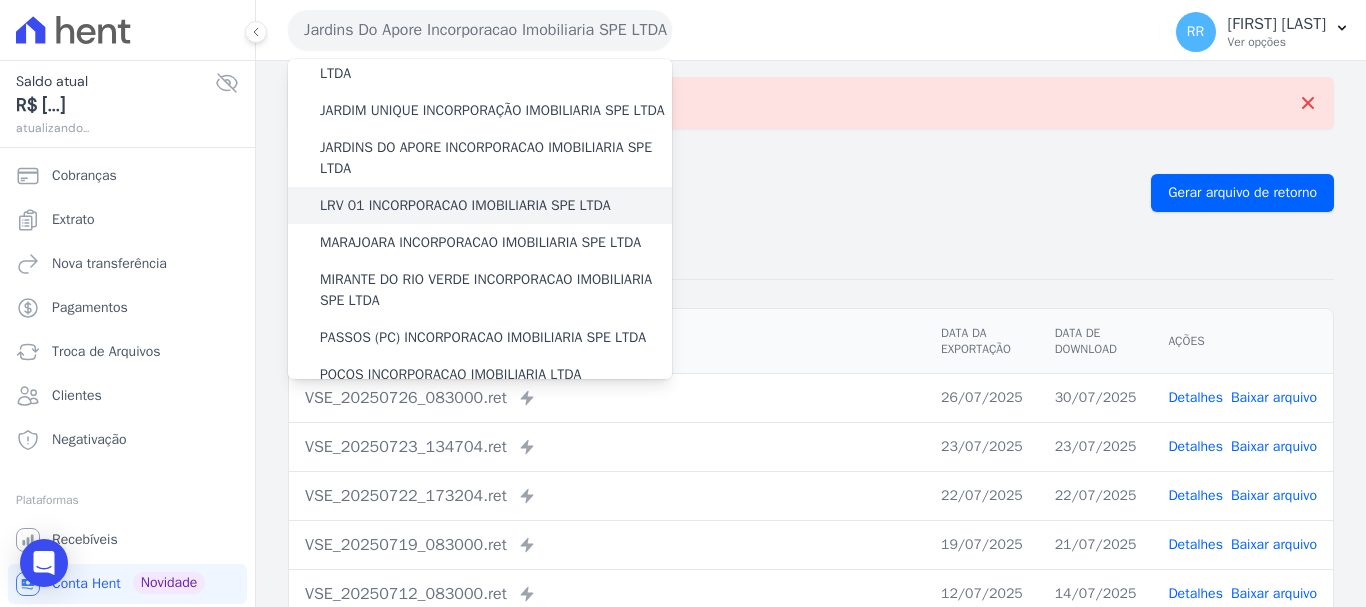 click on "LRV 01 INCORPORACAO IMOBILIARIA SPE LTDA" at bounding box center (465, 205) 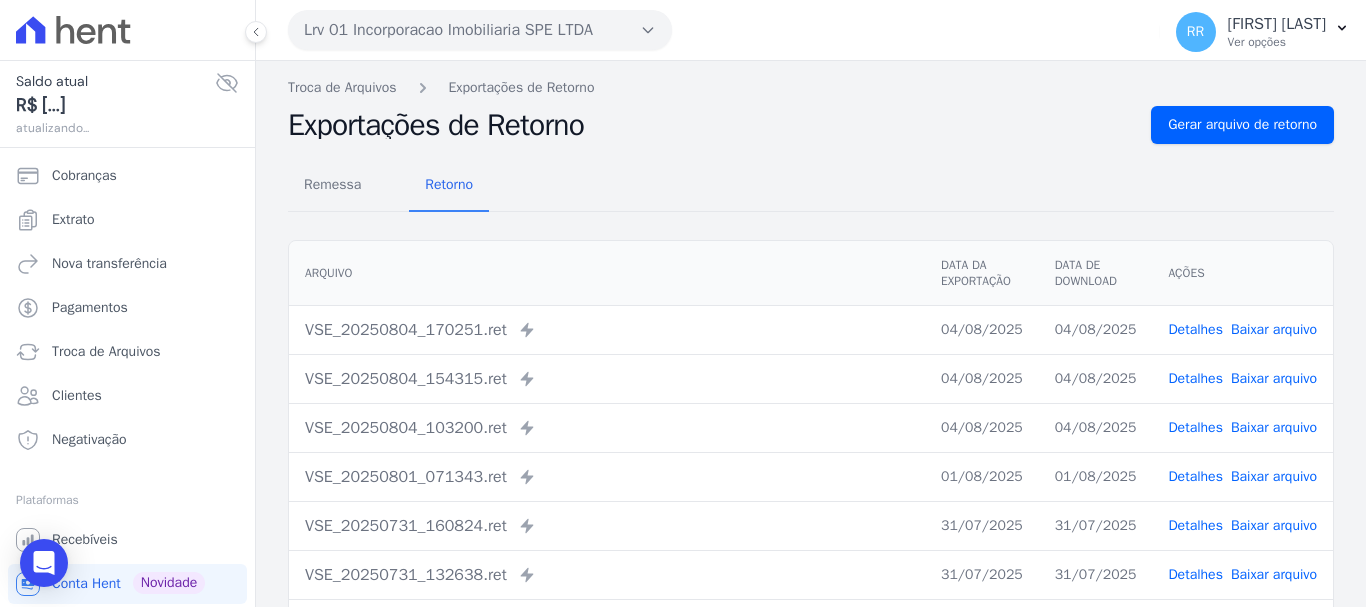 click on "Arquivo
Data da Exportação
Data de Download
Ações
VSE_20250804_170251.ret" at bounding box center (811, 472) 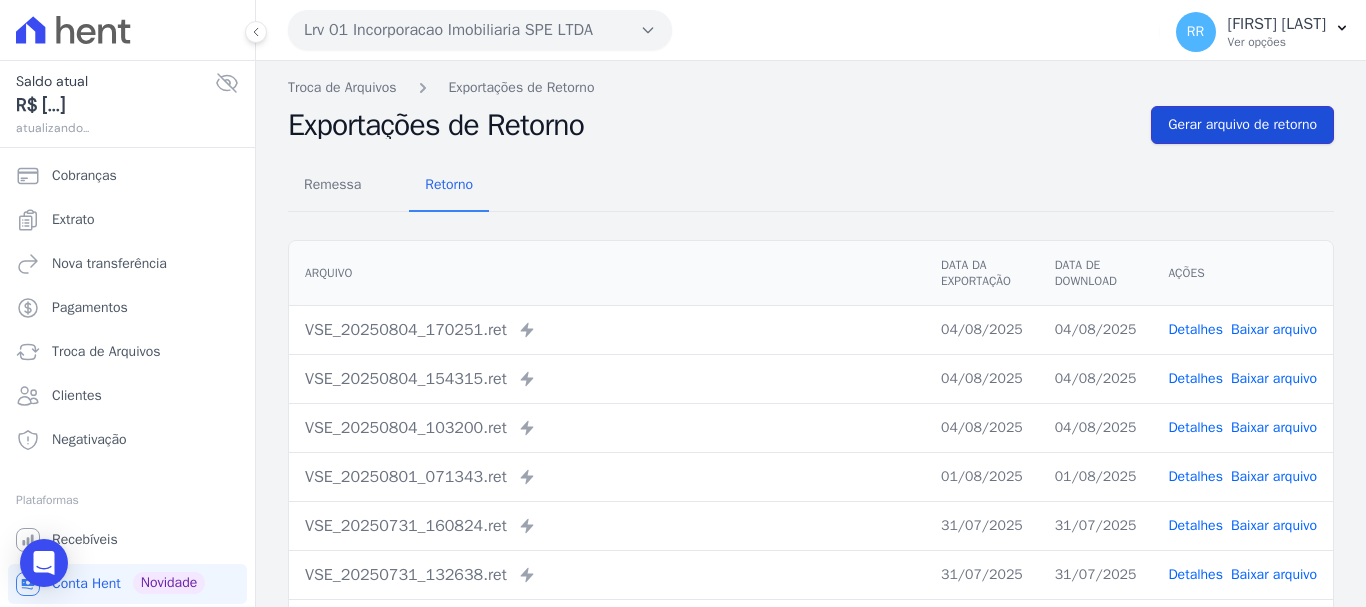 click on "Gerar arquivo de retorno" at bounding box center (1242, 125) 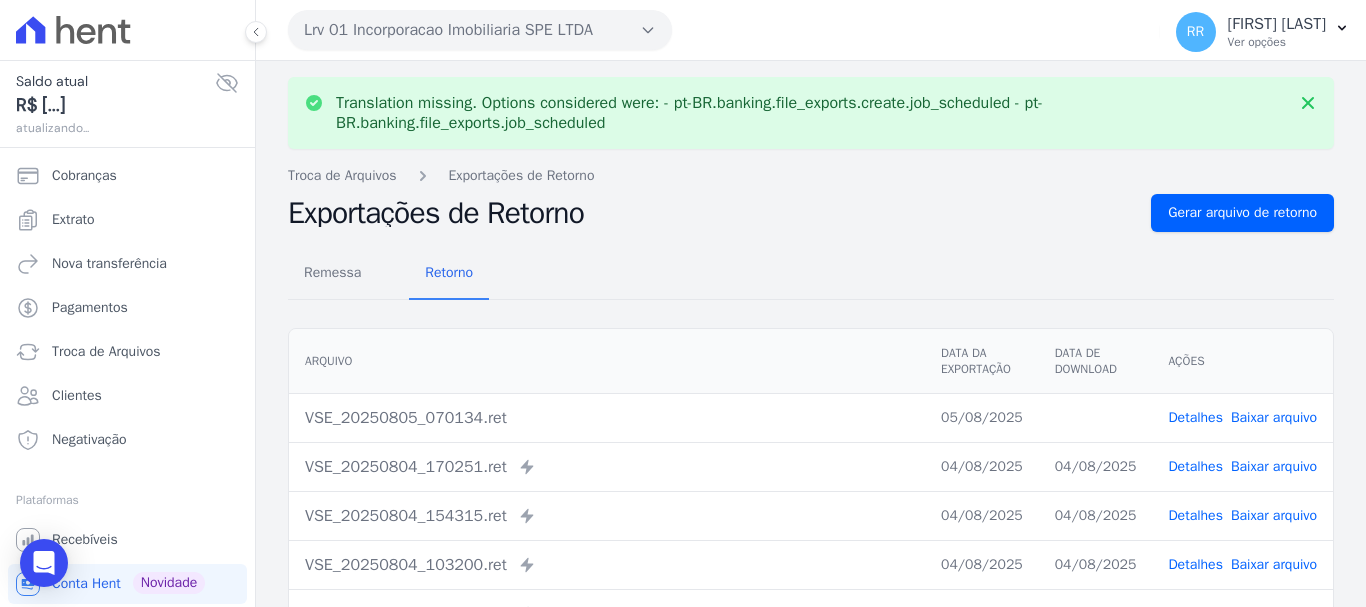 click on "Baixar arquivo" at bounding box center (1274, 417) 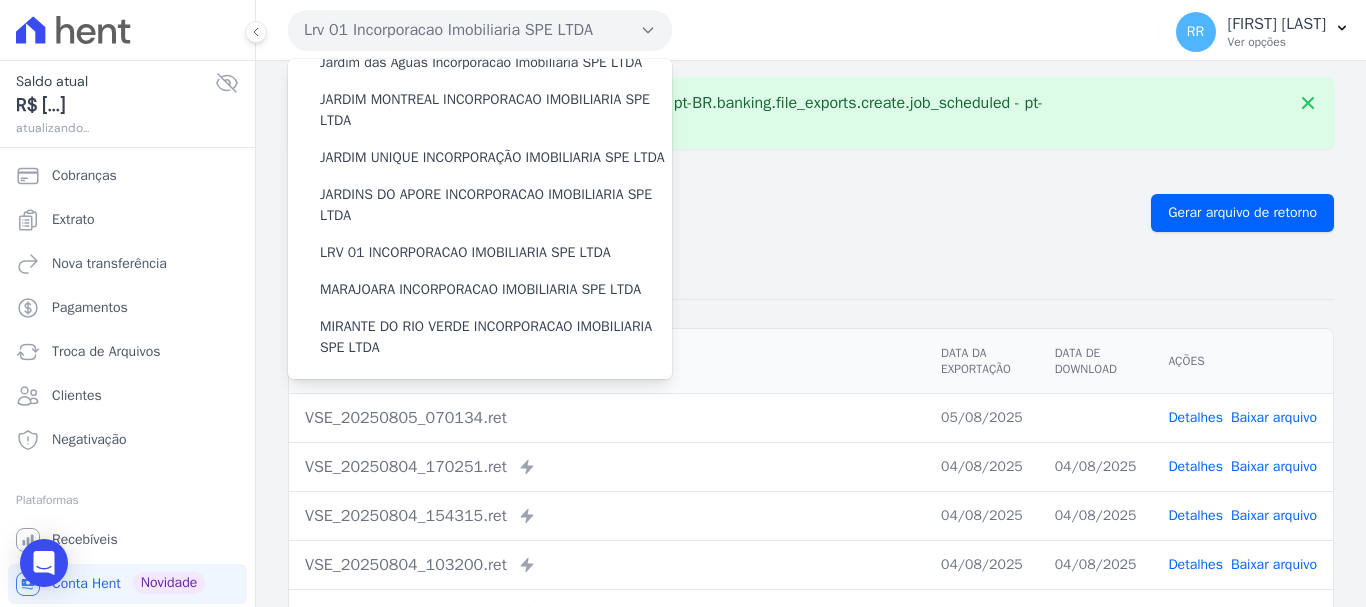 scroll, scrollTop: 400, scrollLeft: 0, axis: vertical 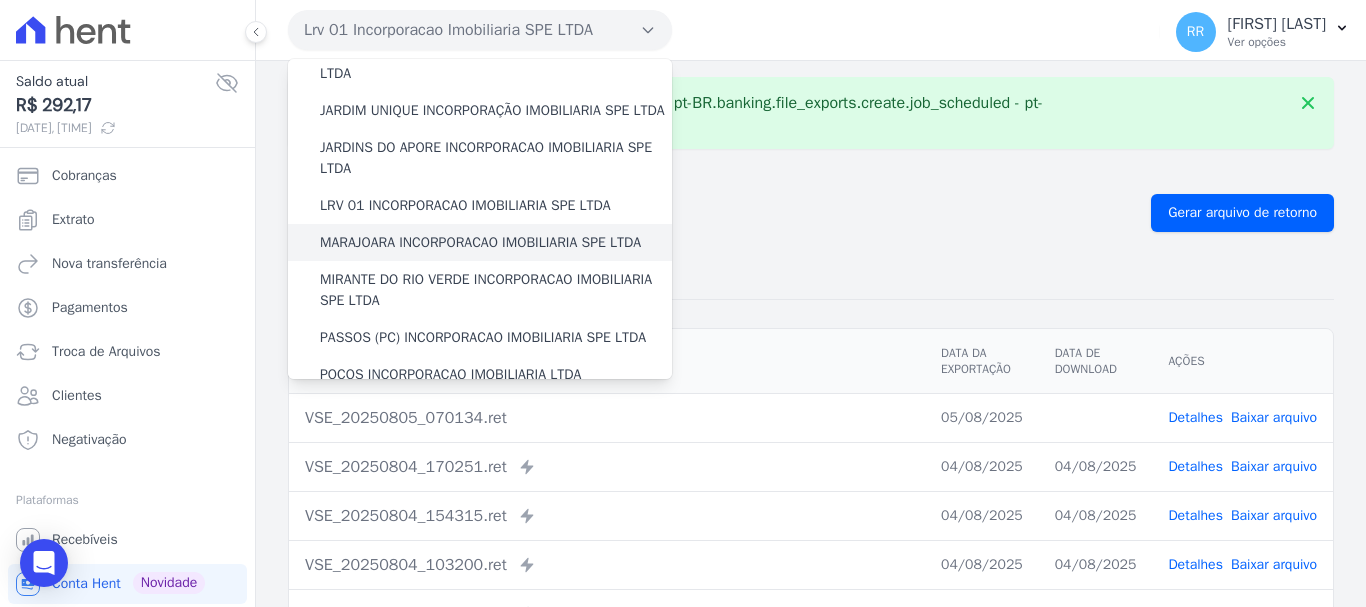 click on "MARAJOARA INCORPORACAO IMOBILIARIA SPE LTDA" at bounding box center [480, 242] 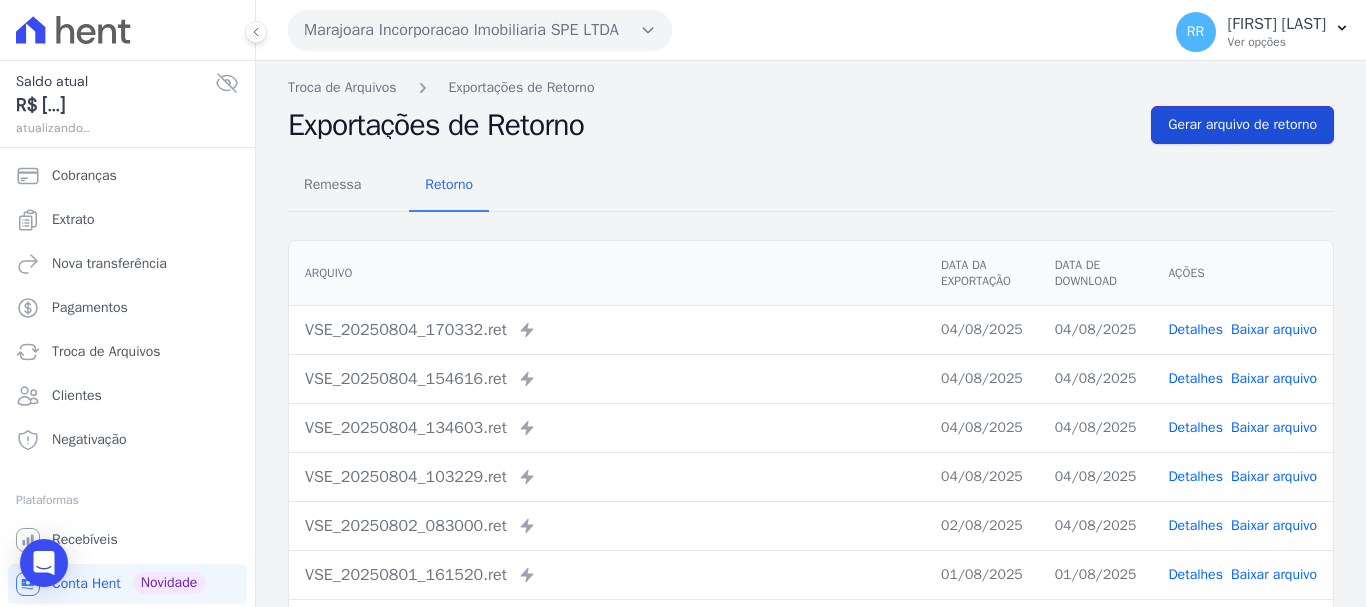 click on "Gerar arquivo de retorno" at bounding box center (1242, 125) 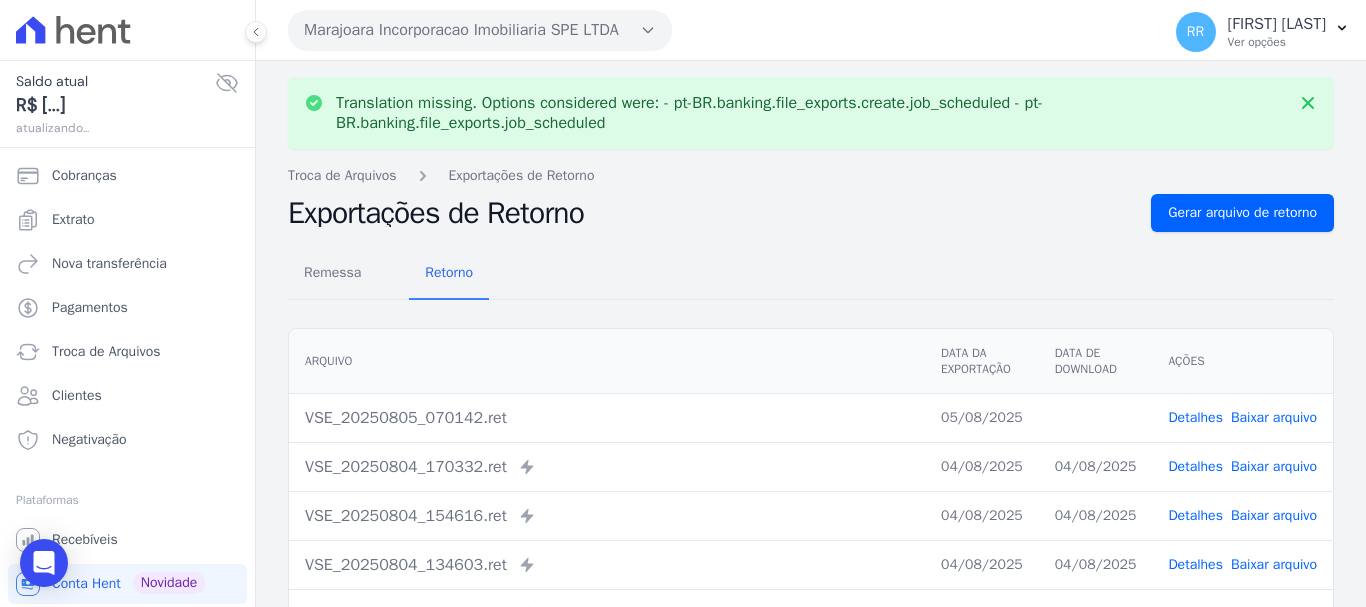 drag, startPoint x: 1254, startPoint y: 413, endPoint x: 959, endPoint y: 319, distance: 309.6143 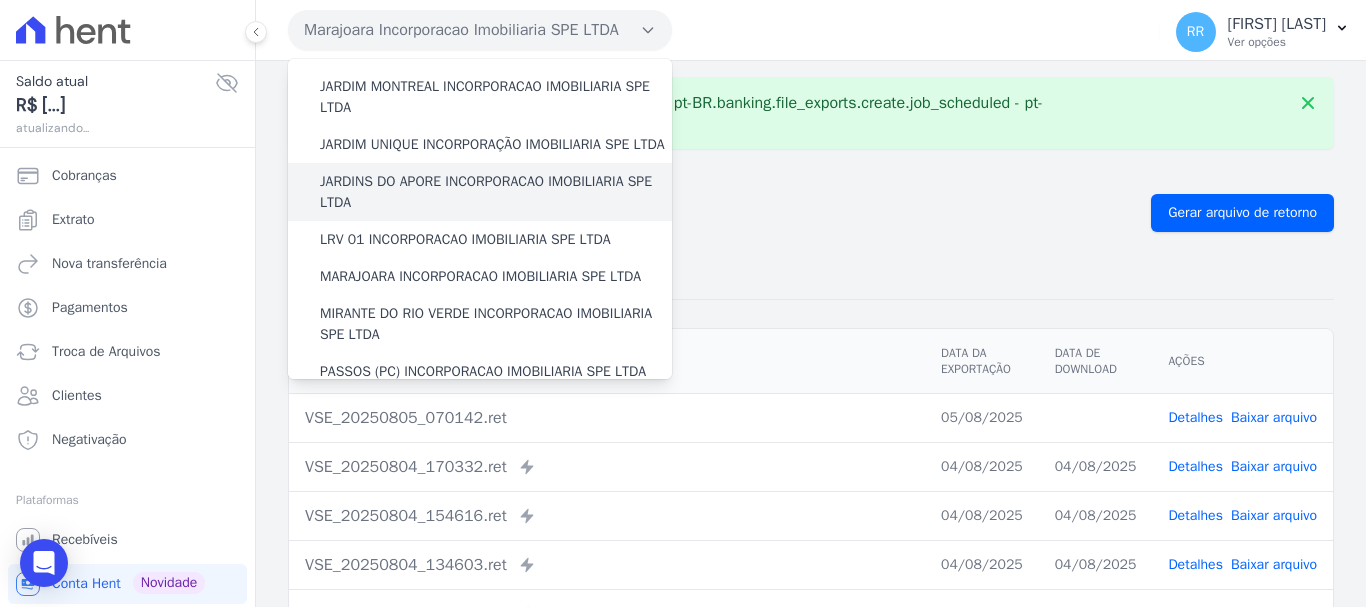 scroll, scrollTop: 400, scrollLeft: 0, axis: vertical 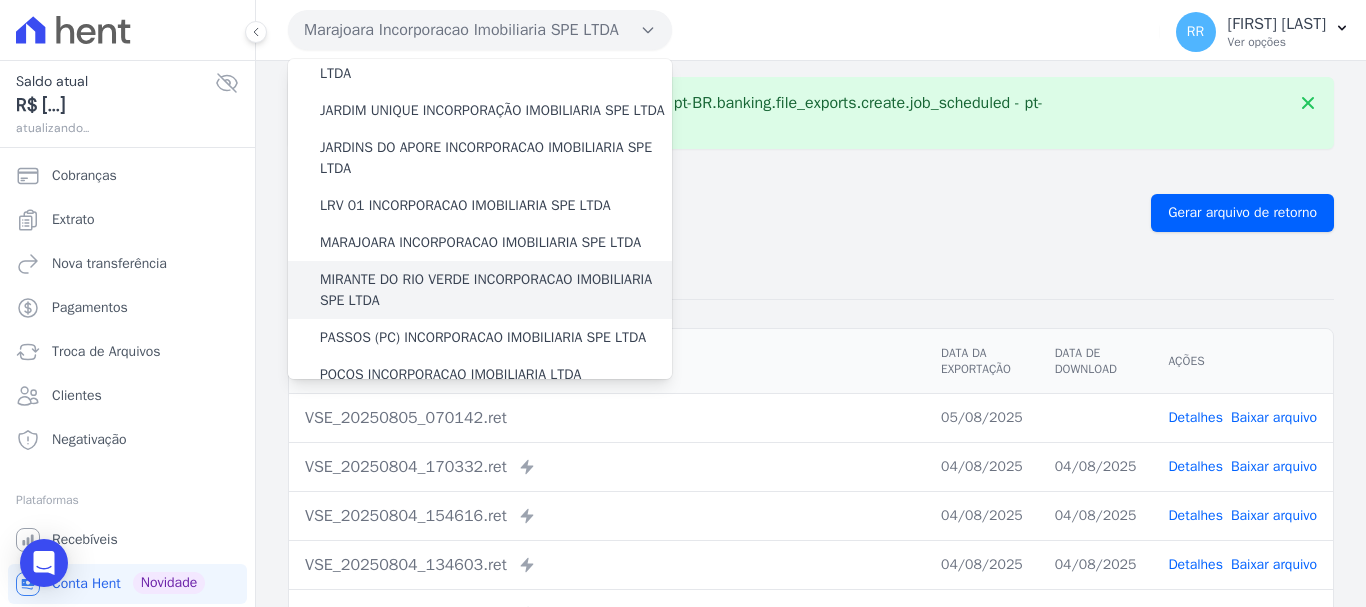 click on "MIRANTE DO RIO VERDE INCORPORACAO IMOBILIARIA SPE LTDA" at bounding box center (496, 290) 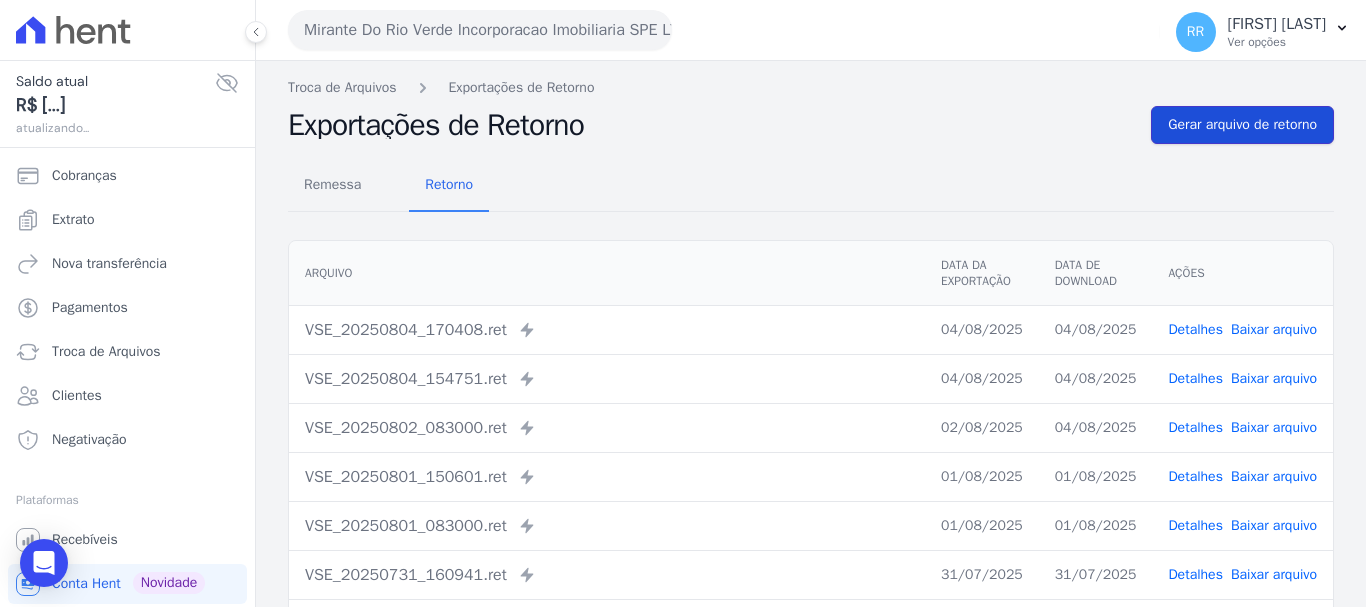 click on "Gerar arquivo de retorno" at bounding box center [1242, 125] 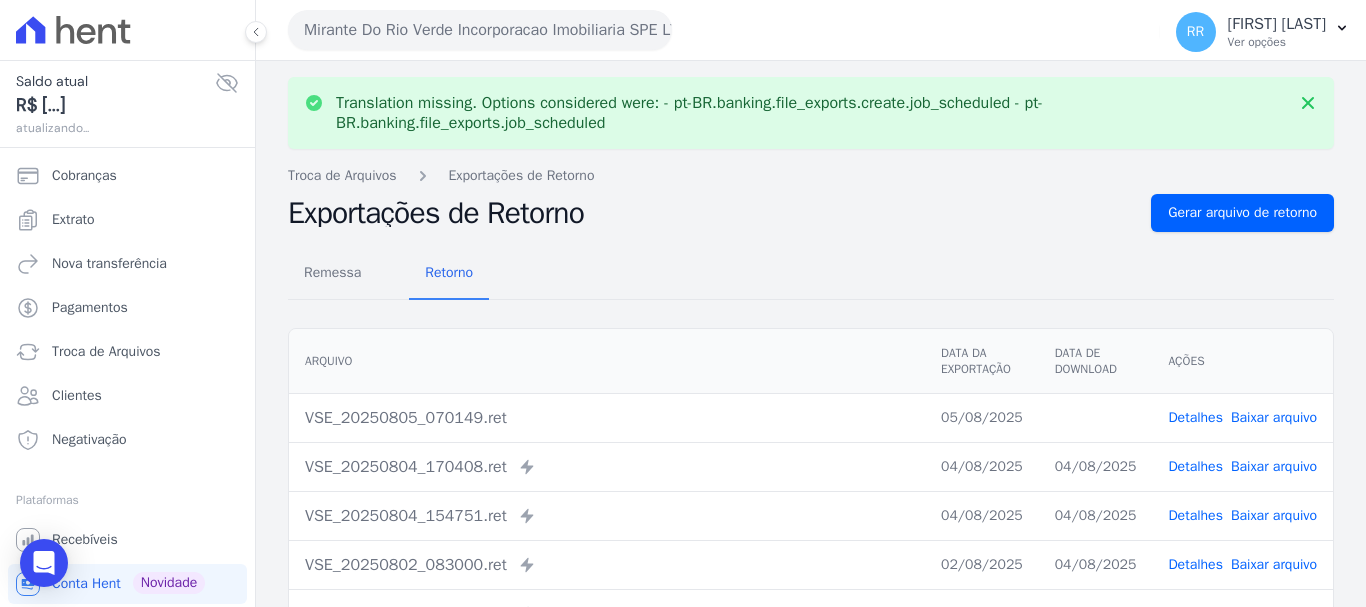 click on "Baixar arquivo" at bounding box center (1274, 417) 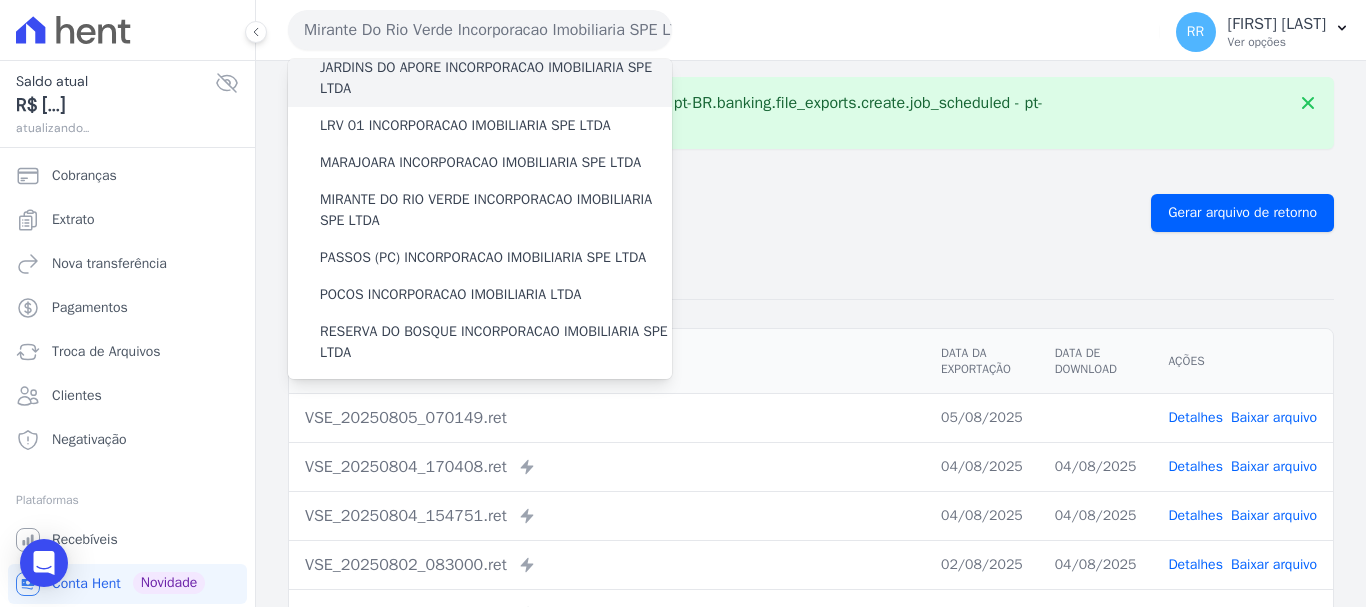 scroll, scrollTop: 500, scrollLeft: 0, axis: vertical 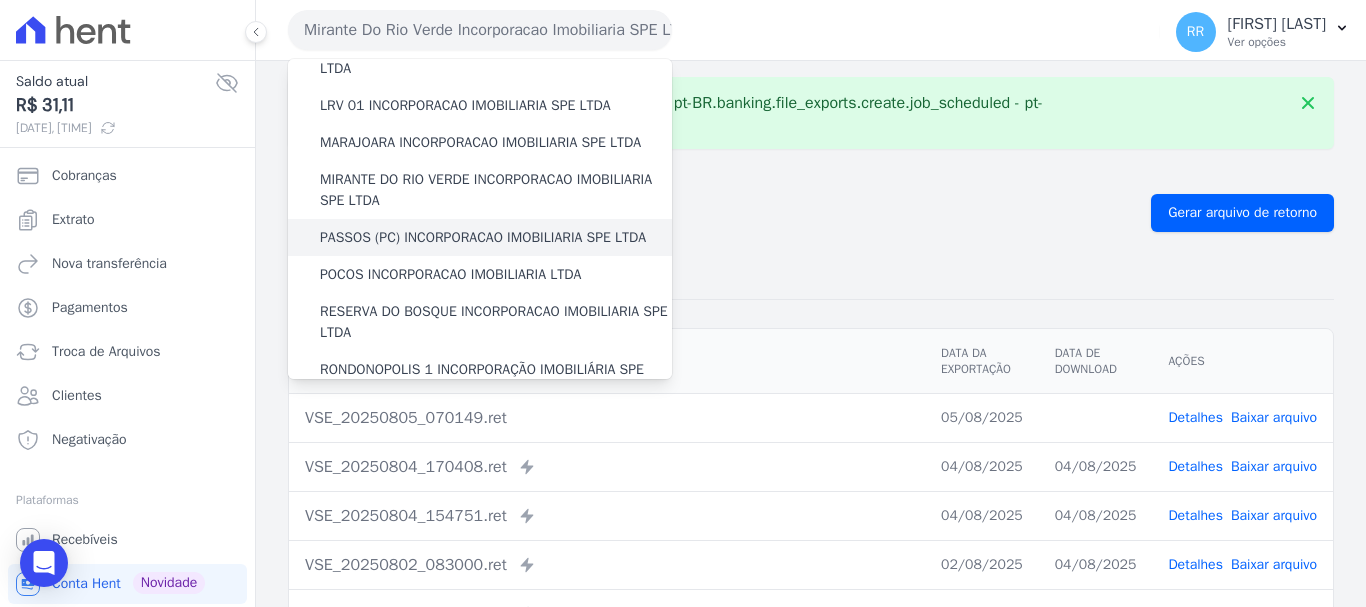 click on "PASSOS (PC) INCORPORACAO IMOBILIARIA SPE LTDA" at bounding box center [483, 237] 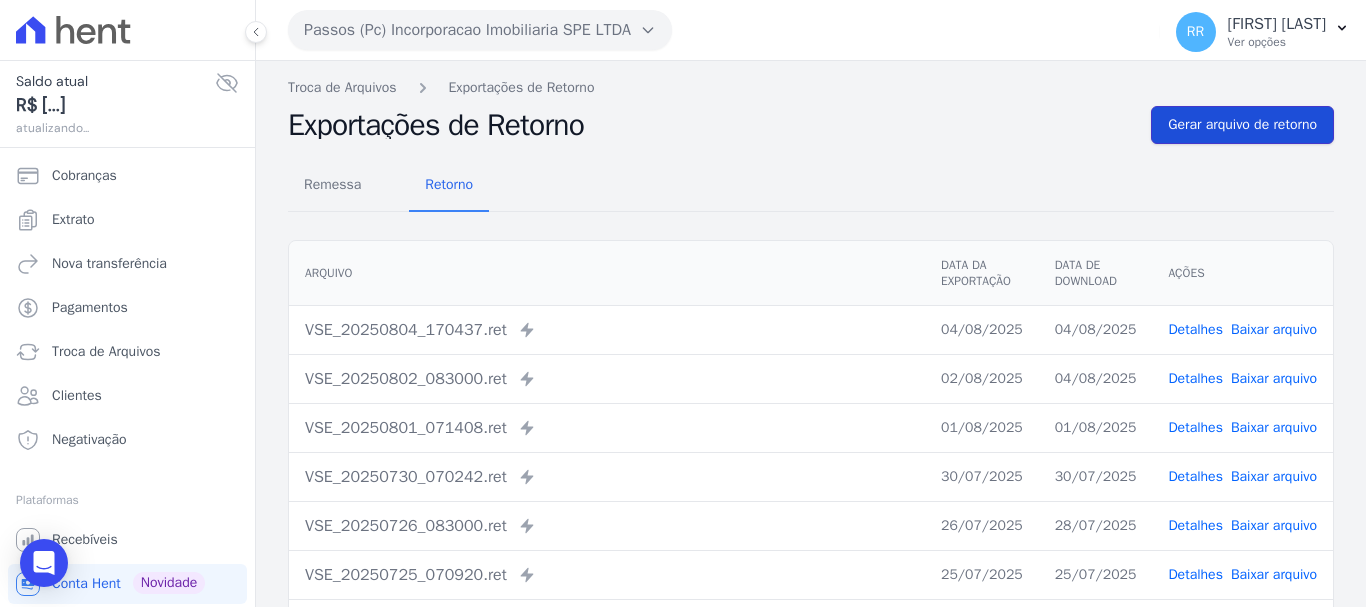click on "Gerar arquivo de retorno" at bounding box center (1242, 125) 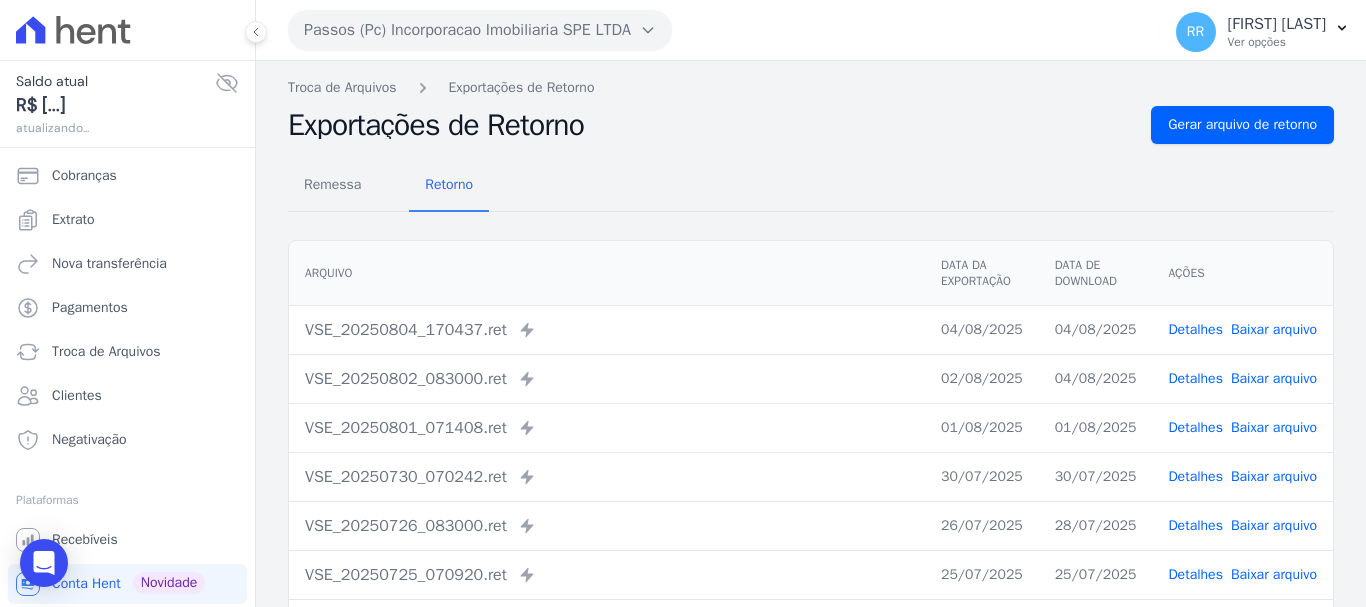 click on "Passos (Pc) Incorporacao Imobiliaria SPE LTDA" at bounding box center (480, 30) 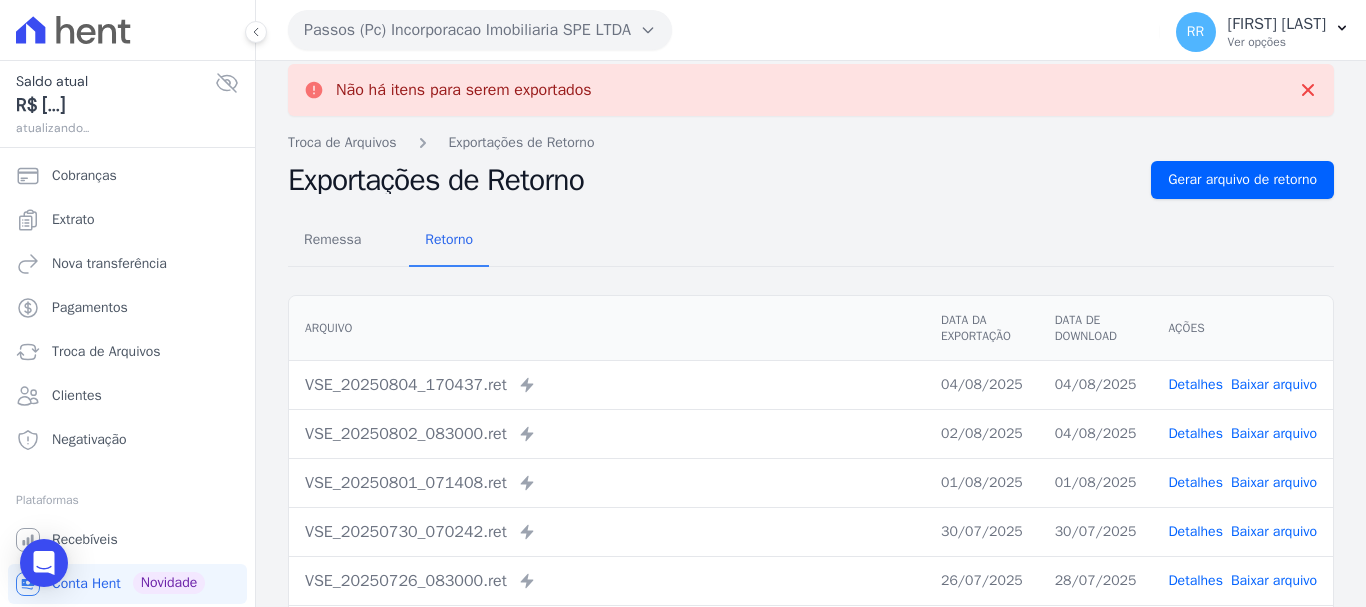 scroll, scrollTop: 0, scrollLeft: 0, axis: both 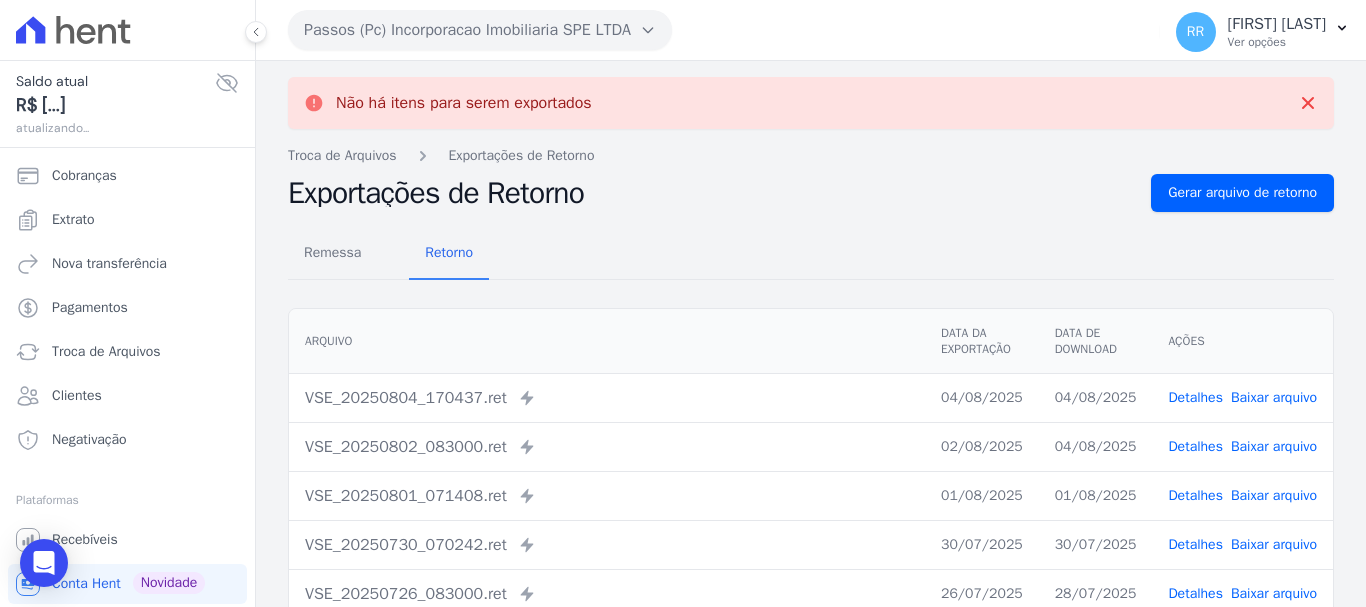click on "Passos (Pc) Incorporacao Imobiliaria SPE LTDA
Via Sul Engenharia
AGUAS DE GUANABARA INCORPORACAO IMOBILIARIA SPE LTDA
AGUAS DO ALVORADA INCORPORACAO IMOBILIARIA SPE LTDA
ANANINDEUA 01 INCORPORACAO IMOBILIARIA SPE LTDA
AQUARELA CITY INCORPORACAO IMOBILIARIA LTDA" at bounding box center (720, 30) 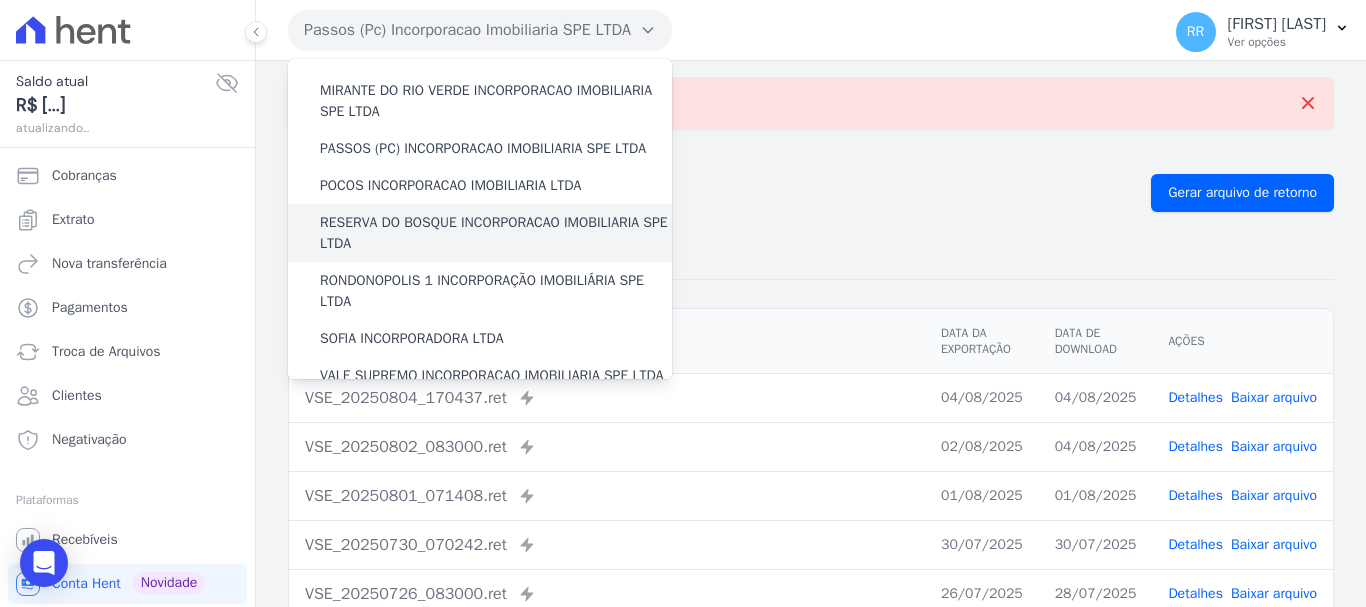 scroll, scrollTop: 600, scrollLeft: 0, axis: vertical 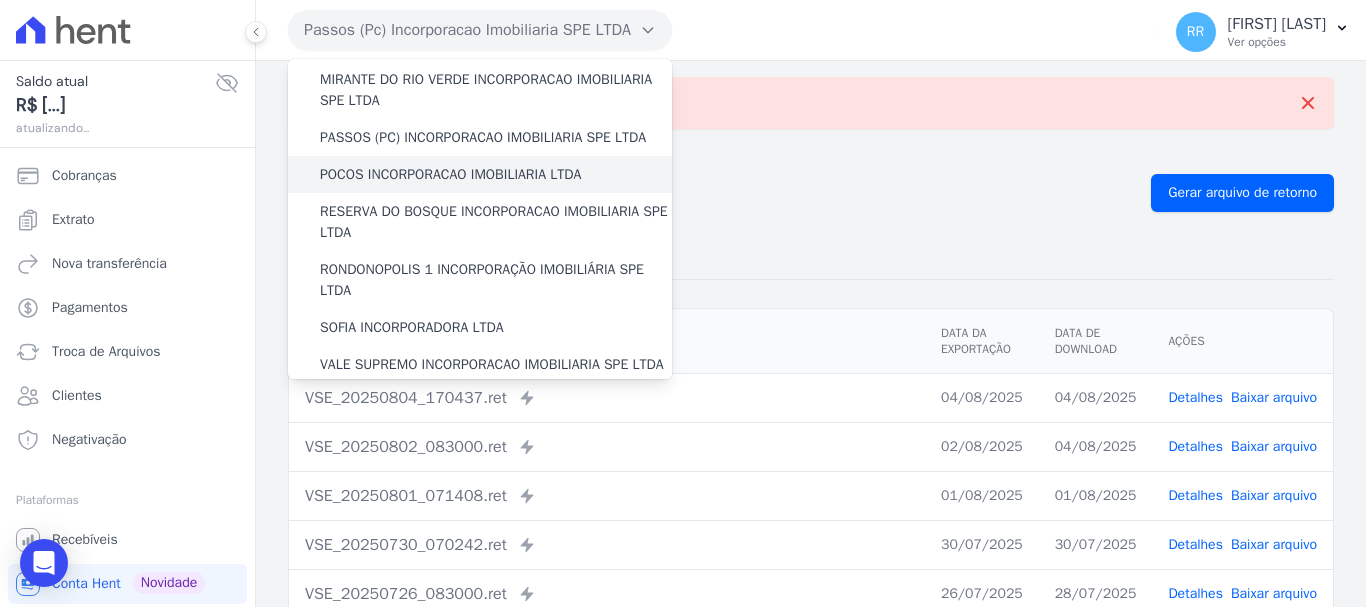click on "POCOS INCORPORACAO IMOBILIARIA LTDA" at bounding box center (480, 174) 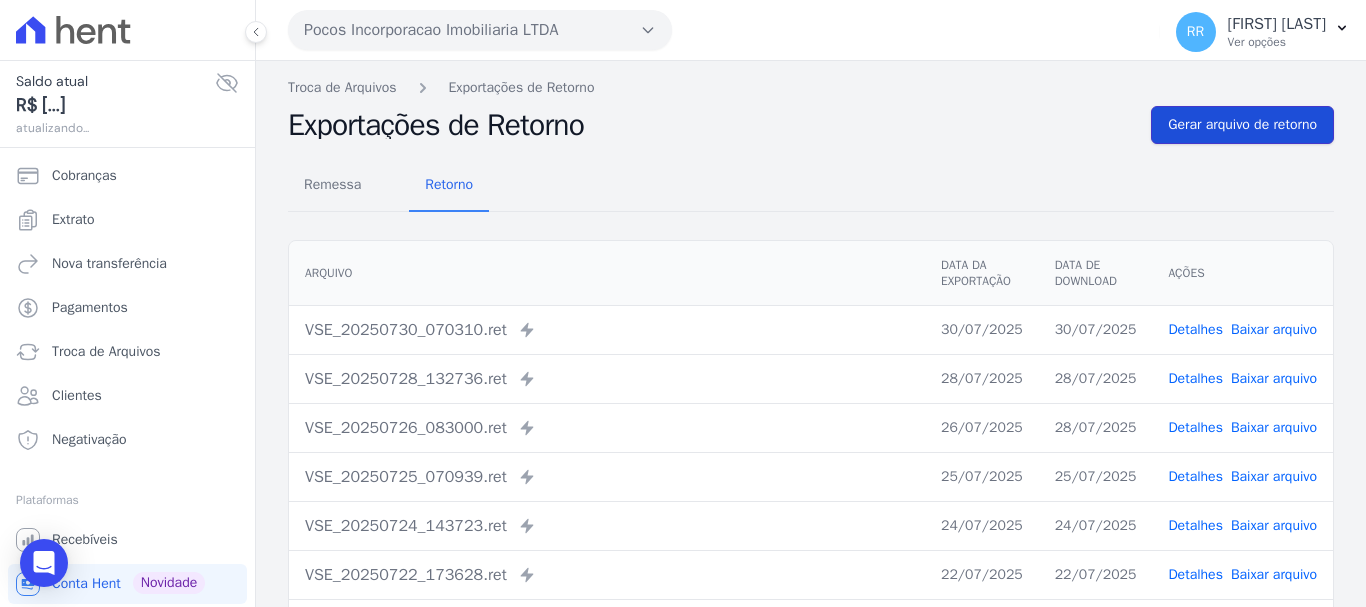 click on "Gerar arquivo de retorno" at bounding box center [1242, 125] 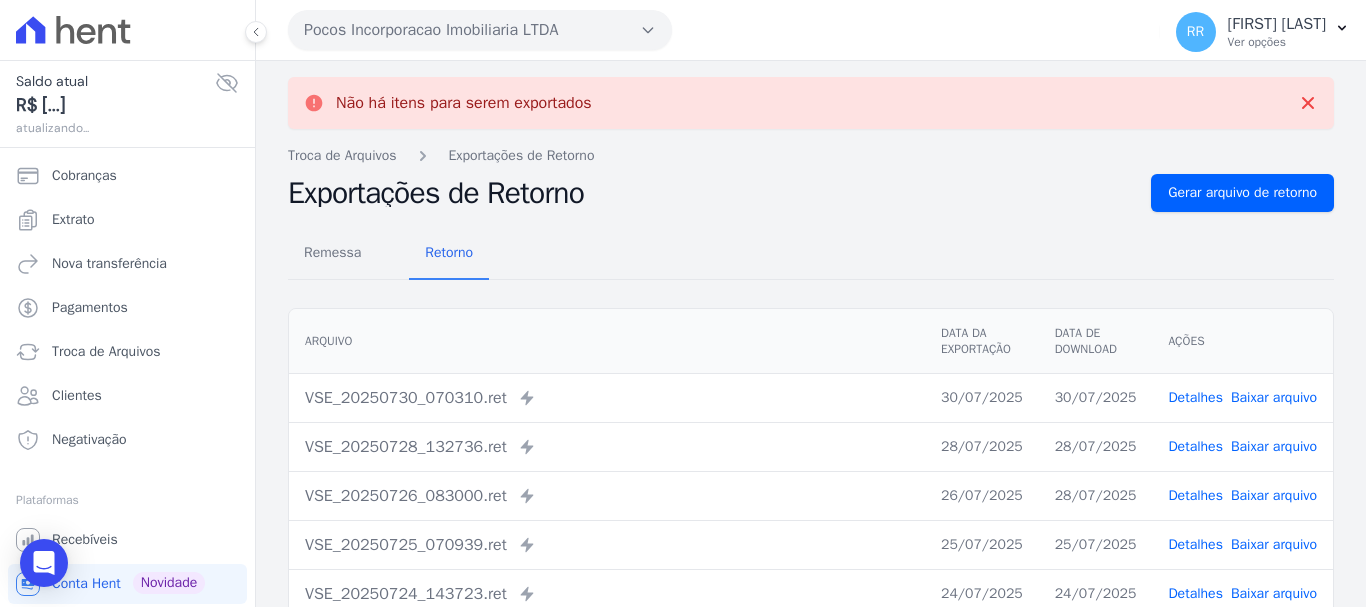 click on "Pocos Incorporacao Imobiliaria LTDA" at bounding box center [480, 30] 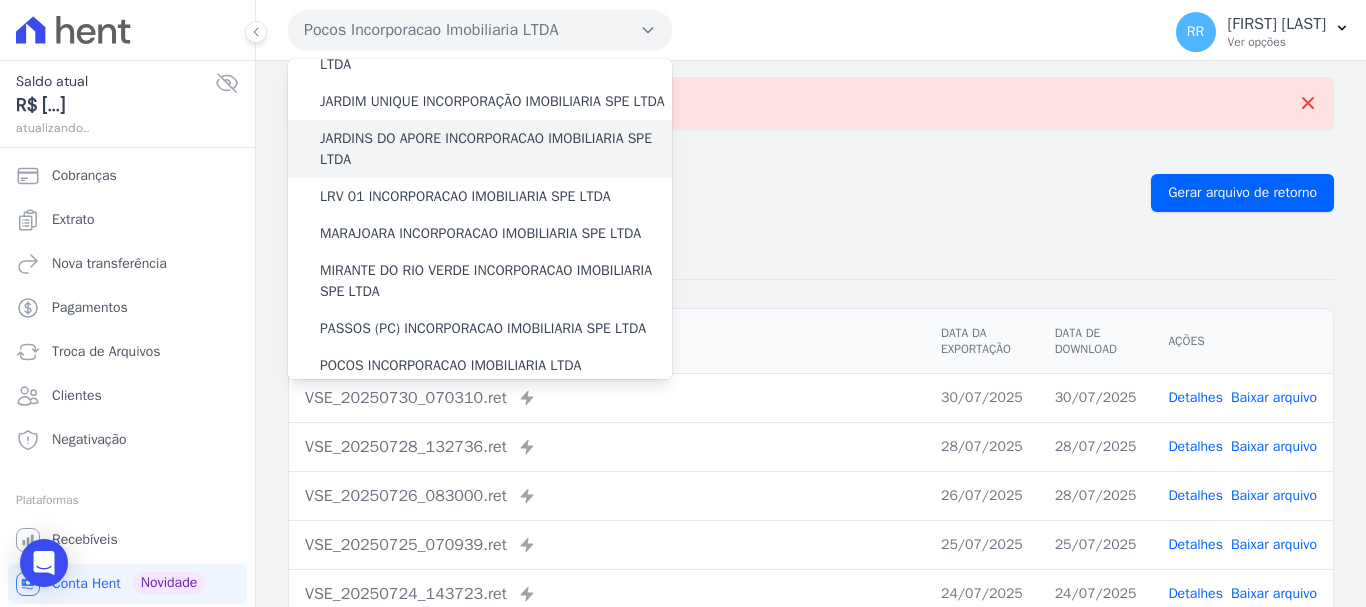 scroll, scrollTop: 600, scrollLeft: 0, axis: vertical 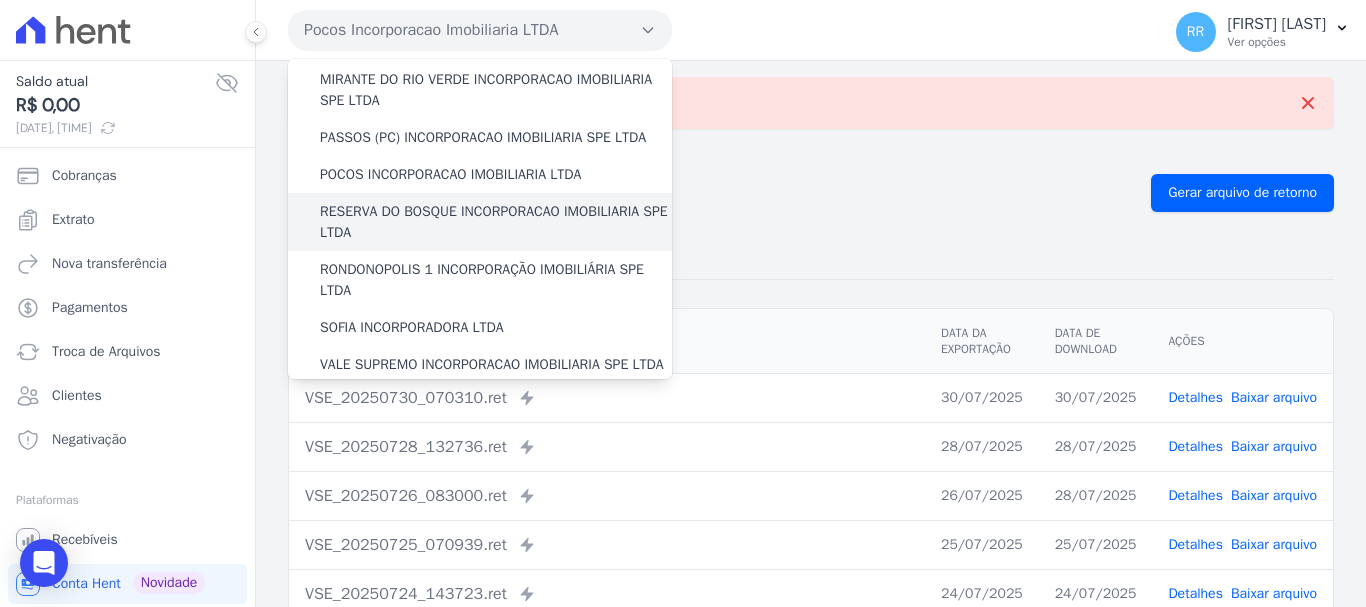 click on "RESERVA DO BOSQUE INCORPORACAO IMOBILIARIA SPE LTDA" at bounding box center [496, 222] 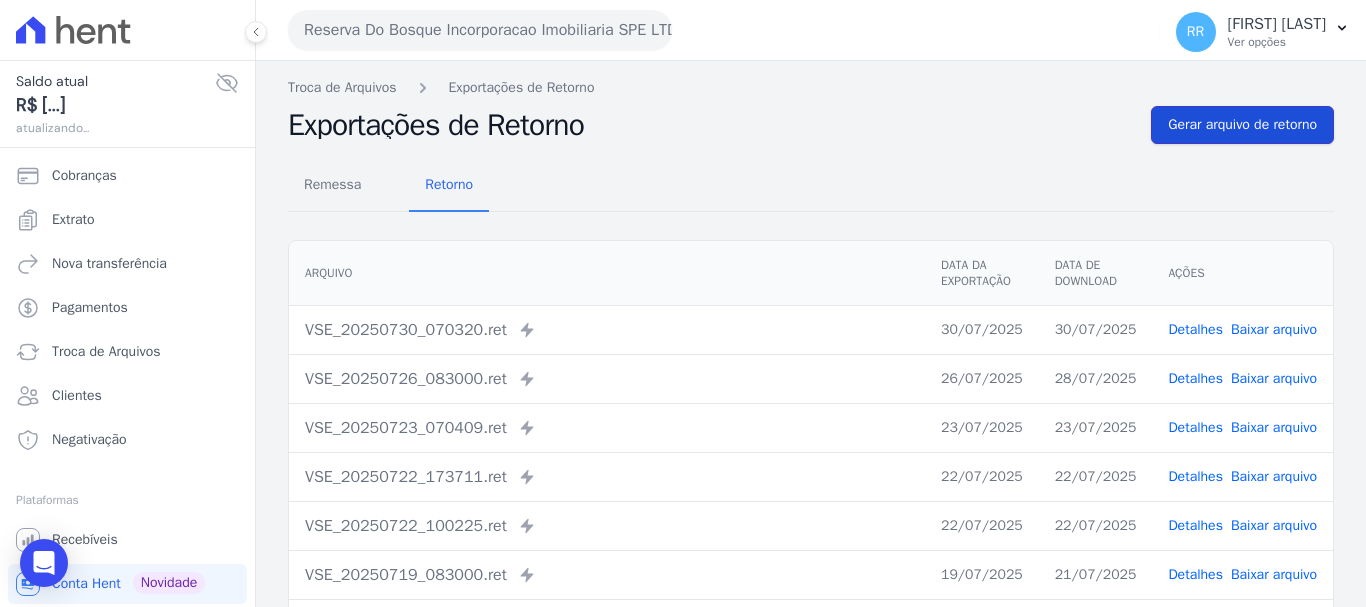 click on "Gerar arquivo de retorno" at bounding box center (1242, 125) 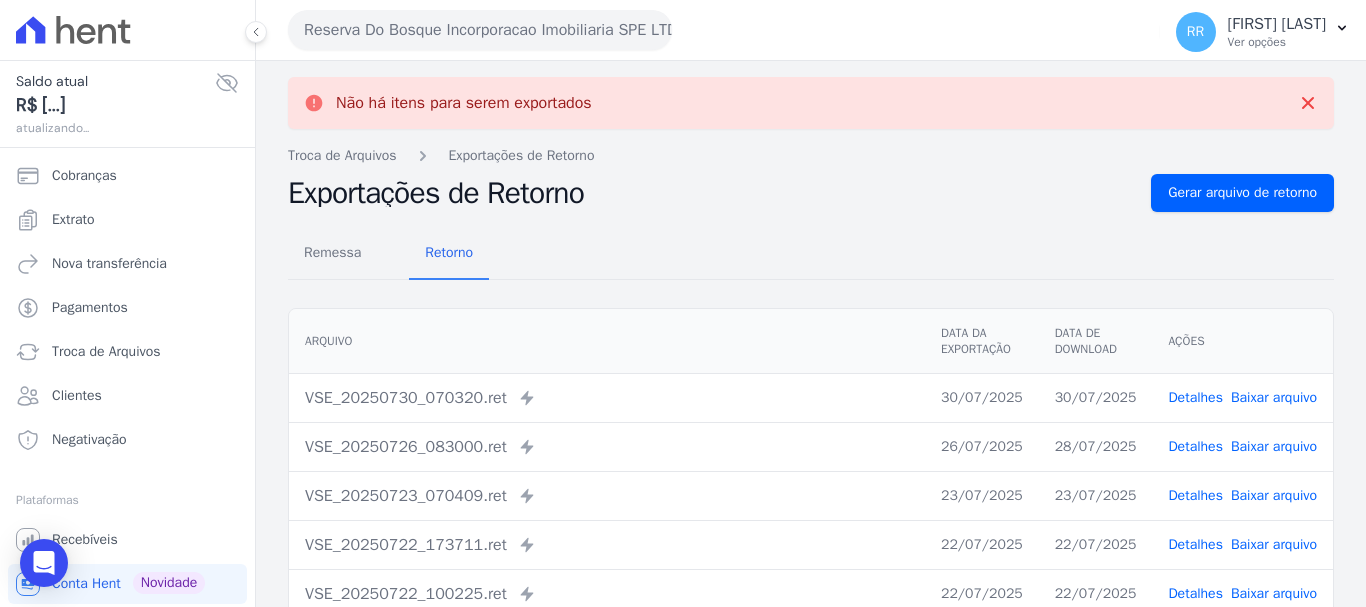 click on "Reserva Do Bosque Incorporacao Imobiliaria SPE LTDA" at bounding box center [480, 30] 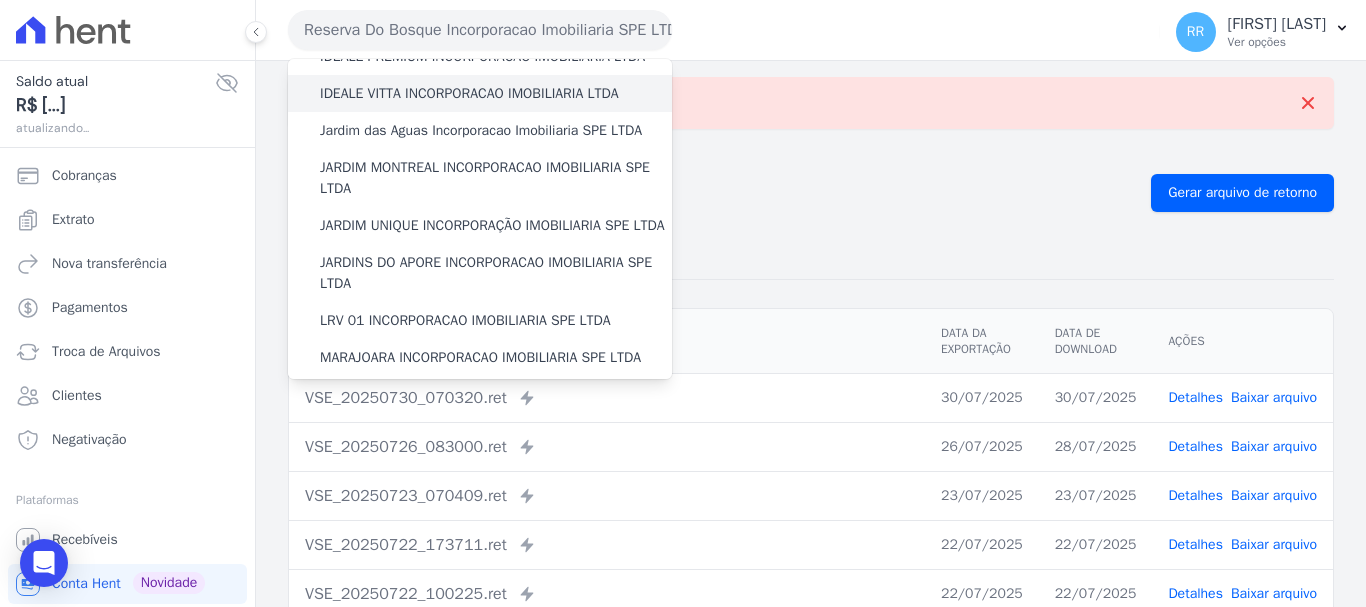 scroll, scrollTop: 600, scrollLeft: 0, axis: vertical 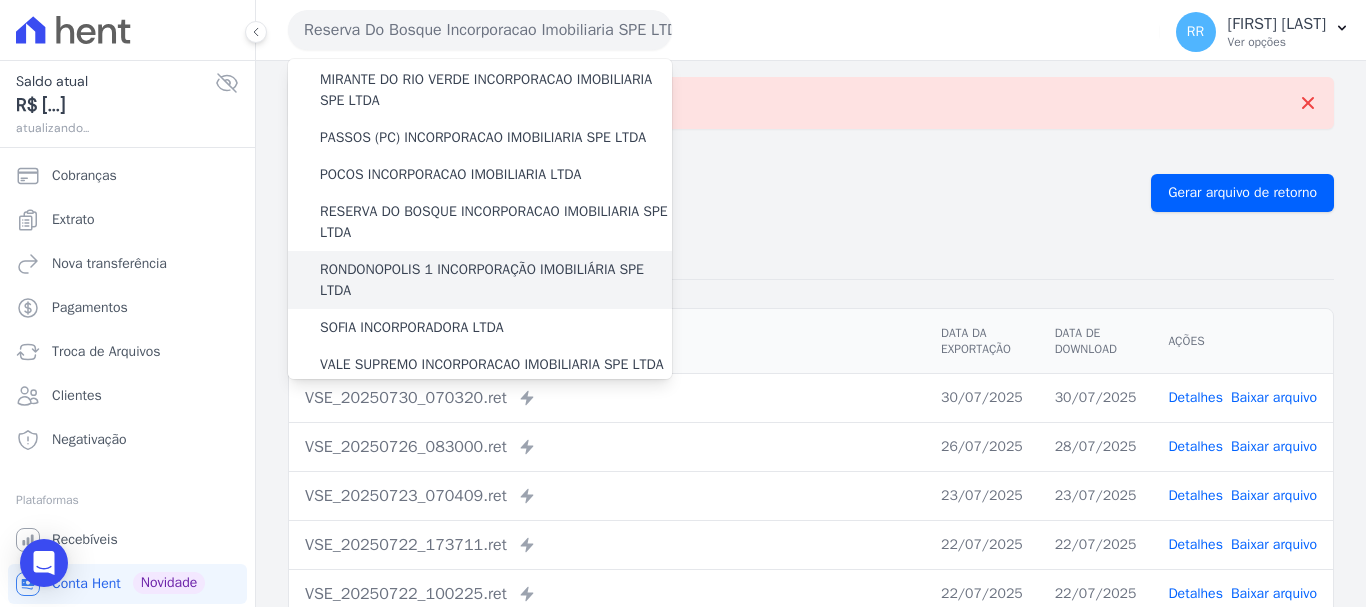click on "RONDONOPOLIS 1 INCORPORAÇÃO IMOBILIÁRIA SPE LTDA" at bounding box center [496, 280] 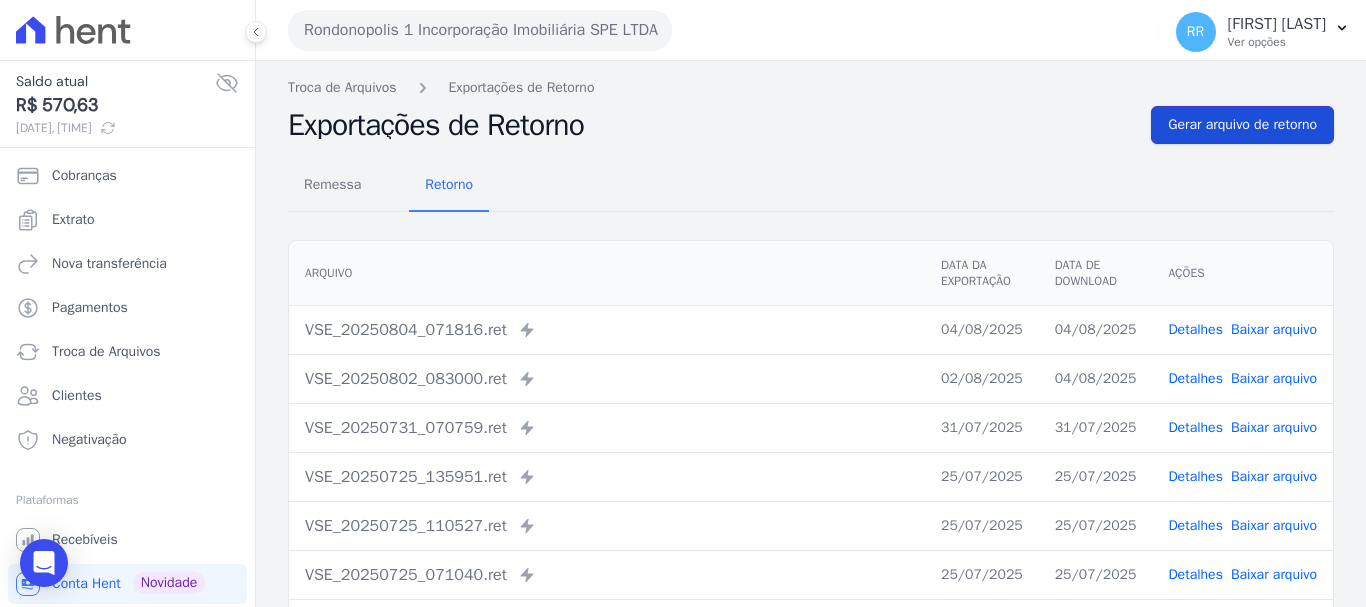 click on "Gerar arquivo de retorno" at bounding box center (1242, 125) 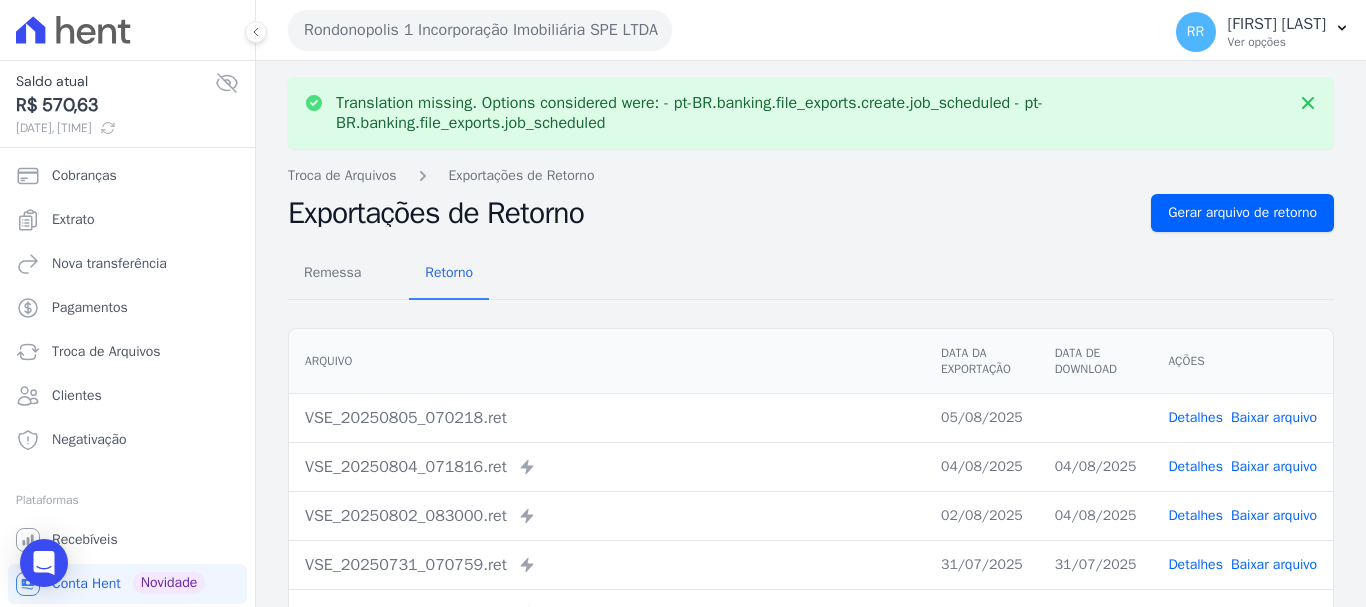 drag, startPoint x: 1275, startPoint y: 414, endPoint x: 1231, endPoint y: 400, distance: 46.173584 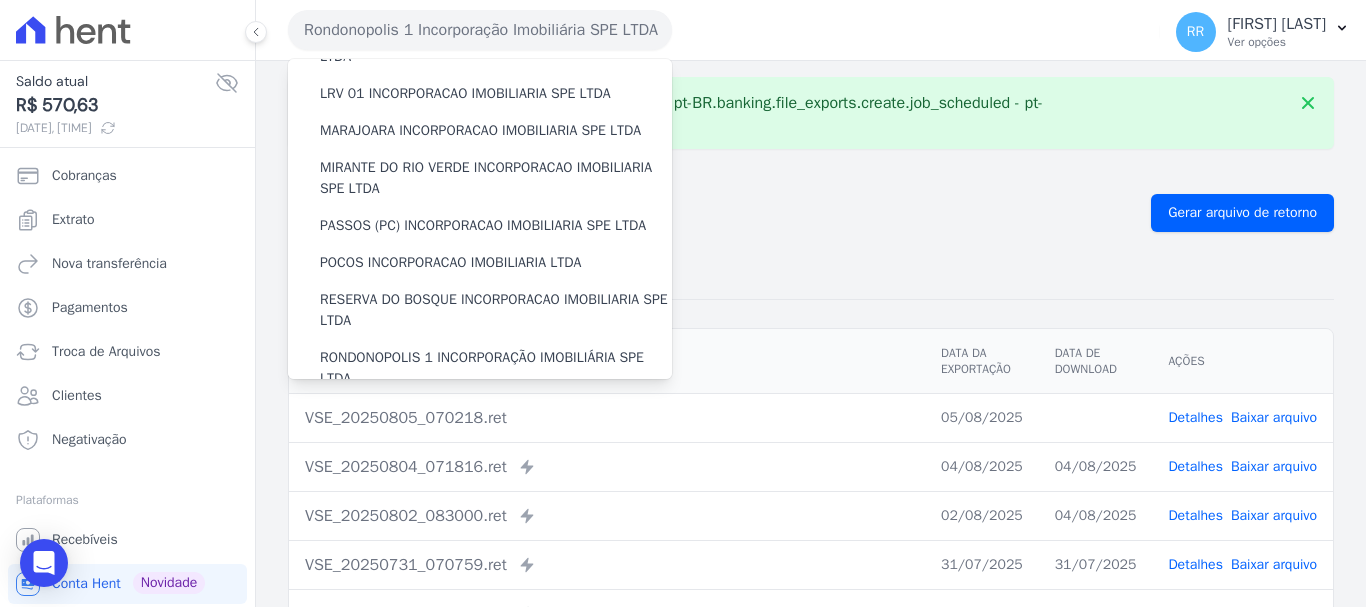 scroll, scrollTop: 700, scrollLeft: 0, axis: vertical 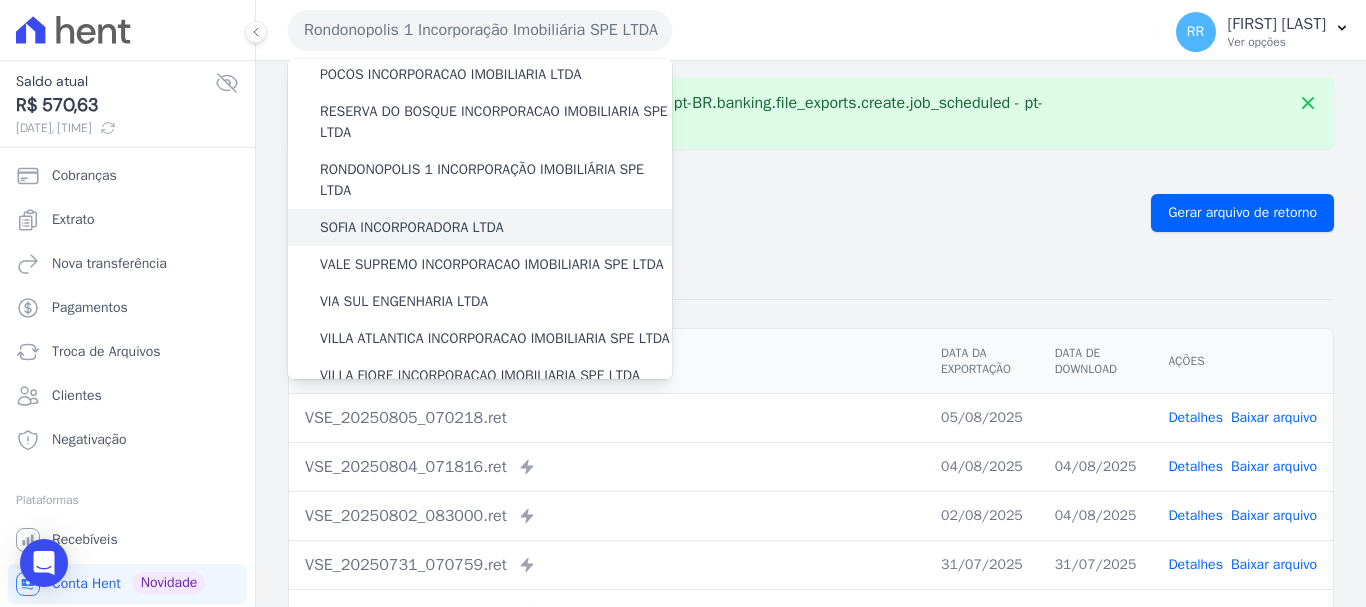 click on "SOFIA INCORPORADORA LTDA" at bounding box center (412, 227) 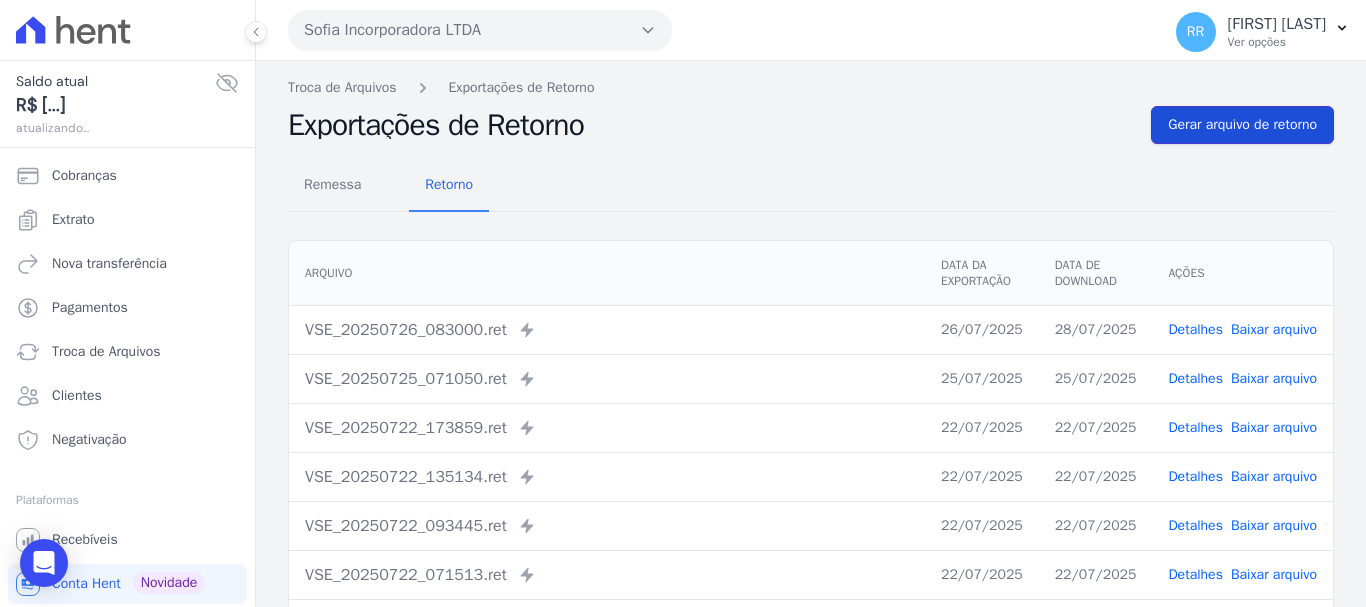 click on "Gerar arquivo de retorno" at bounding box center (1242, 125) 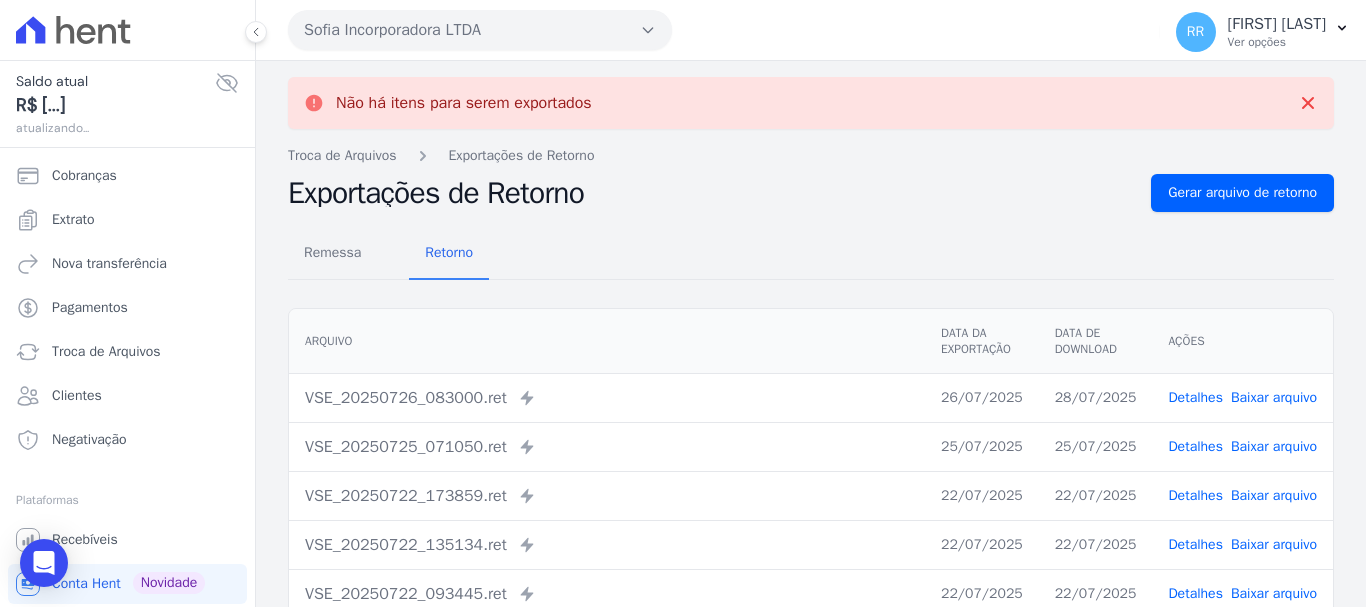 click on "Sofia Incorporadora LTDA" at bounding box center [480, 30] 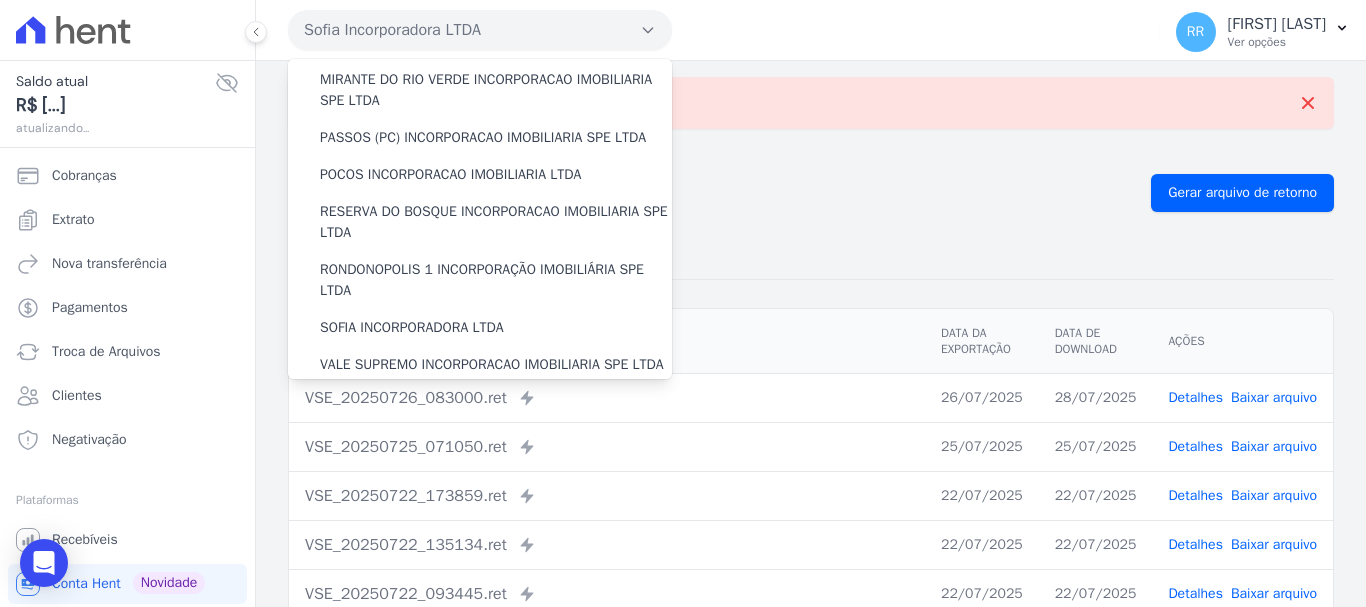 scroll, scrollTop: 873, scrollLeft: 0, axis: vertical 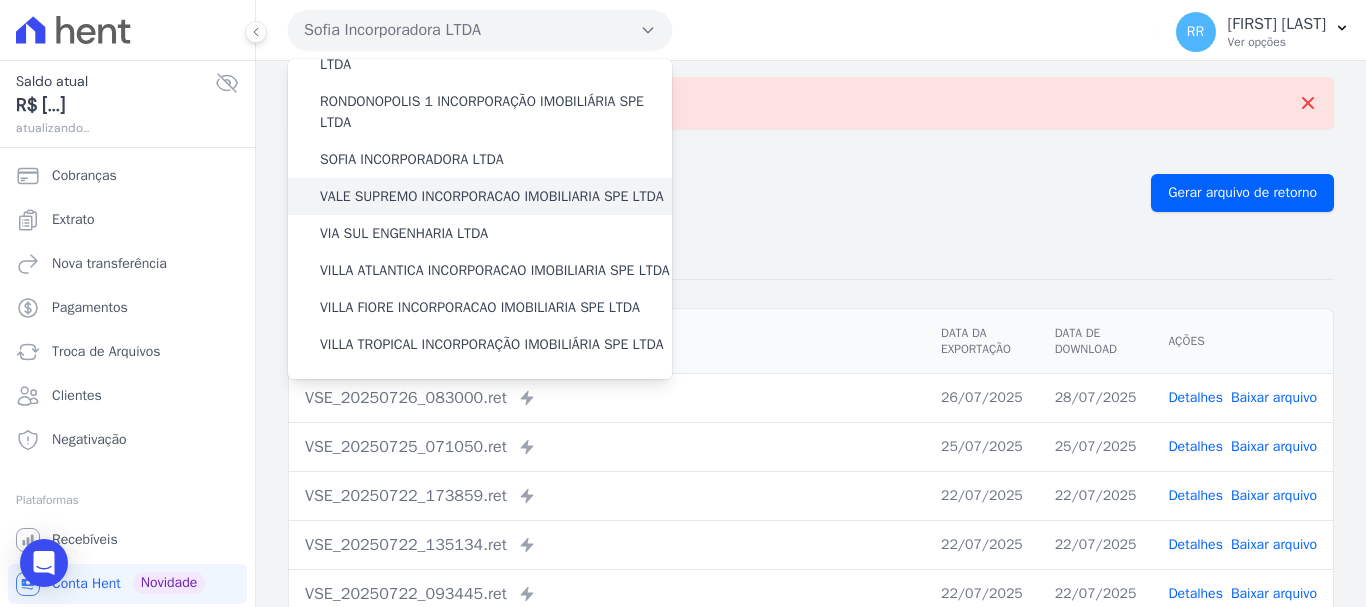 click on "VALE SUPREMO INCORPORACAO IMOBILIARIA SPE LTDA" at bounding box center [492, 196] 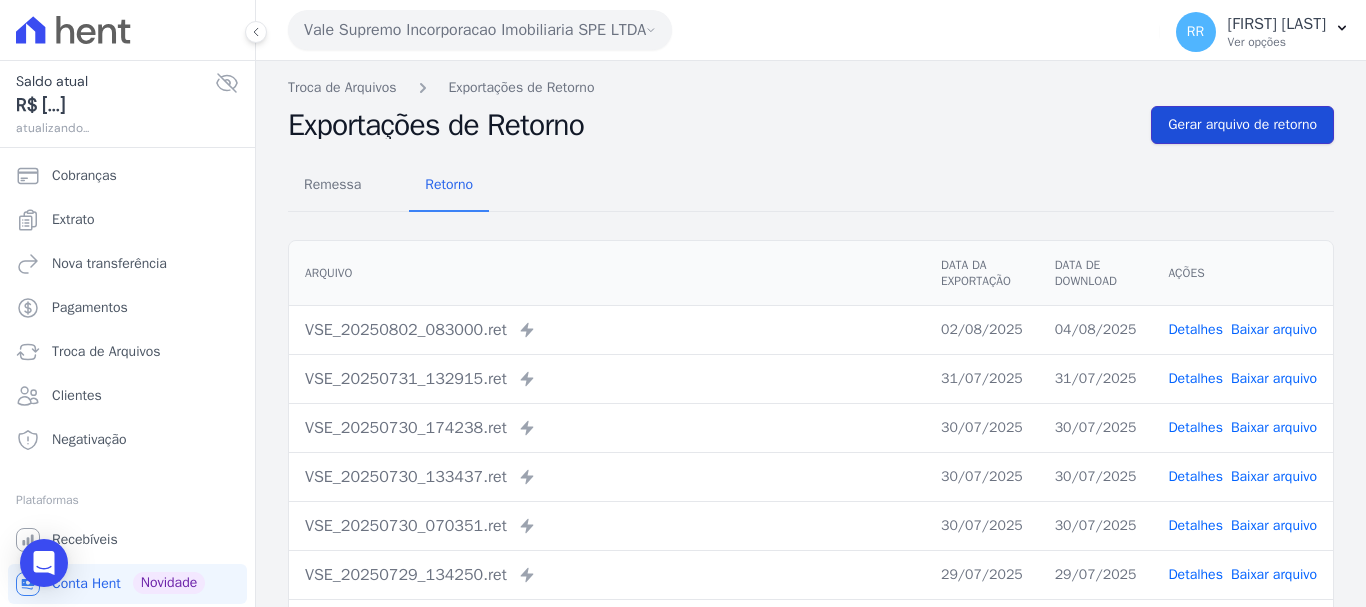 click on "Gerar arquivo de retorno" at bounding box center [1242, 125] 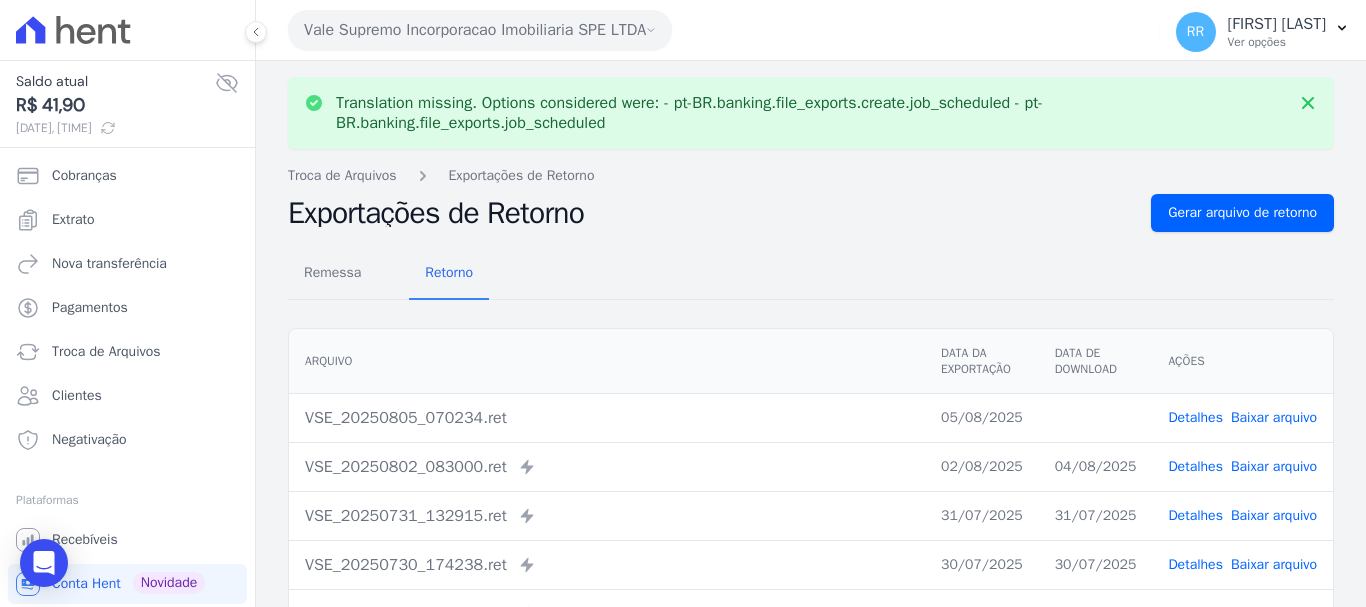 click on "Baixar arquivo" at bounding box center (1274, 417) 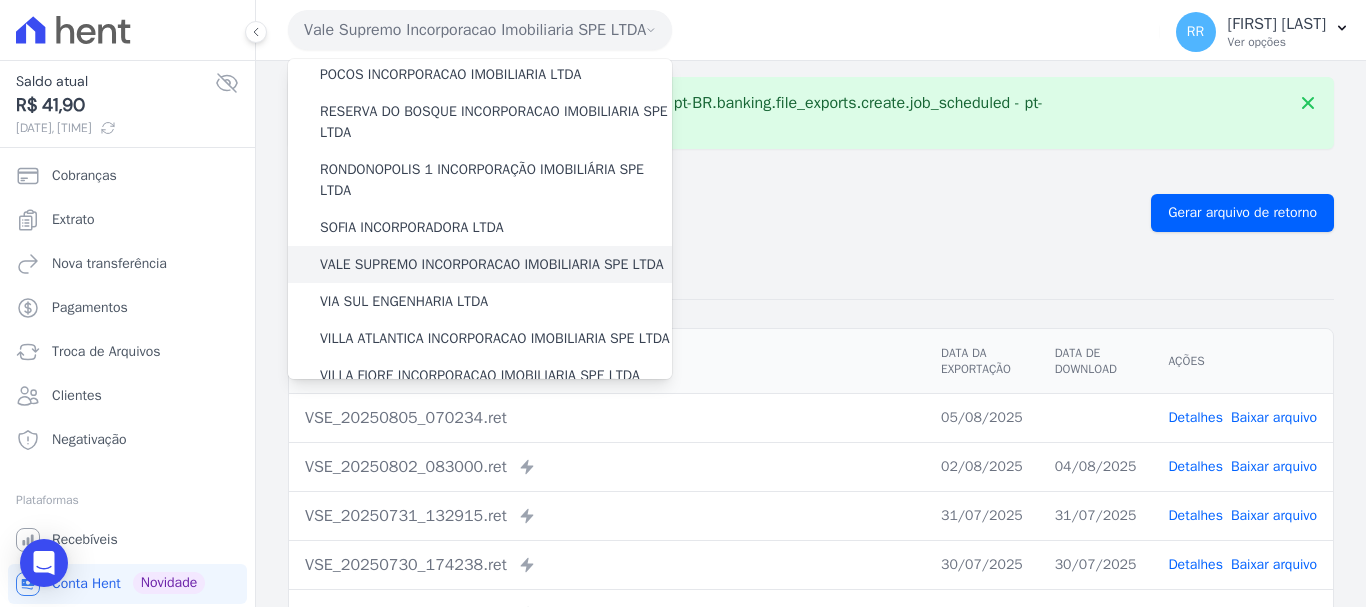 scroll, scrollTop: 800, scrollLeft: 0, axis: vertical 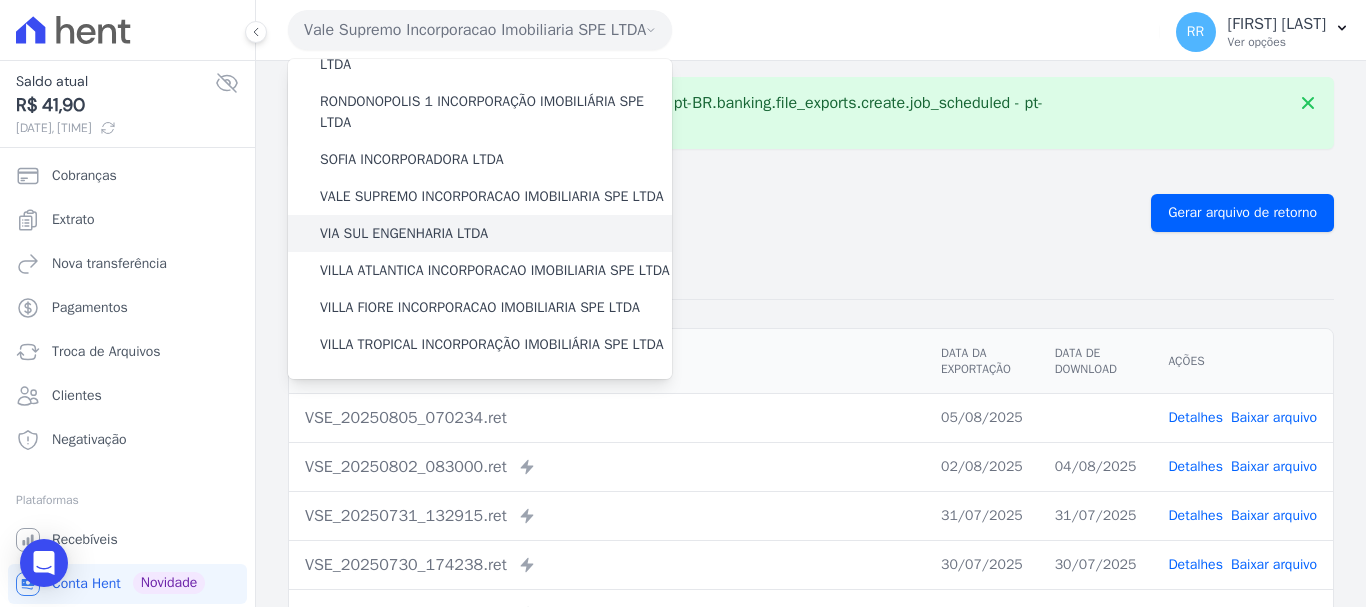 click on "VIA SUL ENGENHARIA LTDA" at bounding box center (404, 233) 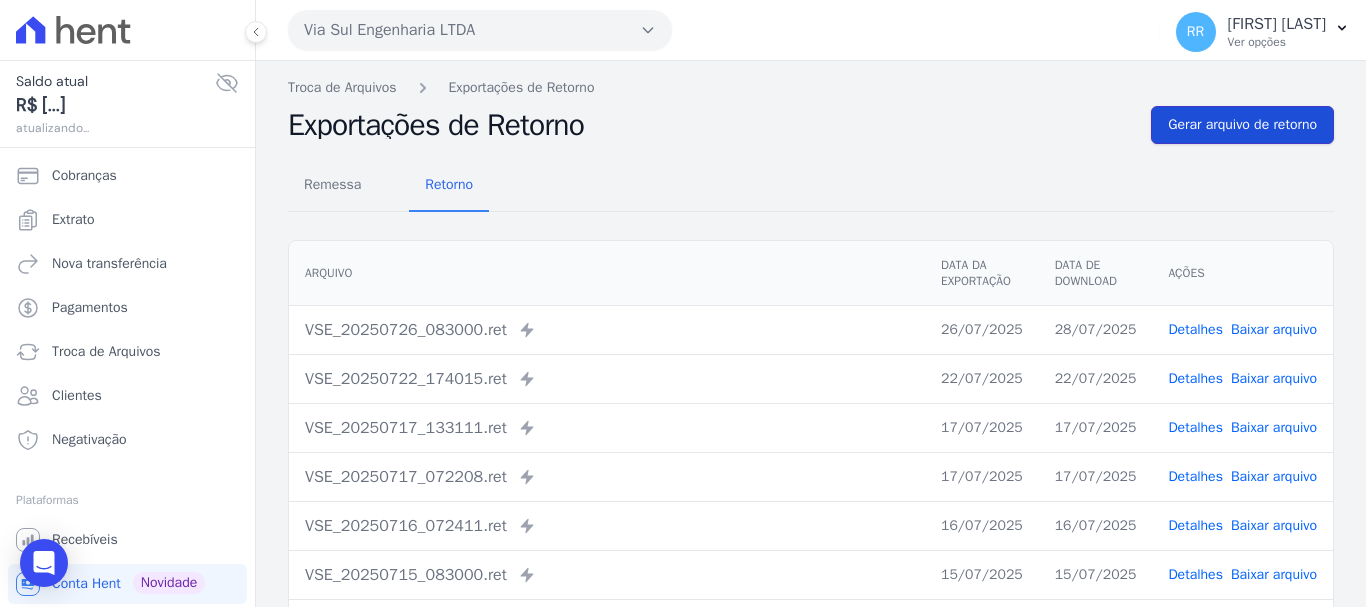 click on "Gerar arquivo de retorno" at bounding box center (1242, 125) 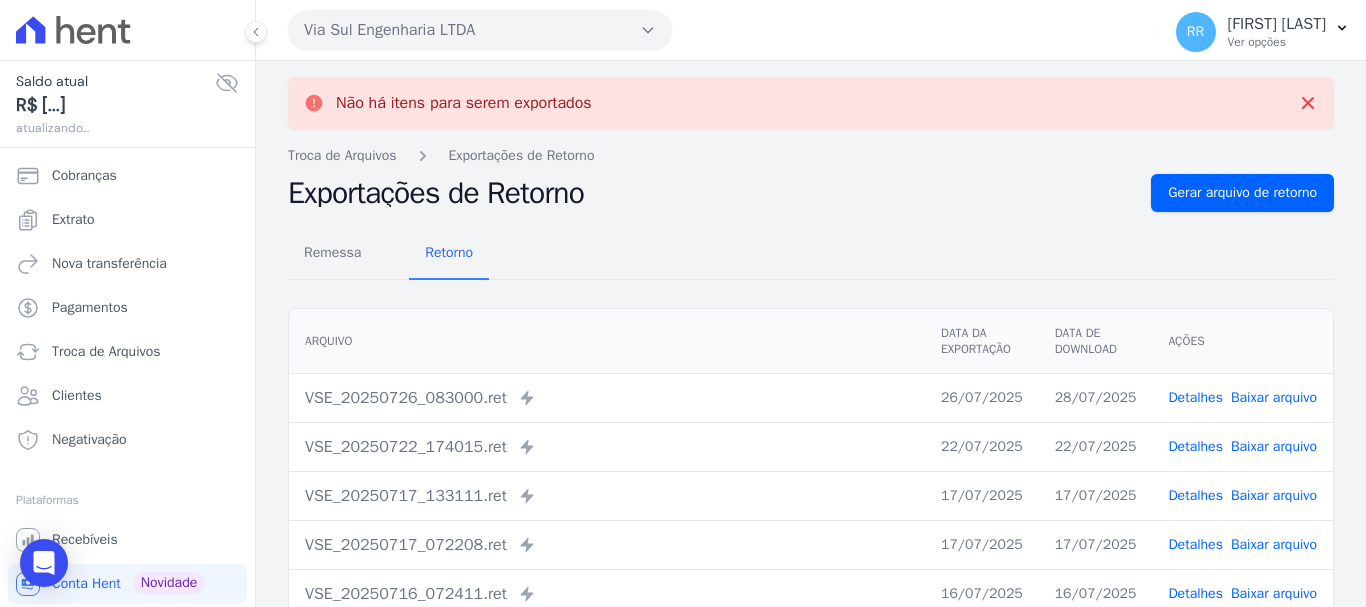 click on "Via Sul Engenharia LTDA" at bounding box center (480, 30) 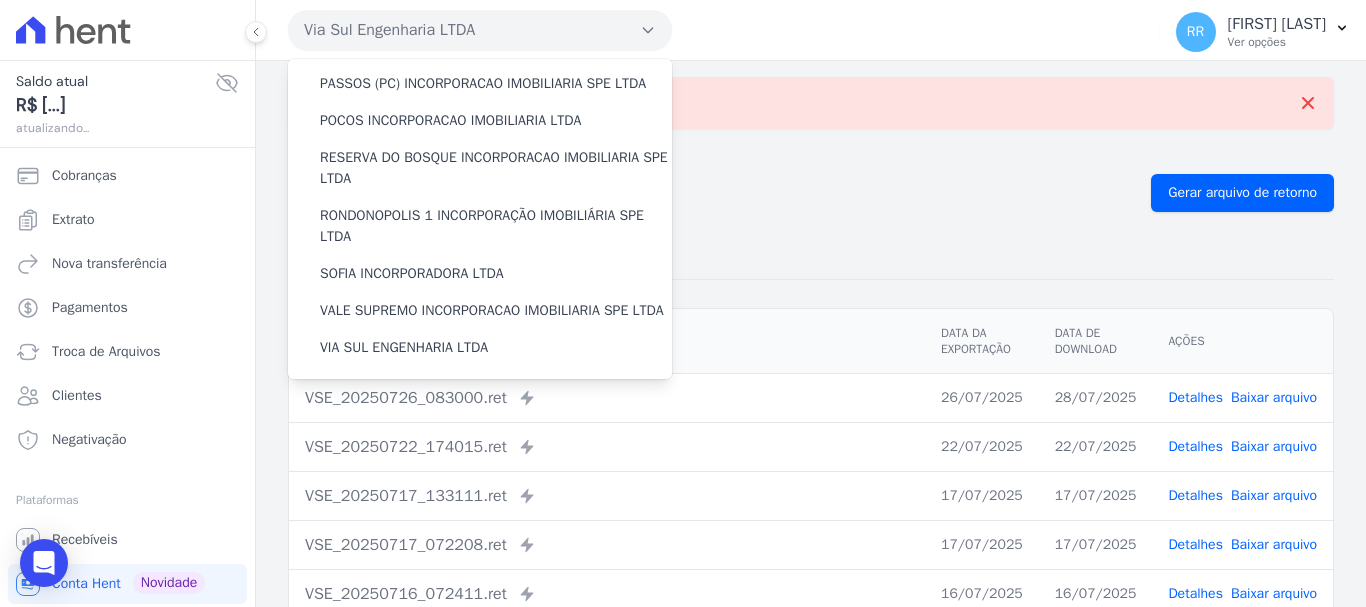scroll, scrollTop: 873, scrollLeft: 0, axis: vertical 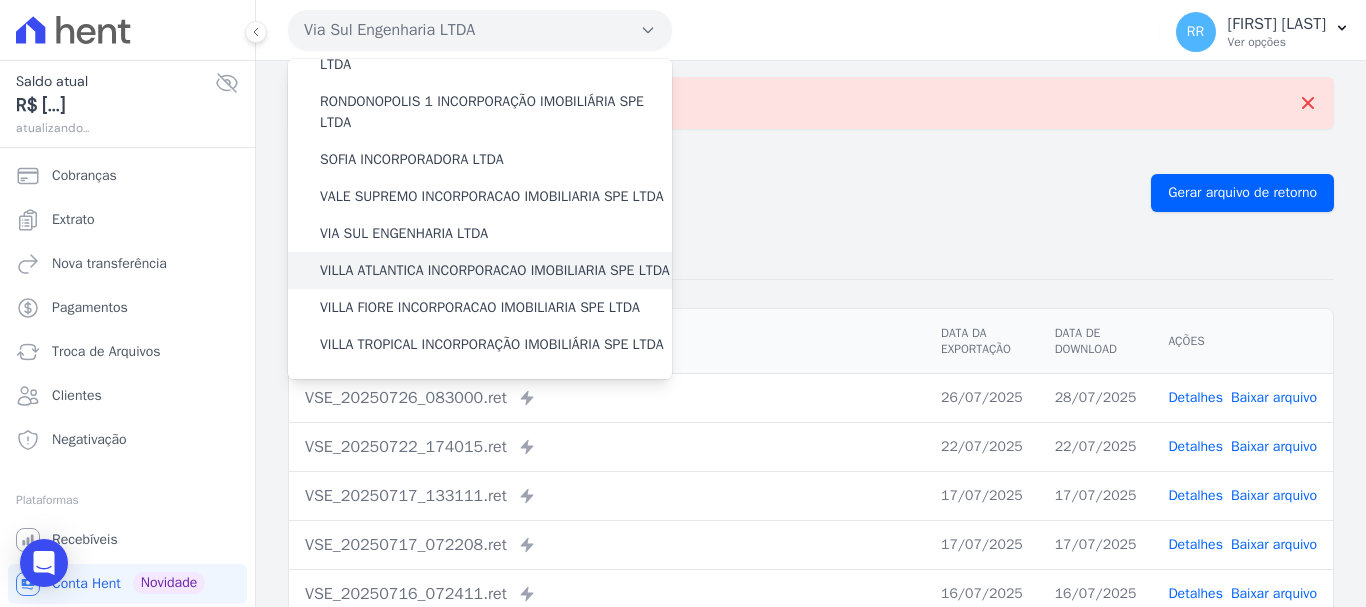 click on "VILLA ATLANTICA INCORPORACAO IMOBILIARIA SPE LTDA" at bounding box center [495, 270] 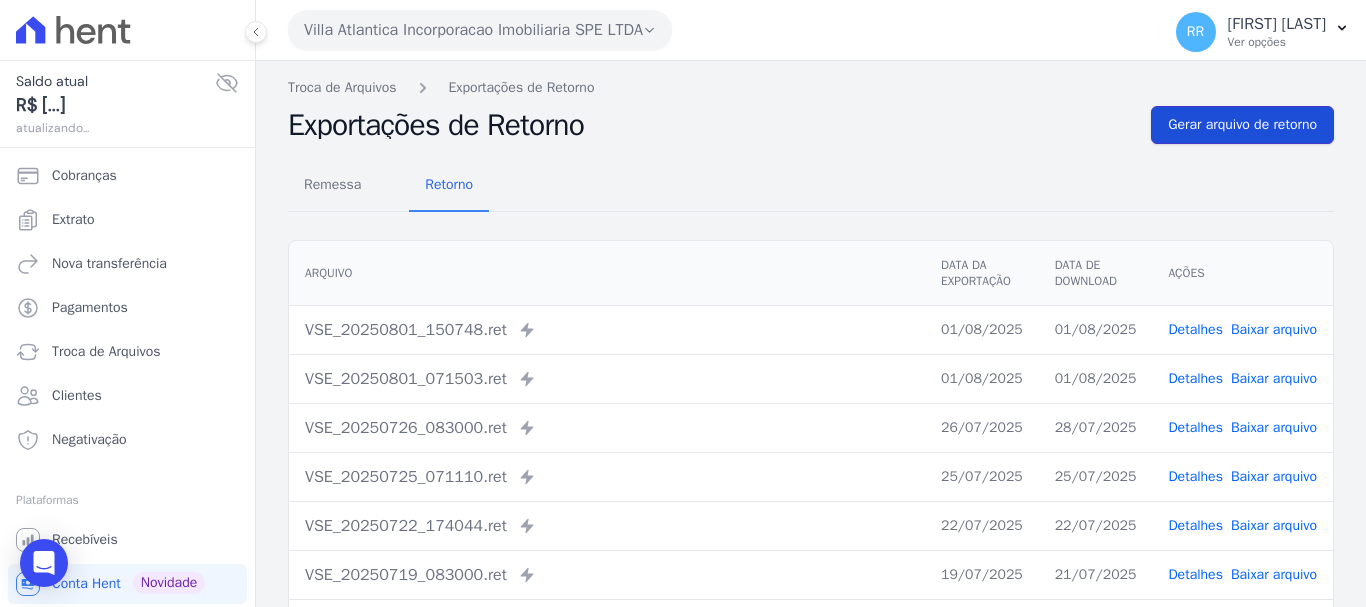 click on "Gerar arquivo de retorno" at bounding box center (1242, 125) 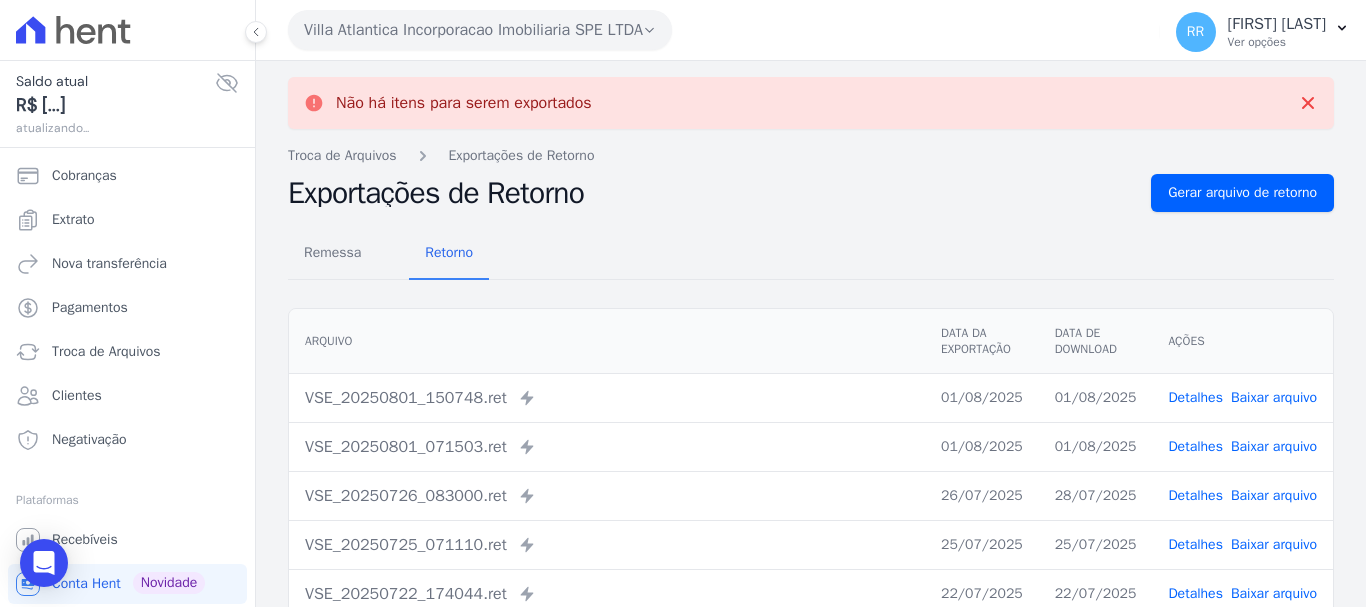 click on "Villa Atlantica Incorporacao Imobiliaria SPE LTDA" at bounding box center (480, 30) 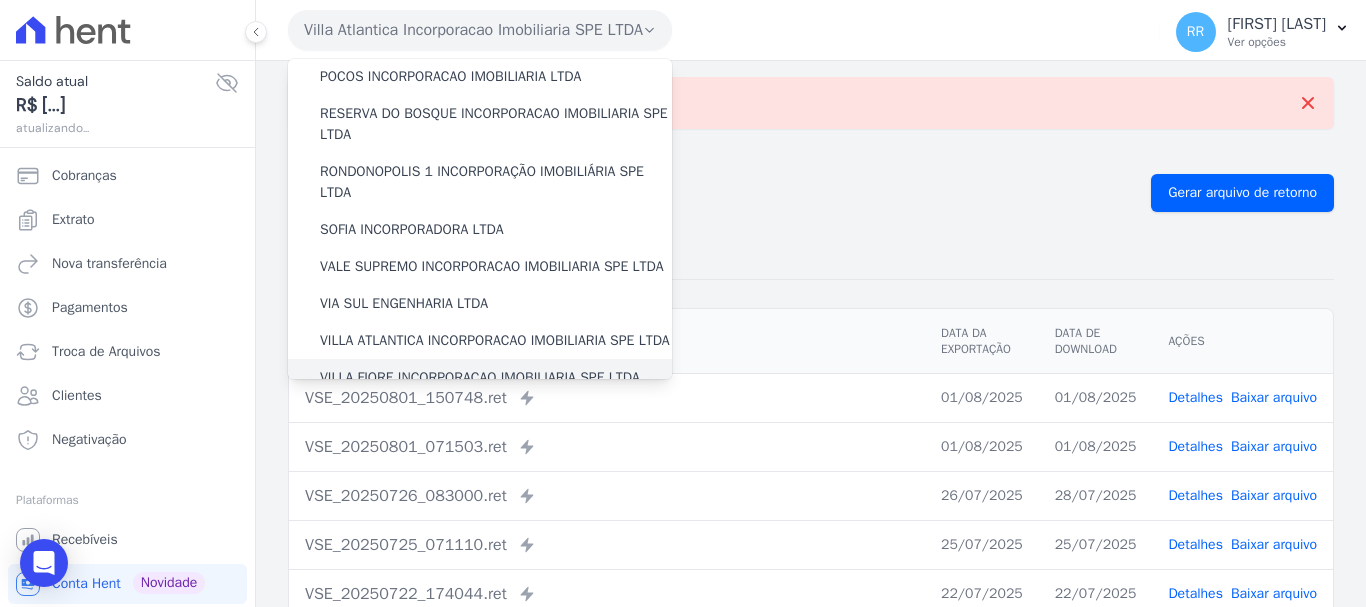 scroll, scrollTop: 873, scrollLeft: 0, axis: vertical 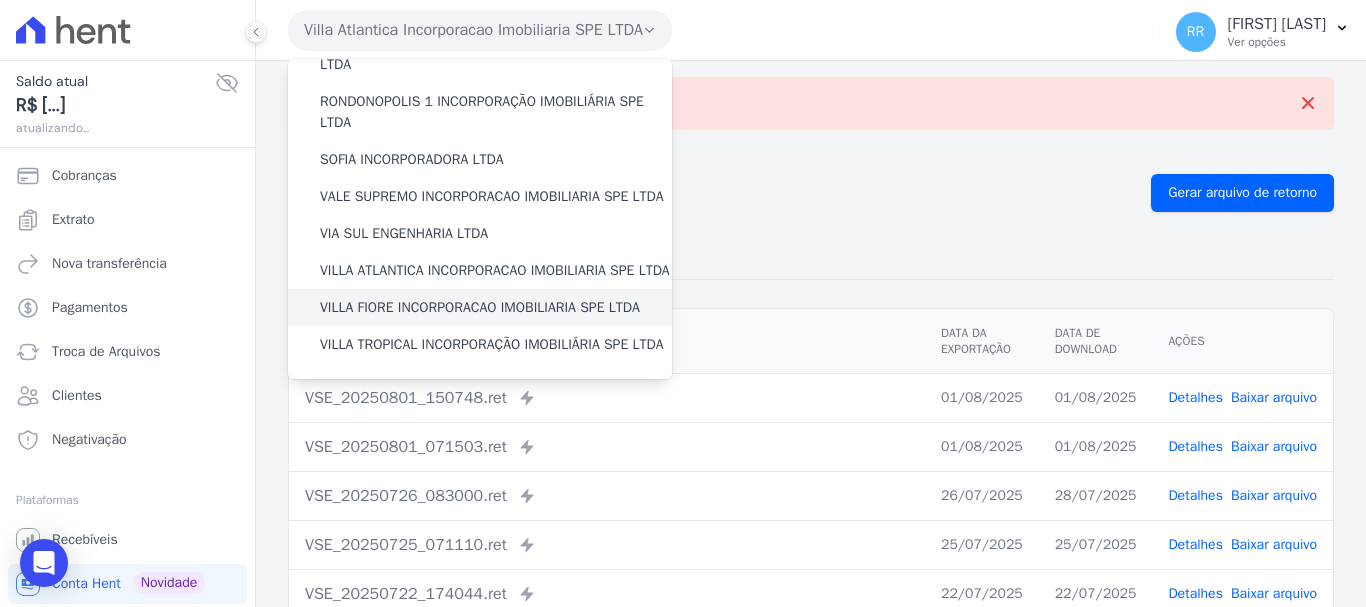 click on "VILLA FIORE INCORPORACAO IMOBILIARIA SPE LTDA" at bounding box center [480, 307] 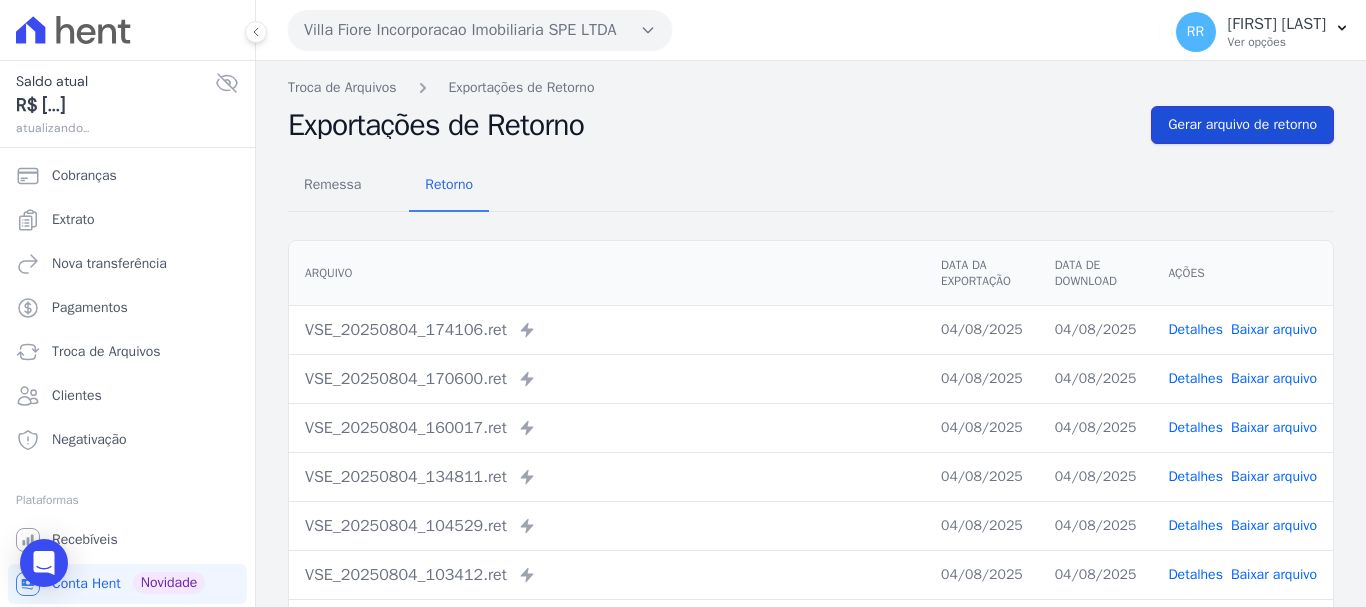 click on "Gerar arquivo de retorno" at bounding box center [1242, 125] 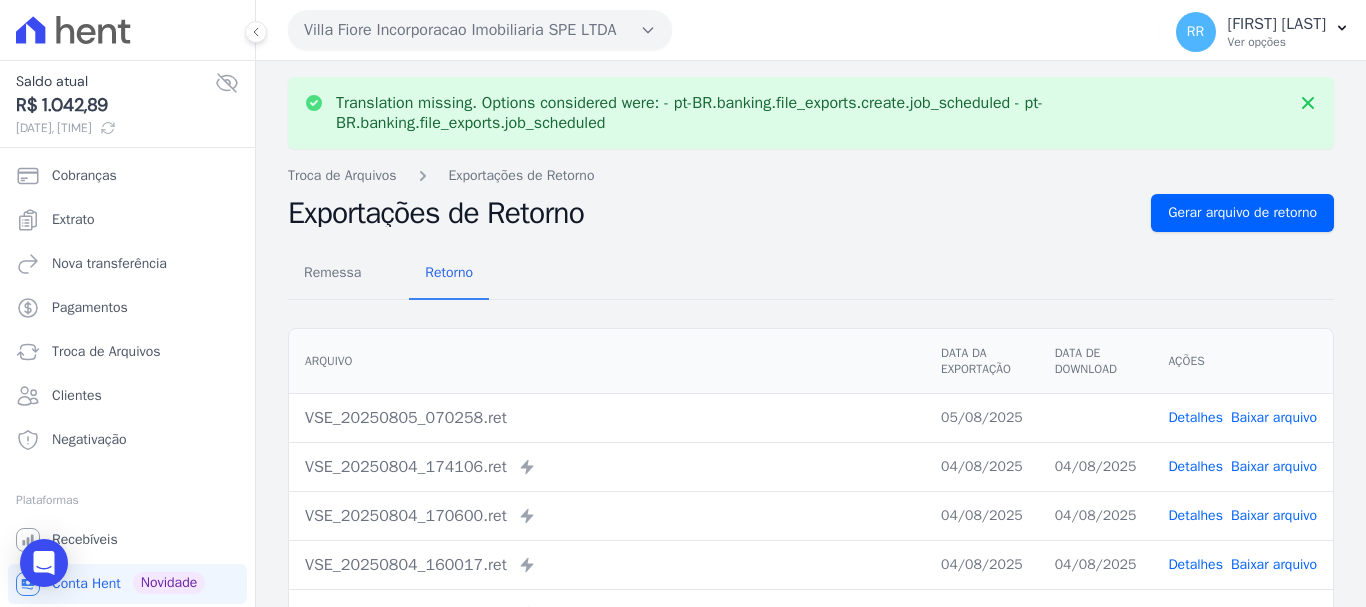 click on "Baixar arquivo" at bounding box center [1274, 417] 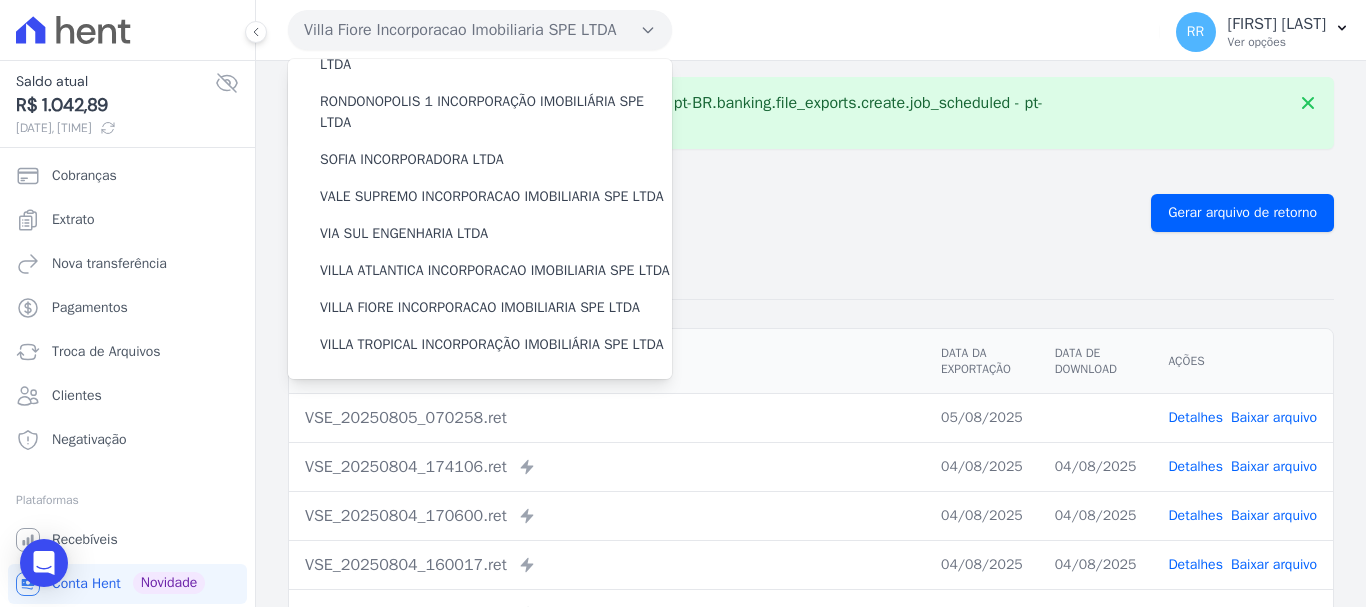 scroll, scrollTop: 873, scrollLeft: 0, axis: vertical 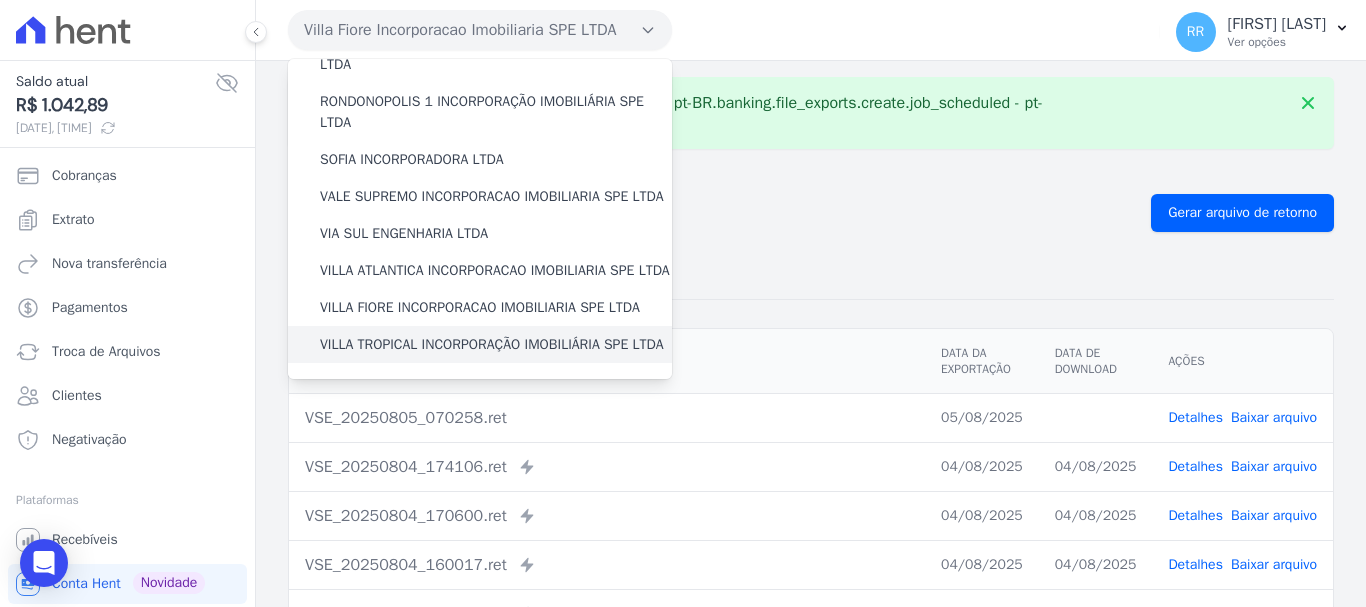 click on "VILLA TROPICAL INCORPORAÇÃO IMOBILIÁRIA SPE LTDA" at bounding box center [492, 344] 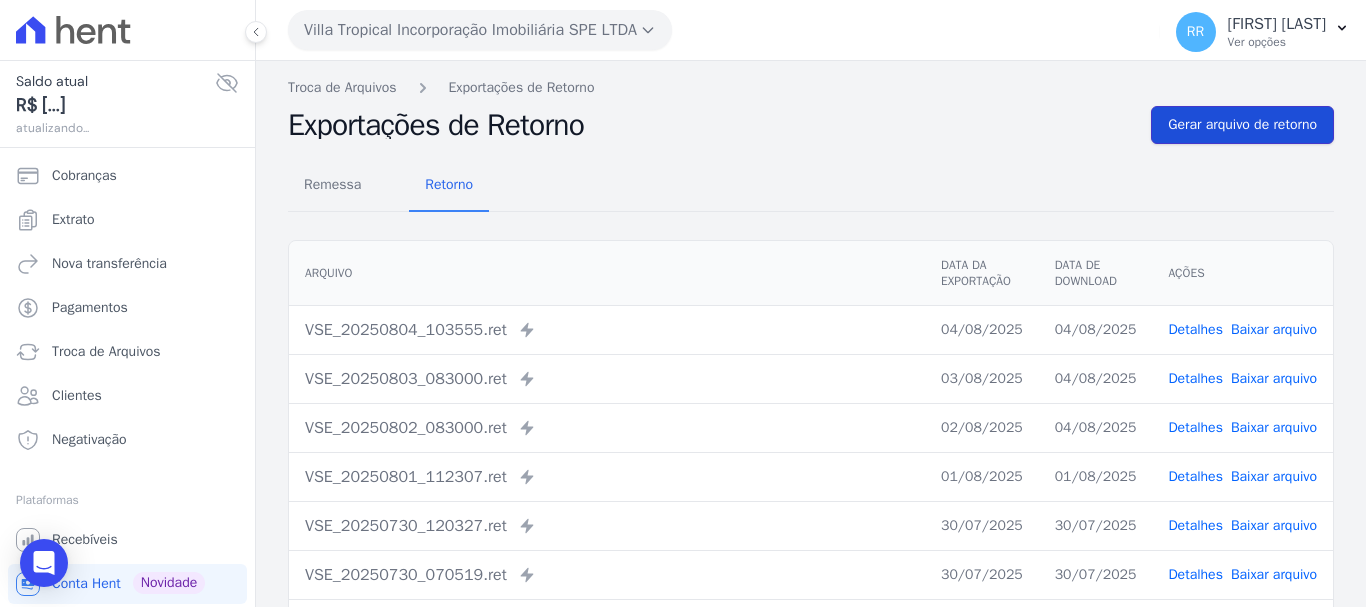 click on "Gerar arquivo de retorno" at bounding box center [1242, 125] 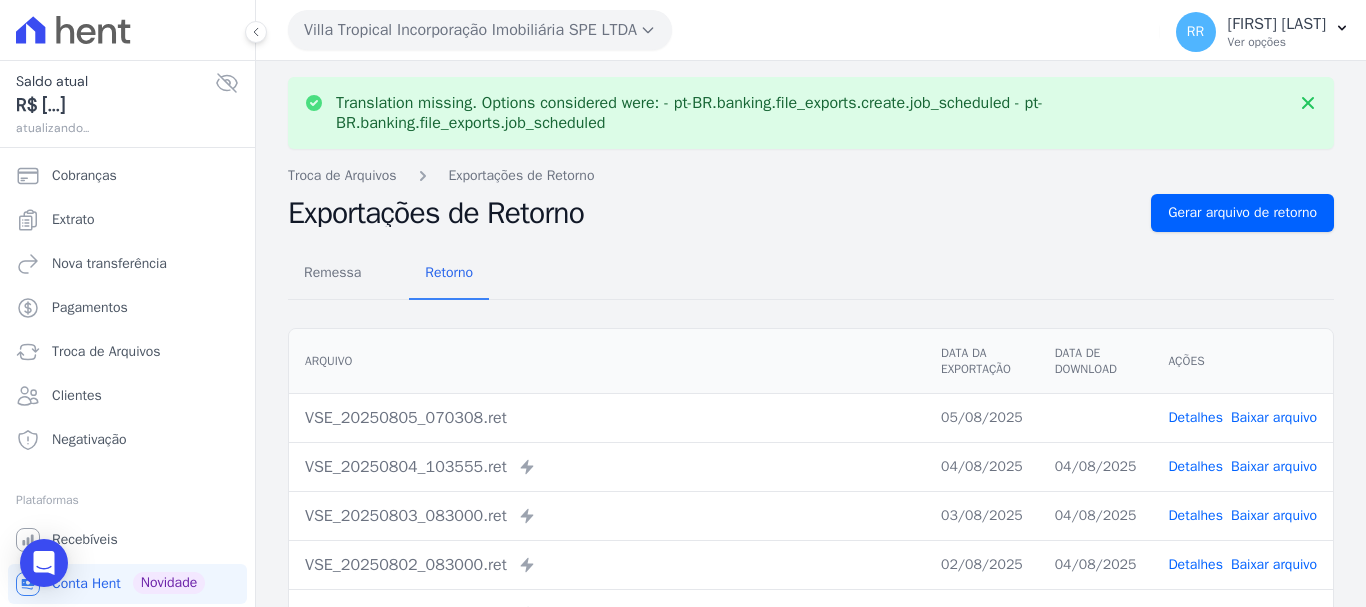 click on "Baixar arquivo" at bounding box center [1274, 417] 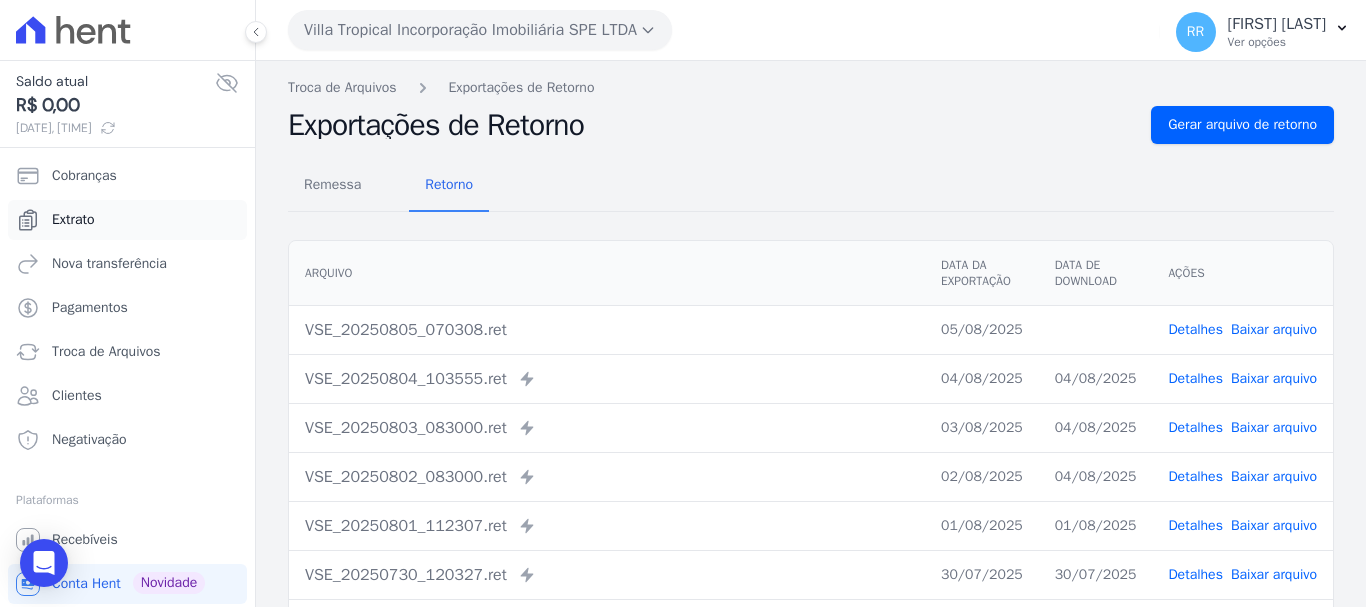 drag, startPoint x: 83, startPoint y: 216, endPoint x: 180, endPoint y: 163, distance: 110.535065 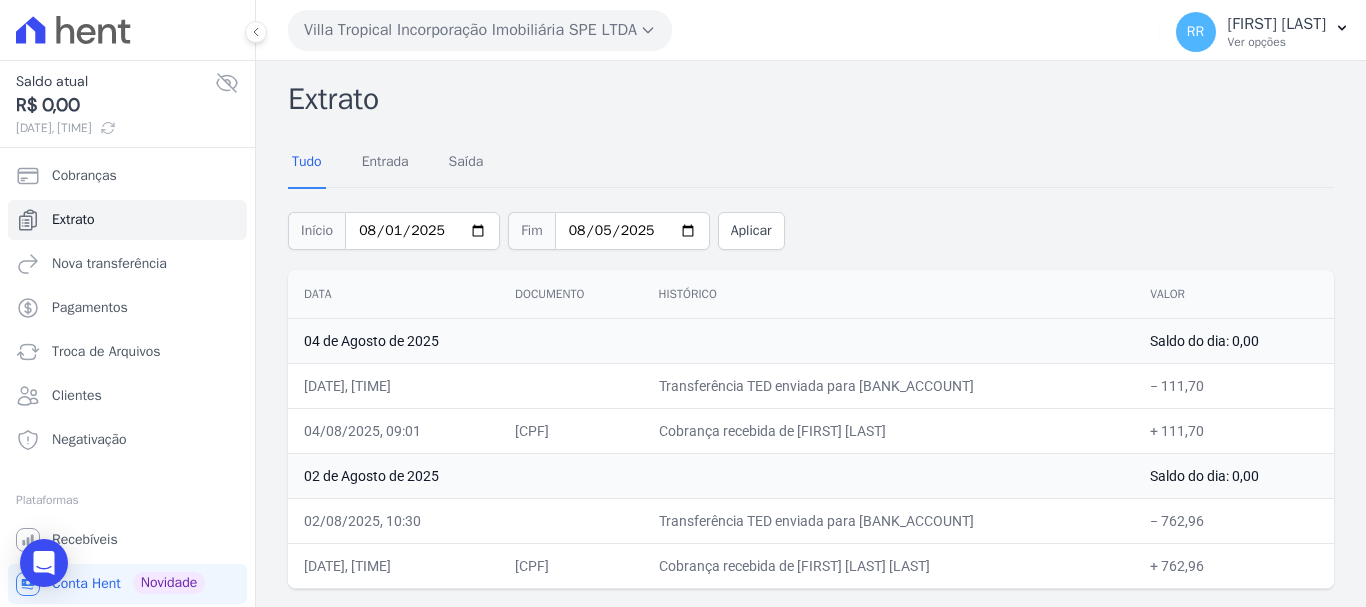 click on "Villa Tropical Incorporação Imobiliária SPE LTDA" at bounding box center (480, 30) 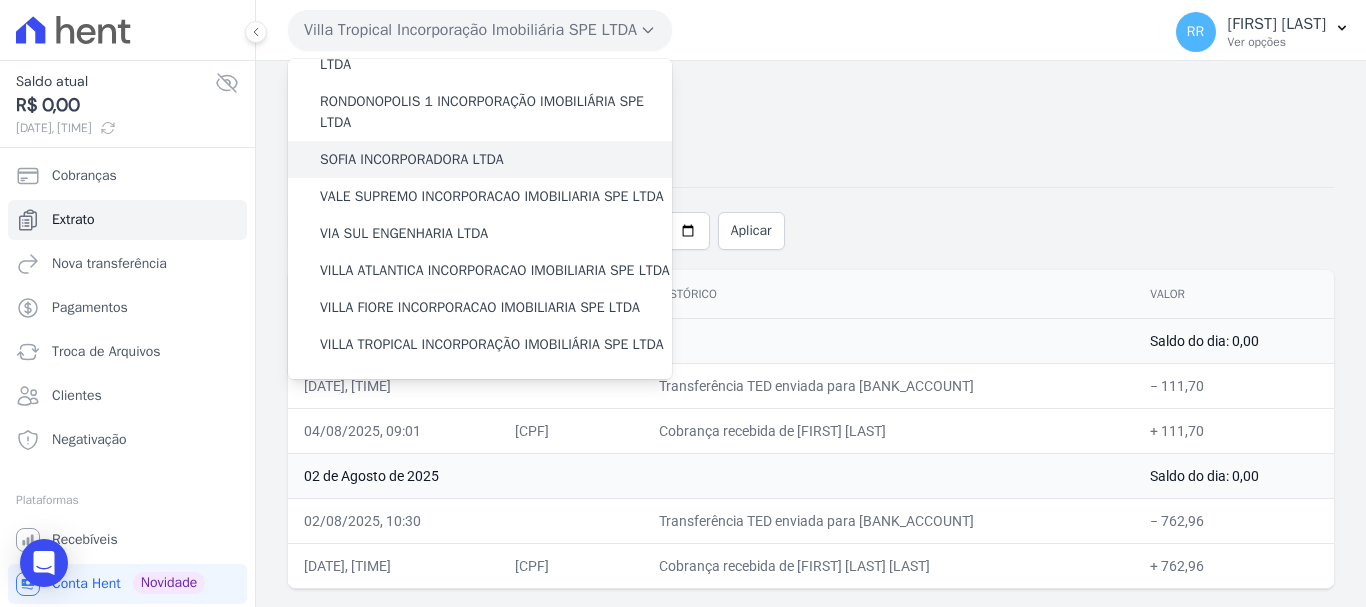 scroll, scrollTop: 800, scrollLeft: 0, axis: vertical 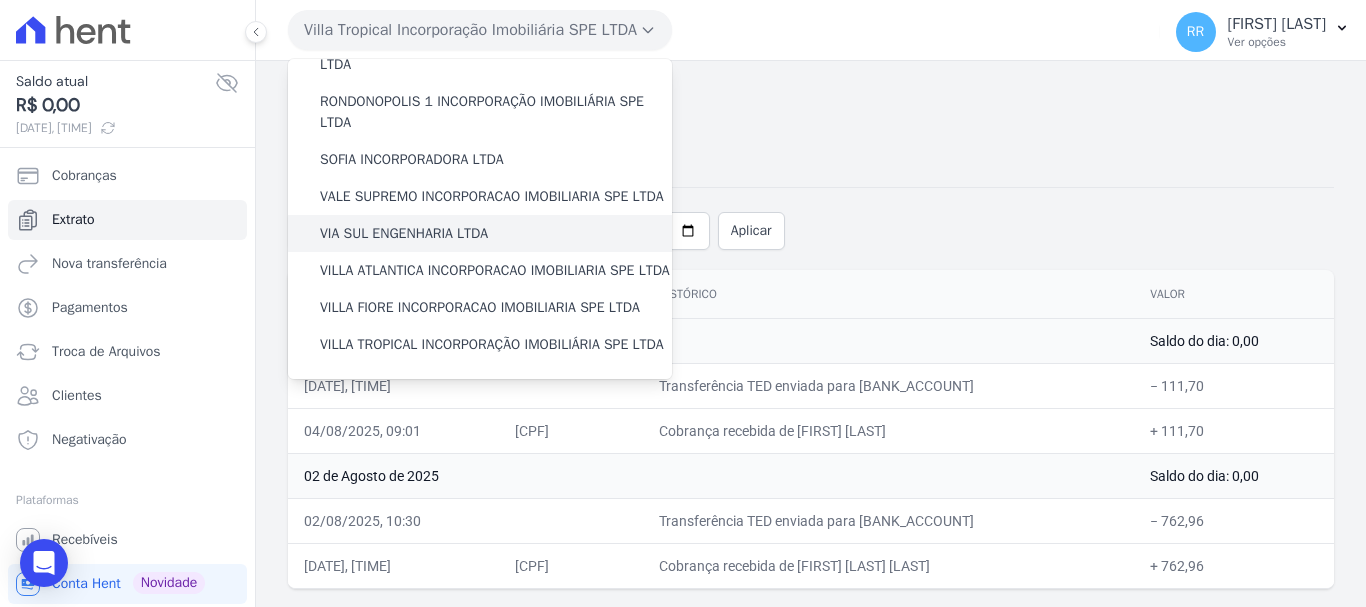 click on "VIA SUL ENGENHARIA LTDA" at bounding box center [404, 233] 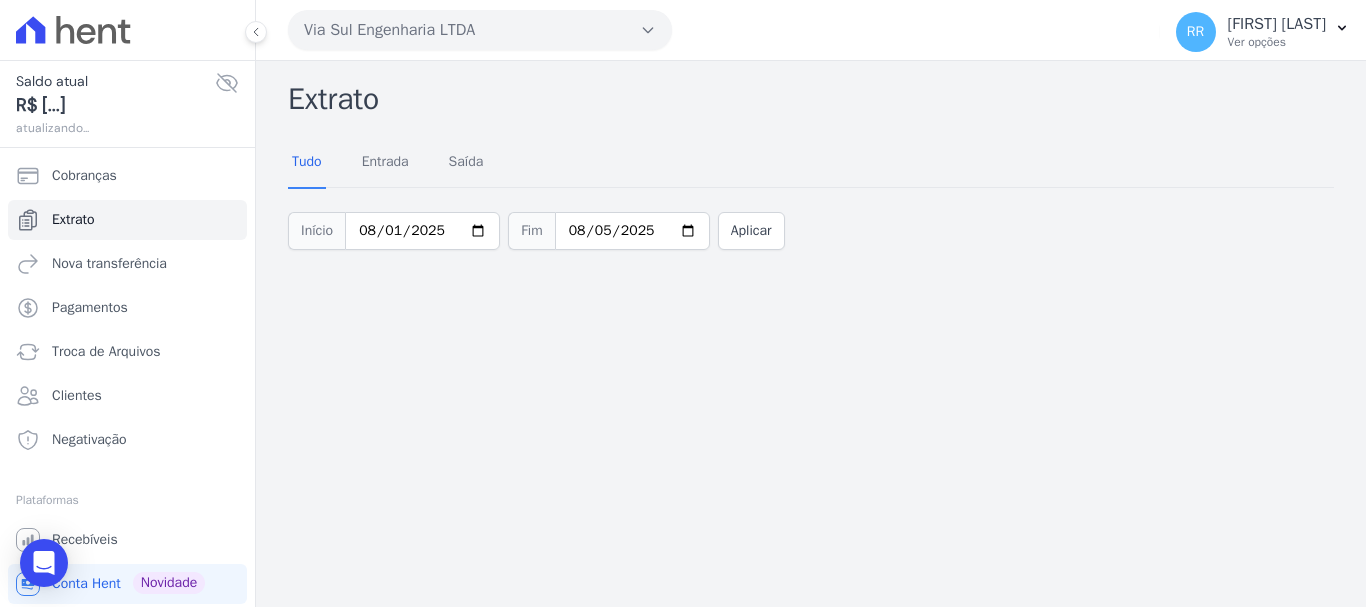 click on "Via Sul Engenharia LTDA" at bounding box center [480, 30] 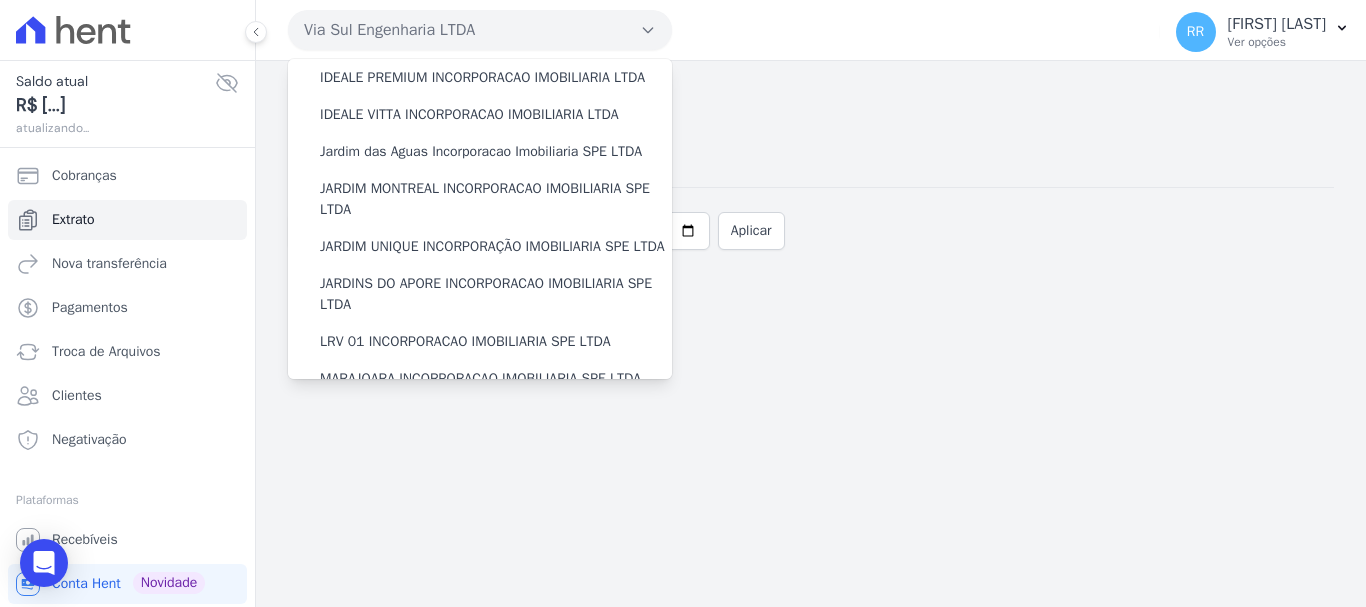scroll, scrollTop: 0, scrollLeft: 0, axis: both 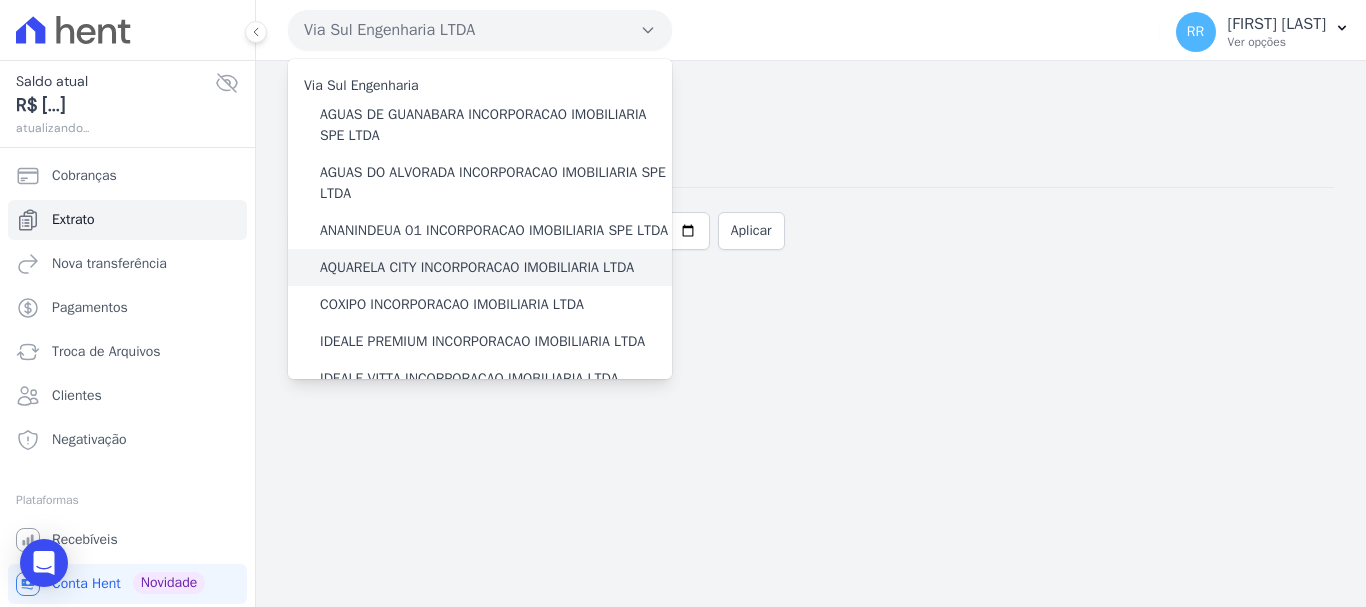 click on "AQUARELA CITY INCORPORACAO IMOBILIARIA LTDA" at bounding box center [477, 267] 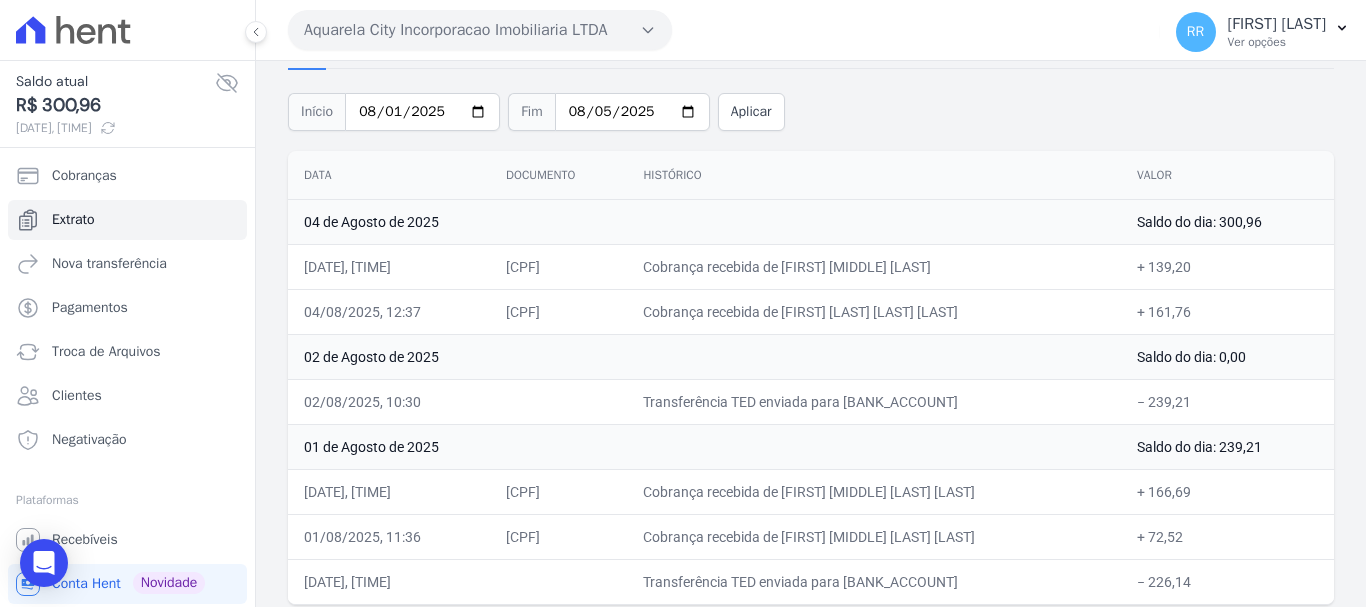scroll, scrollTop: 133, scrollLeft: 0, axis: vertical 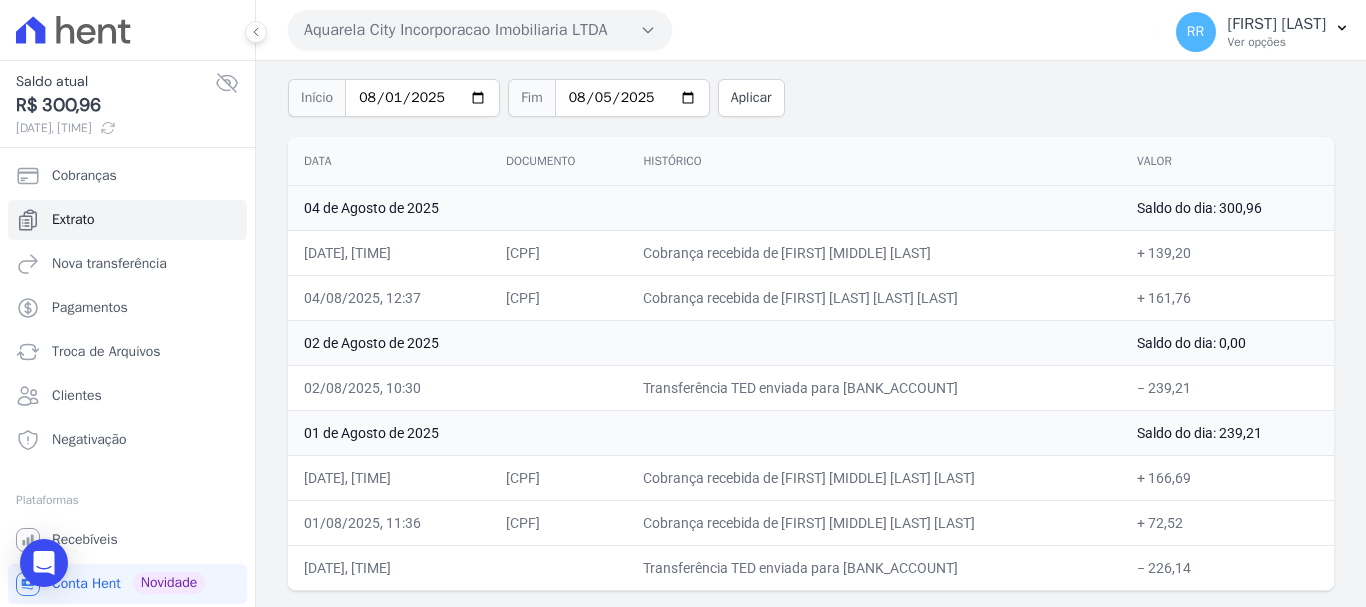 click on "Aquarela City Incorporacao Imobiliaria LTDA" at bounding box center (480, 30) 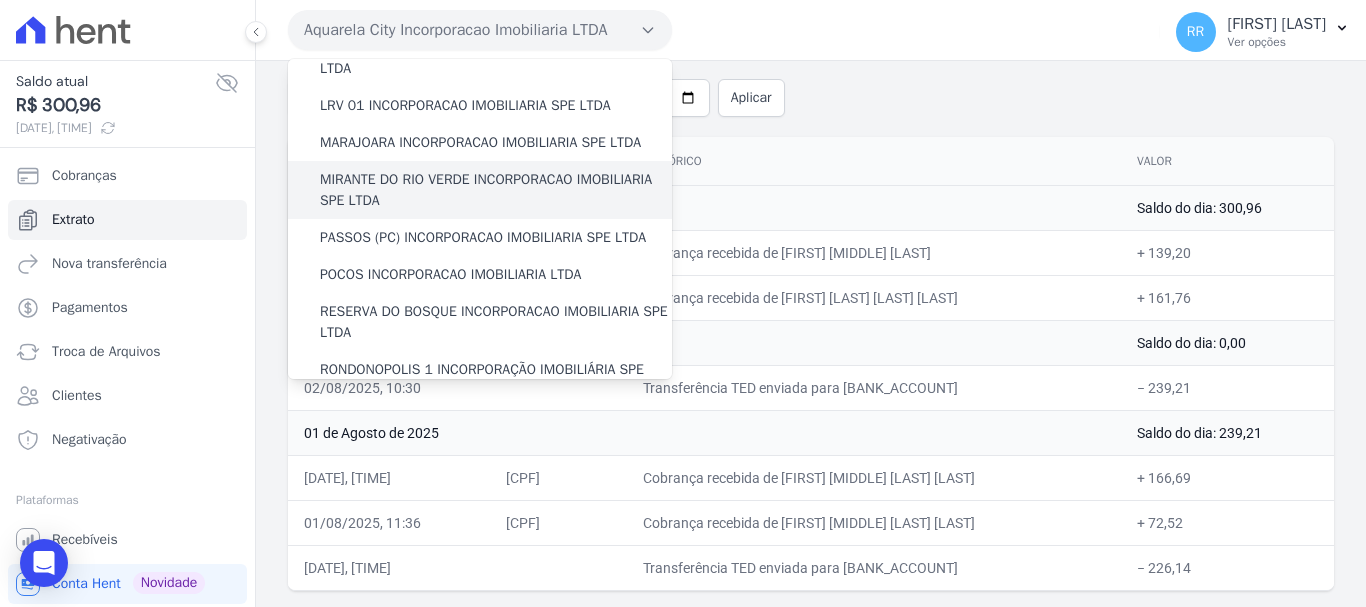 scroll, scrollTop: 600, scrollLeft: 0, axis: vertical 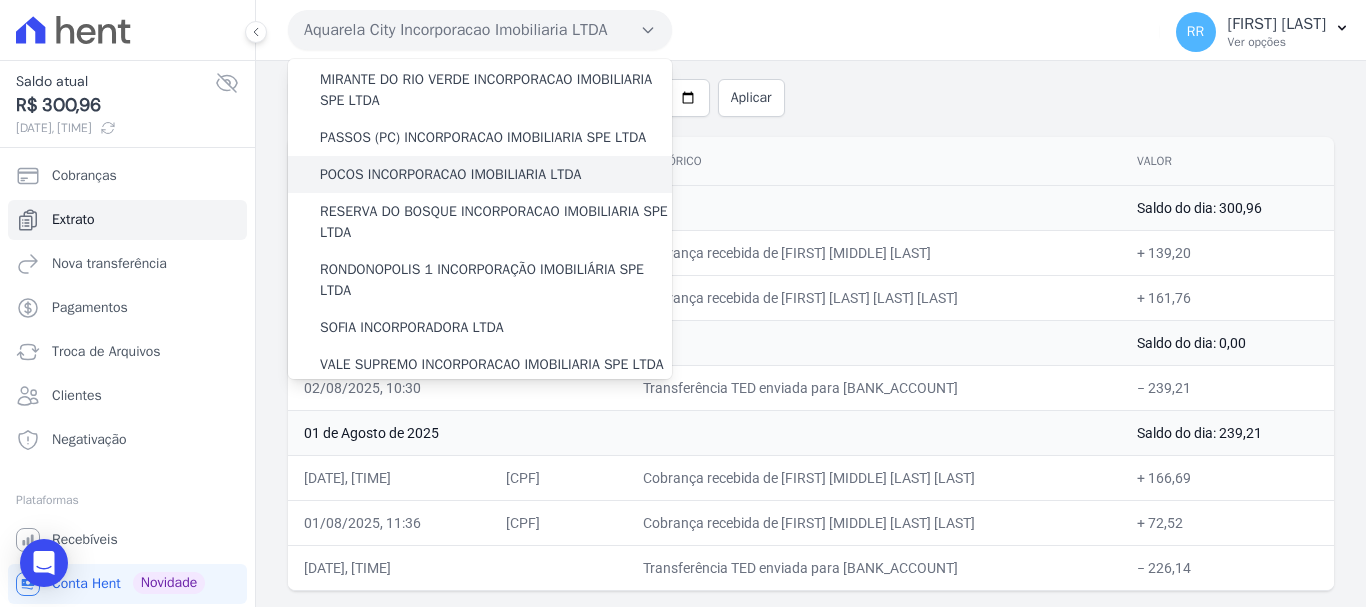 click on "POCOS INCORPORACAO IMOBILIARIA LTDA" at bounding box center (450, 174) 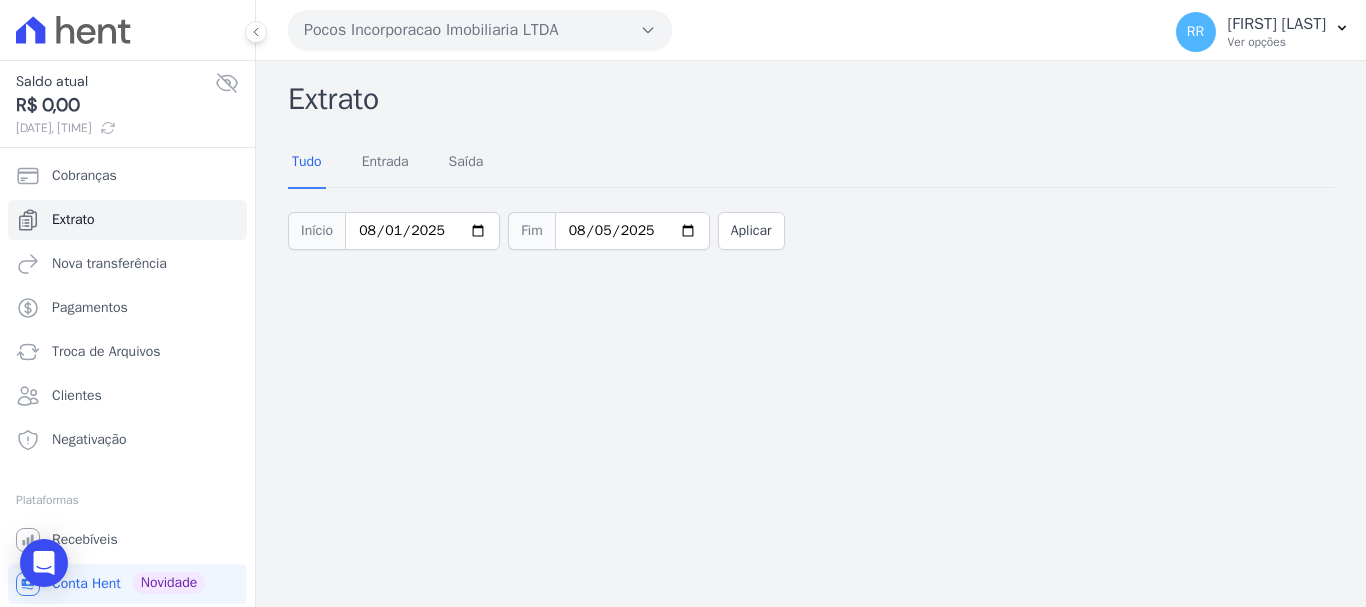click on "Pocos Incorporacao Imobiliaria LTDA" at bounding box center [480, 30] 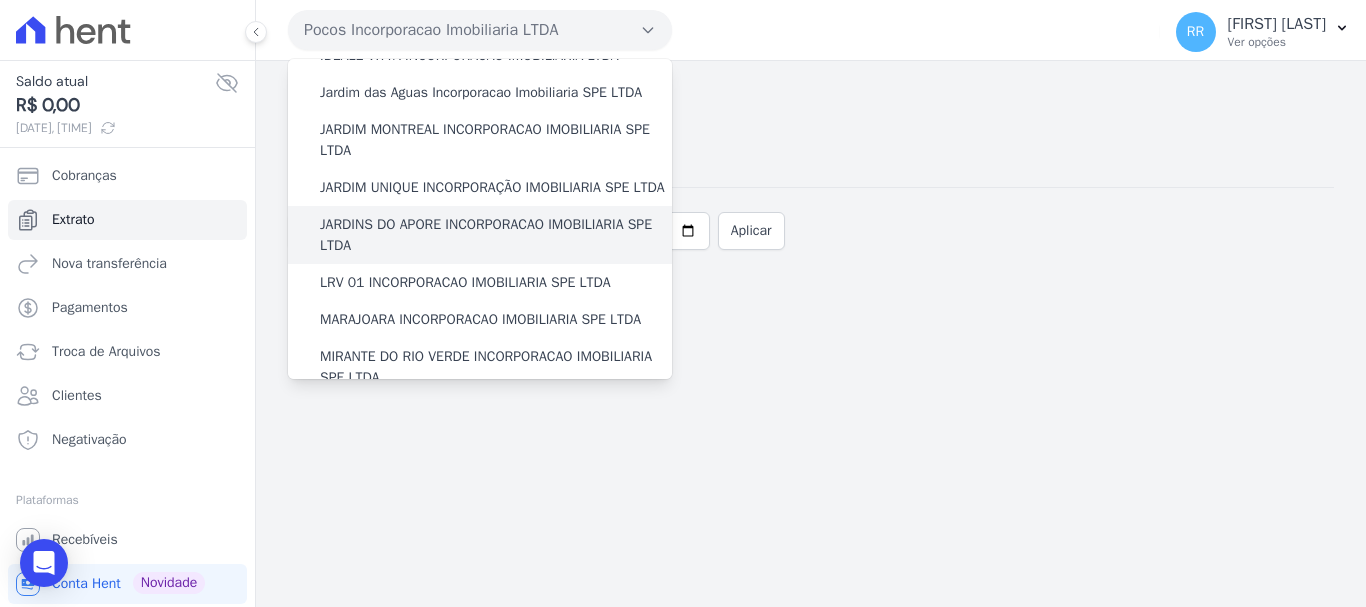 scroll, scrollTop: 273, scrollLeft: 0, axis: vertical 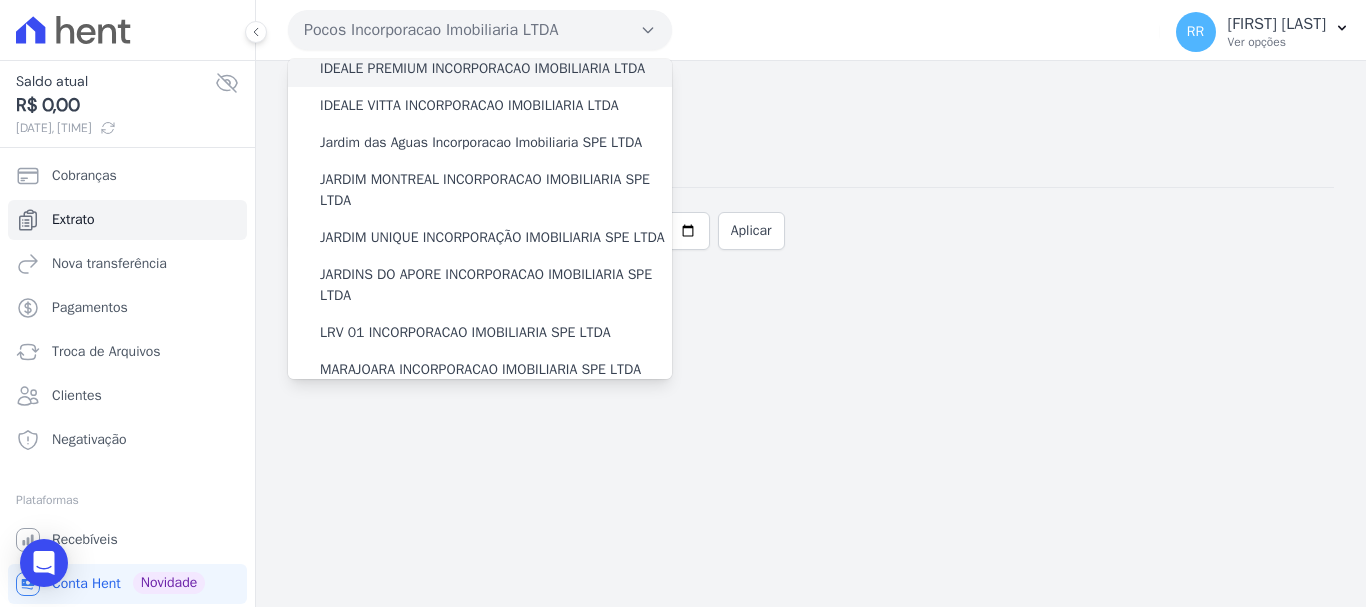 click on "IDEALE PREMIUM INCORPORACAO IMOBILIARIA LTDA" at bounding box center (482, 68) 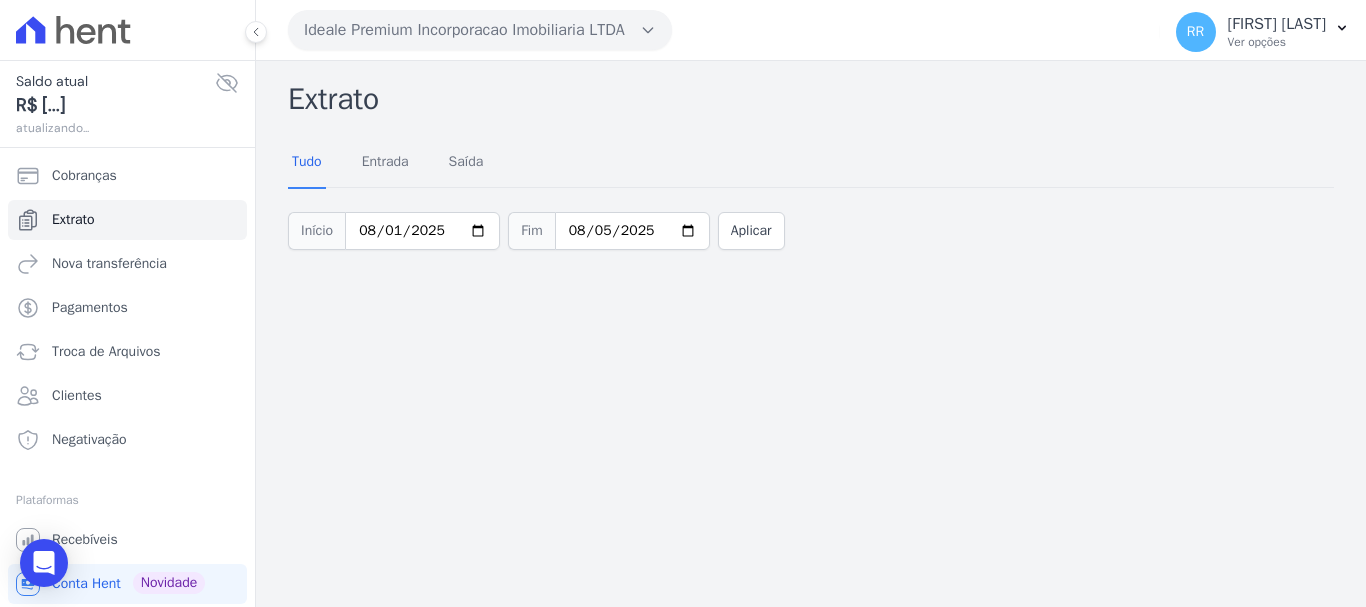 click on "Ideale Premium Incorporacao Imobiliaria LTDA" at bounding box center (480, 30) 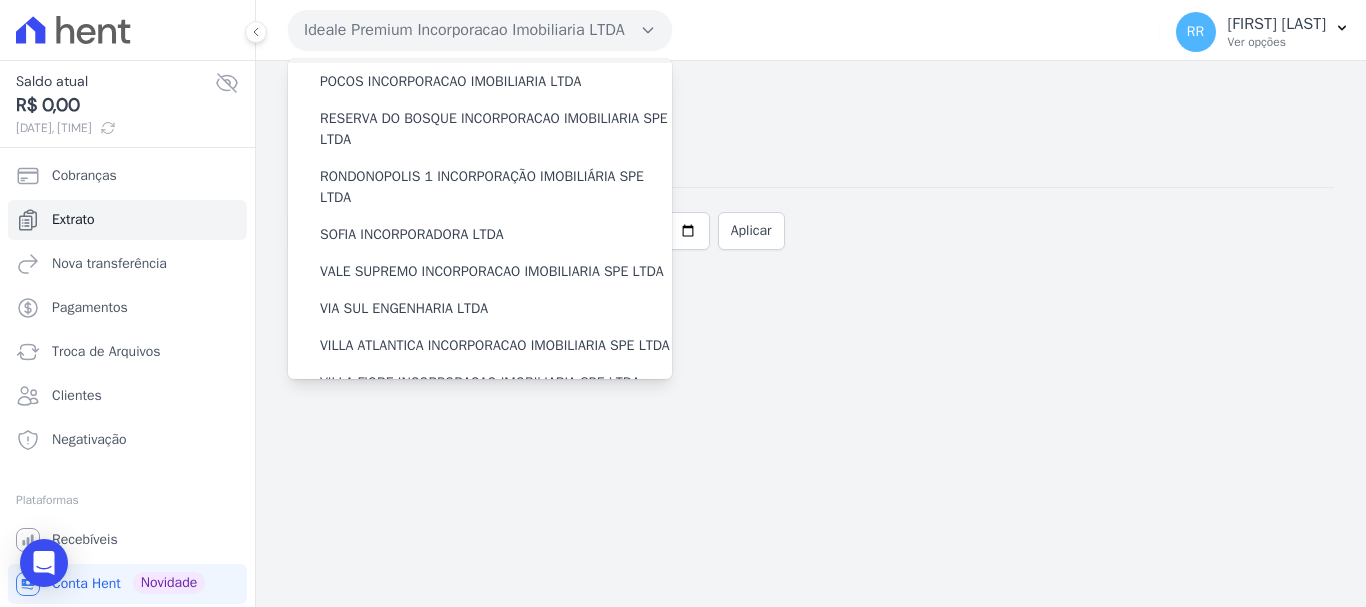 scroll, scrollTop: 700, scrollLeft: 0, axis: vertical 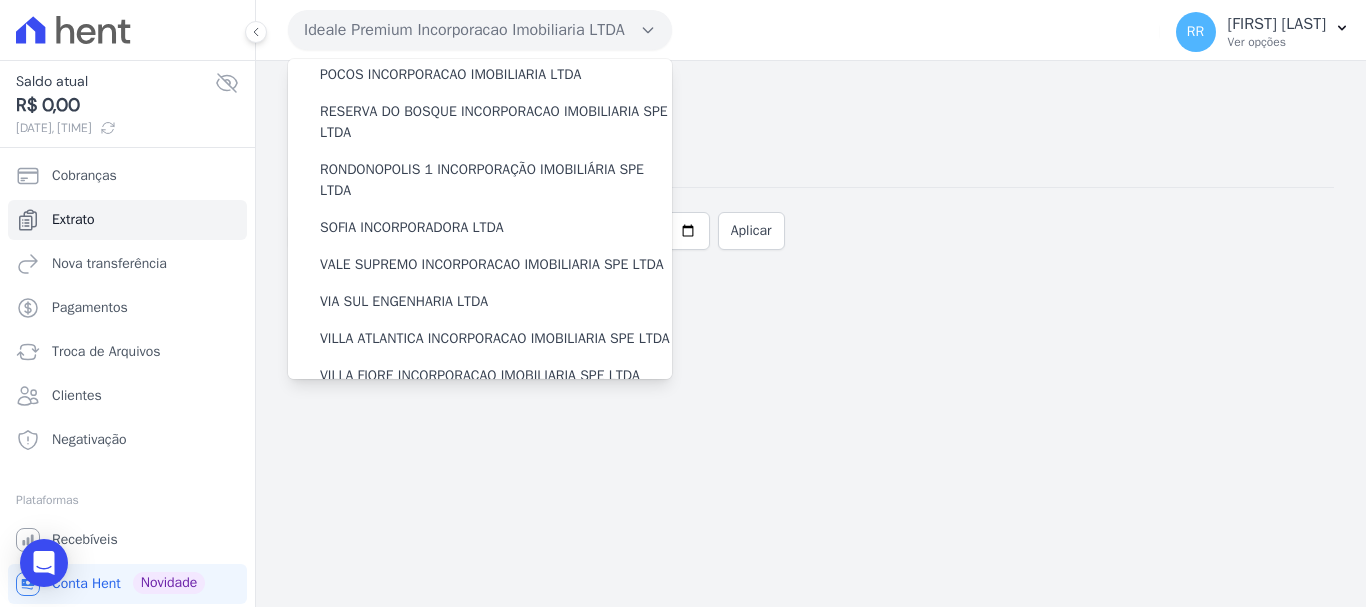 click on "PASSOS (PC) INCORPORACAO IMOBILIARIA SPE LTDA" at bounding box center [483, 37] 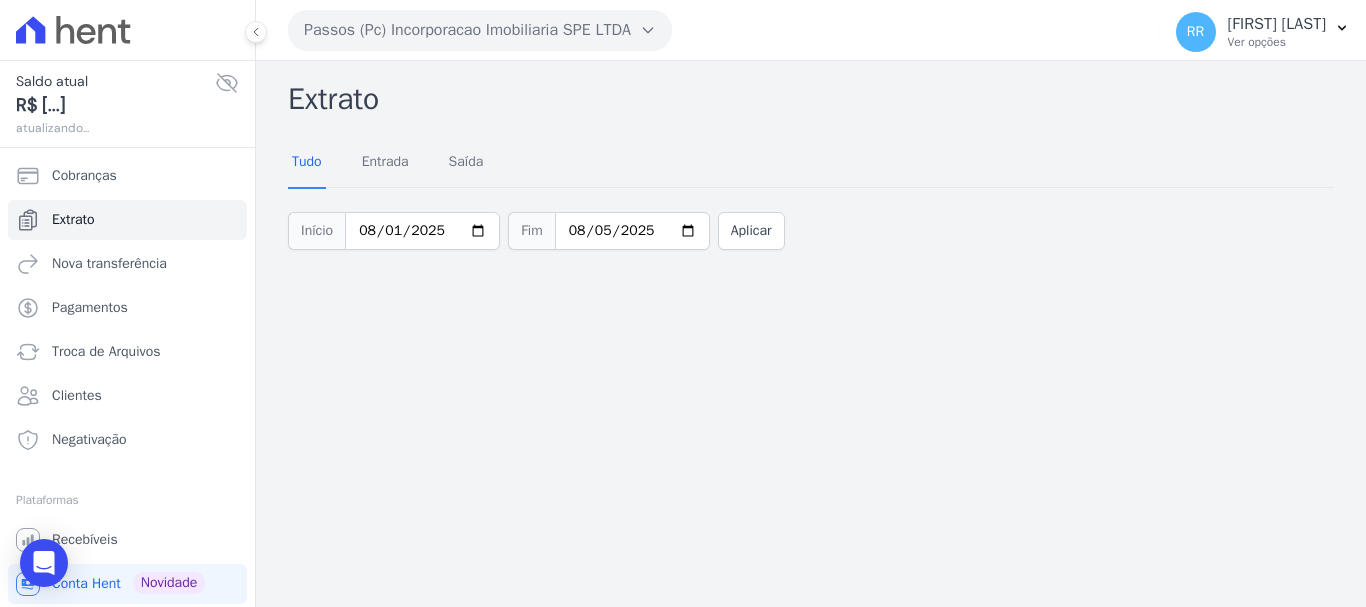 click on "Passos (Pc) Incorporacao Imobiliaria SPE LTDA" at bounding box center (480, 30) 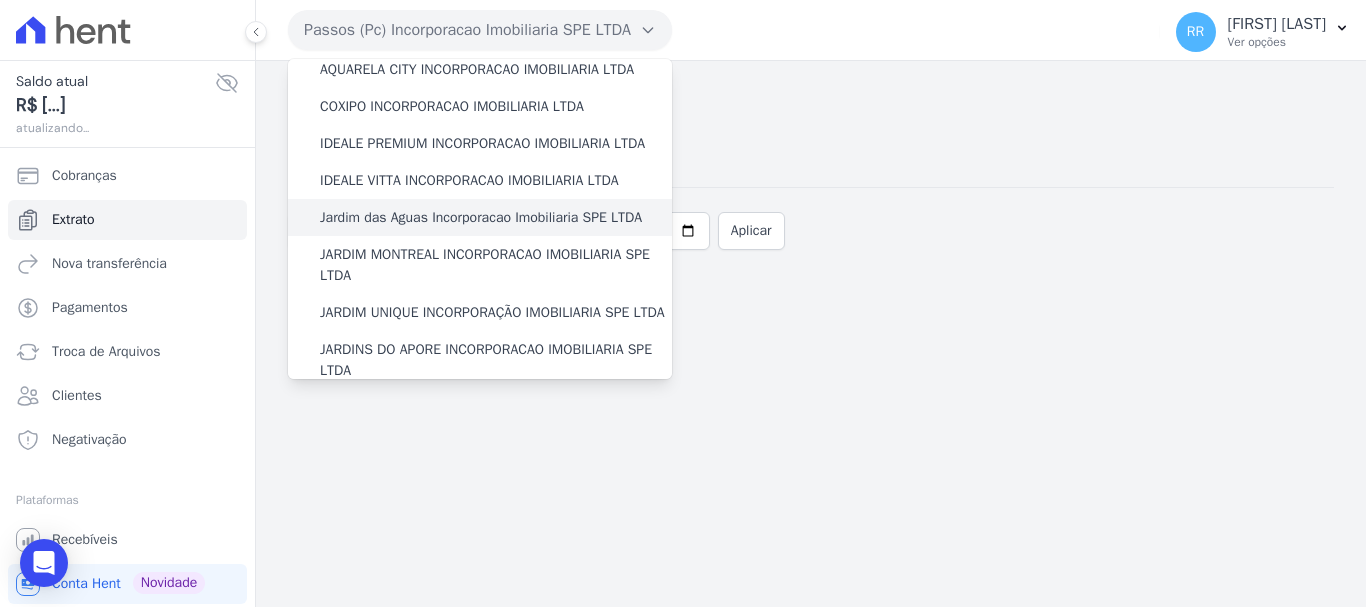 scroll, scrollTop: 200, scrollLeft: 0, axis: vertical 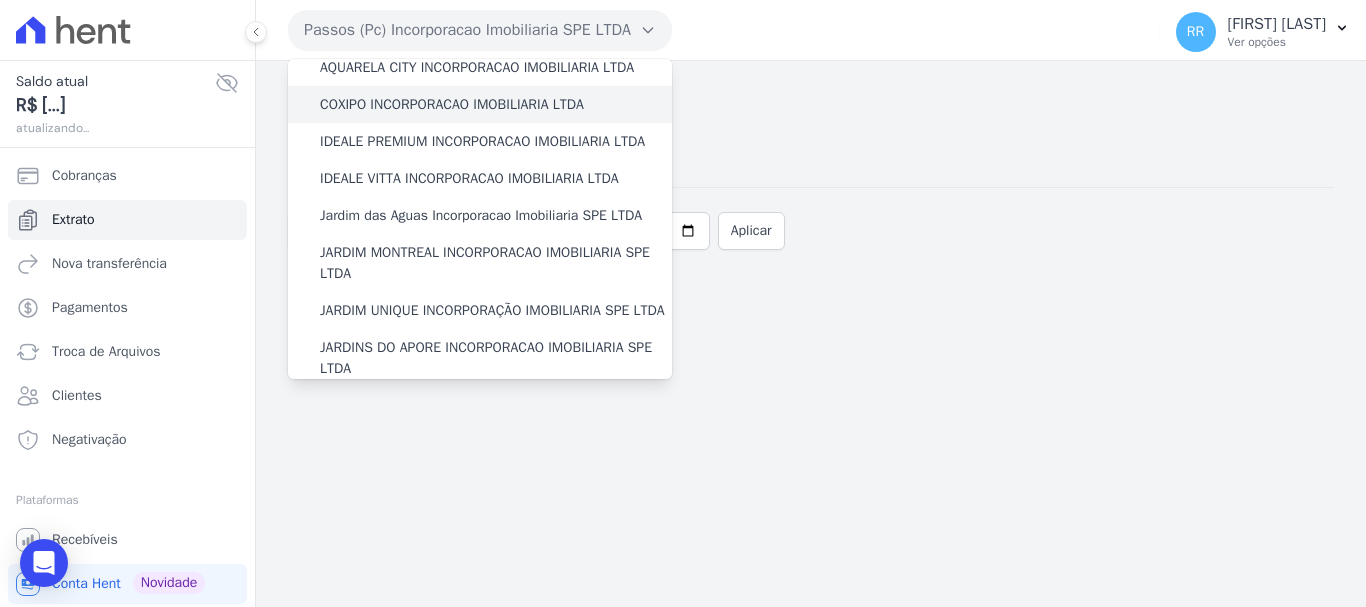 click on "COXIPO INCORPORACAO IMOBILIARIA LTDA" at bounding box center (452, 104) 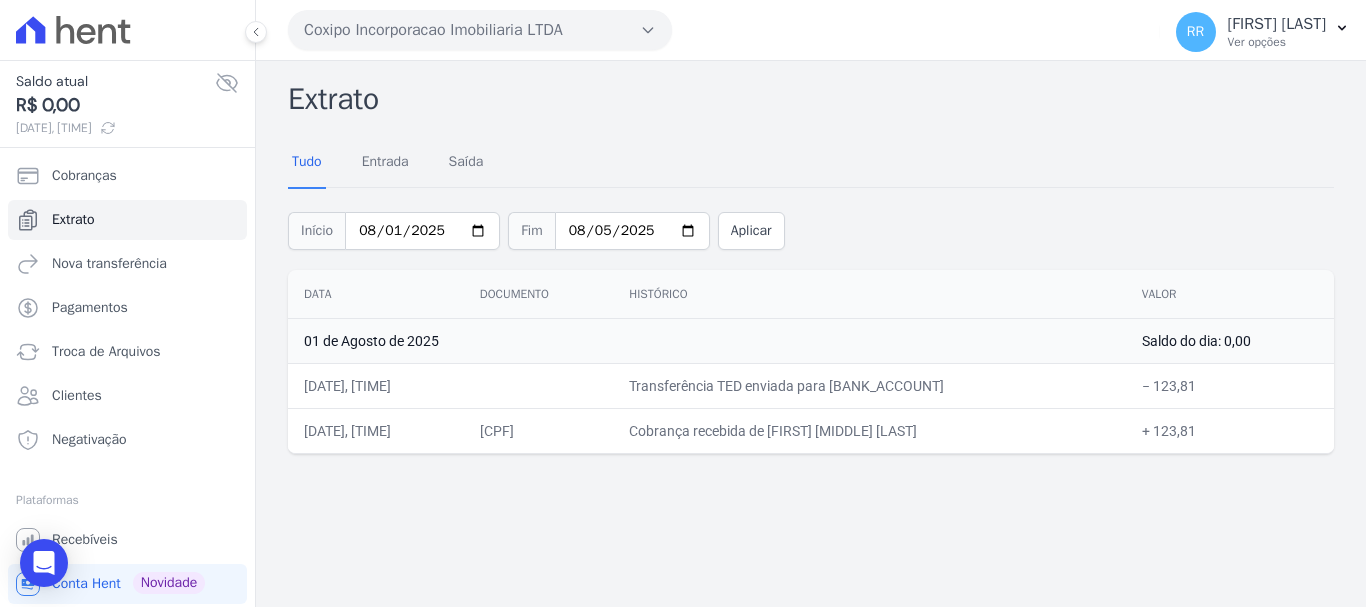 click on "Coxipo Incorporacao Imobiliaria LTDA" at bounding box center (480, 30) 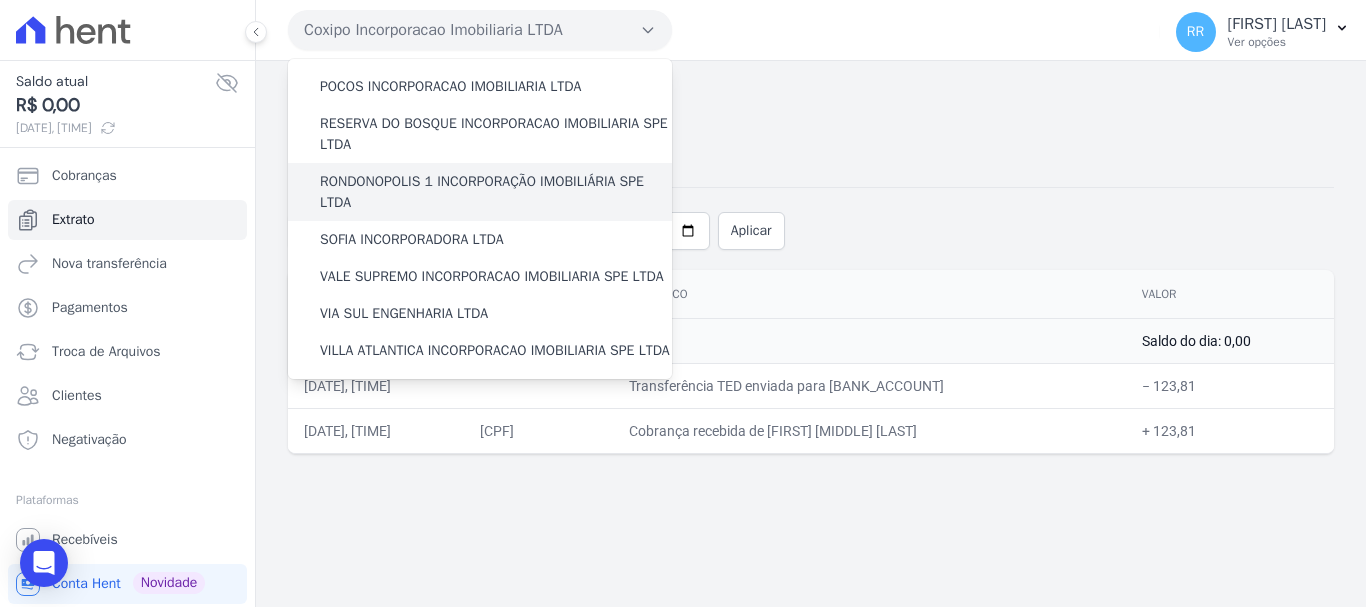 scroll, scrollTop: 800, scrollLeft: 0, axis: vertical 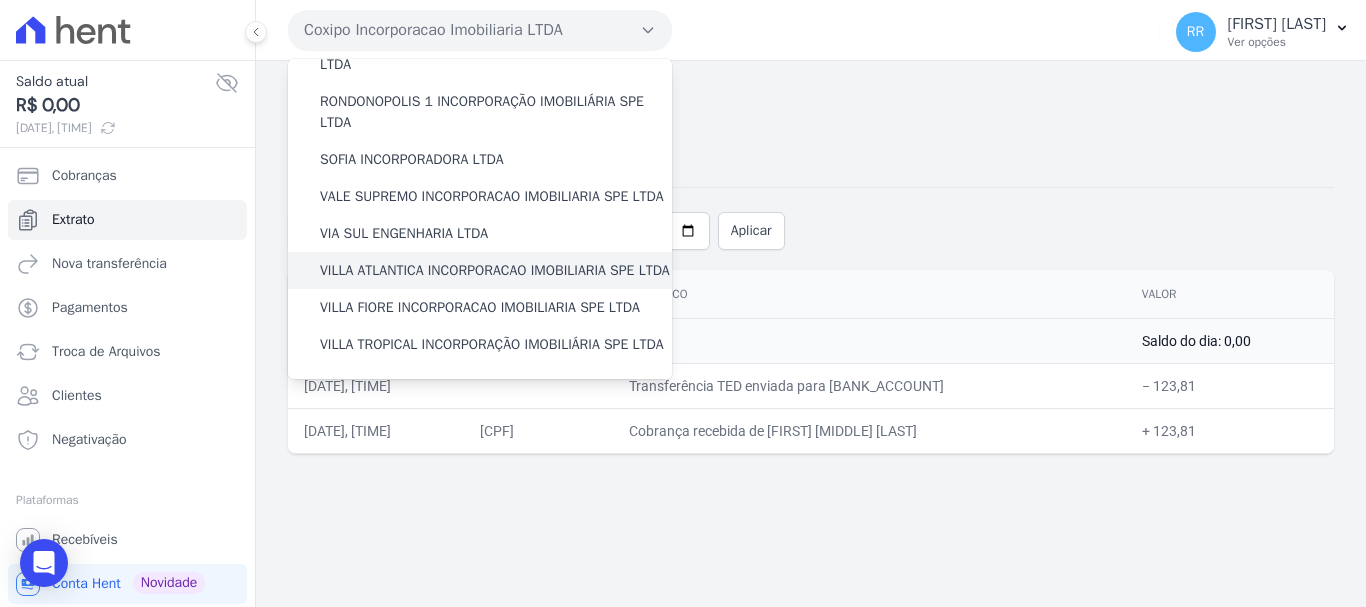 click on "VILLA ATLANTICA INCORPORACAO IMOBILIARIA SPE LTDA" at bounding box center (495, 270) 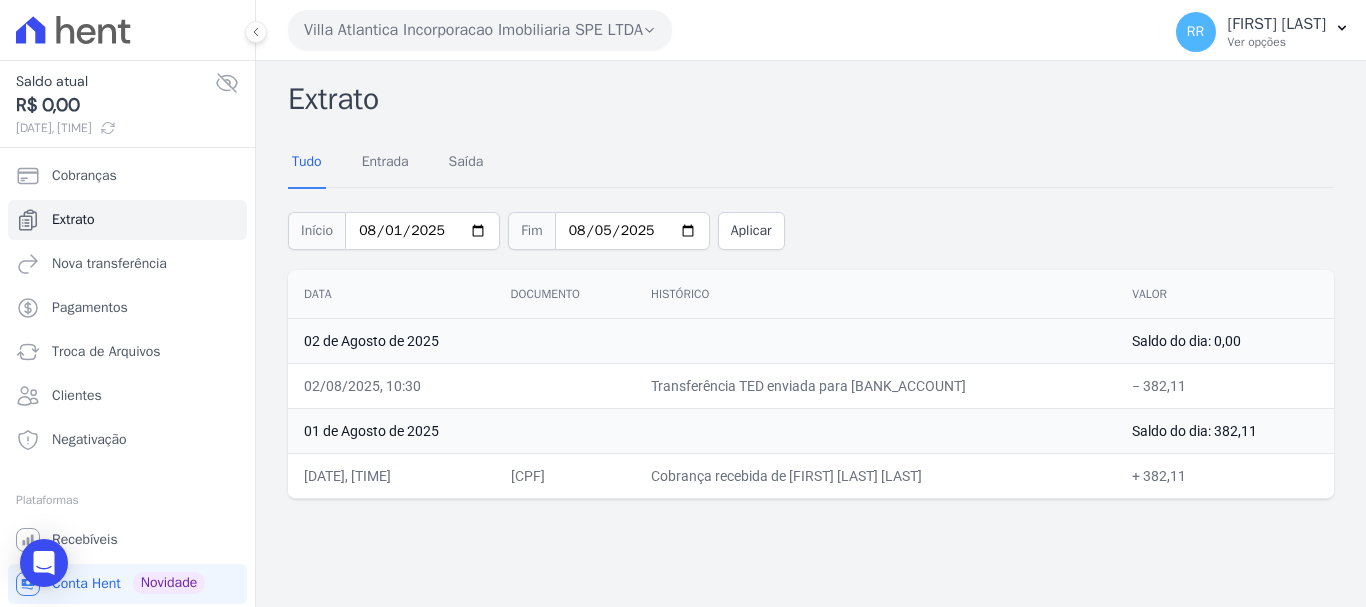 click on "Villa Atlantica Incorporacao Imobiliaria SPE LTDA" at bounding box center (480, 30) 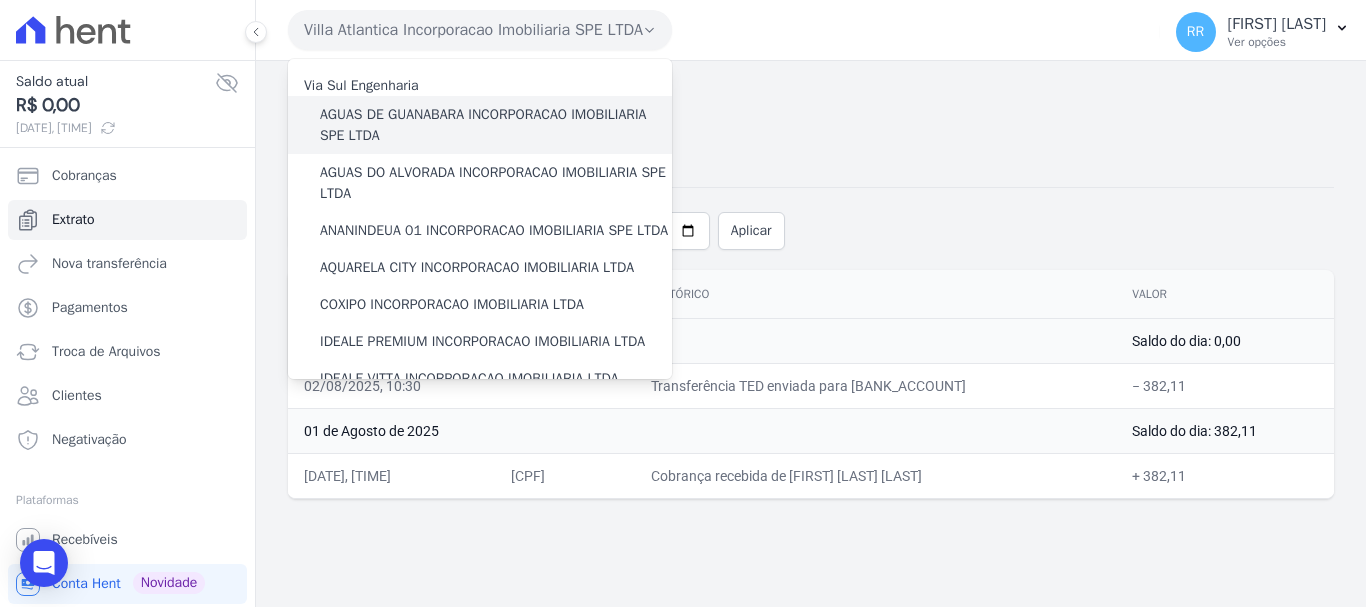 click on "AGUAS DE GUANABARA INCORPORACAO IMOBILIARIA SPE LTDA" at bounding box center (496, 125) 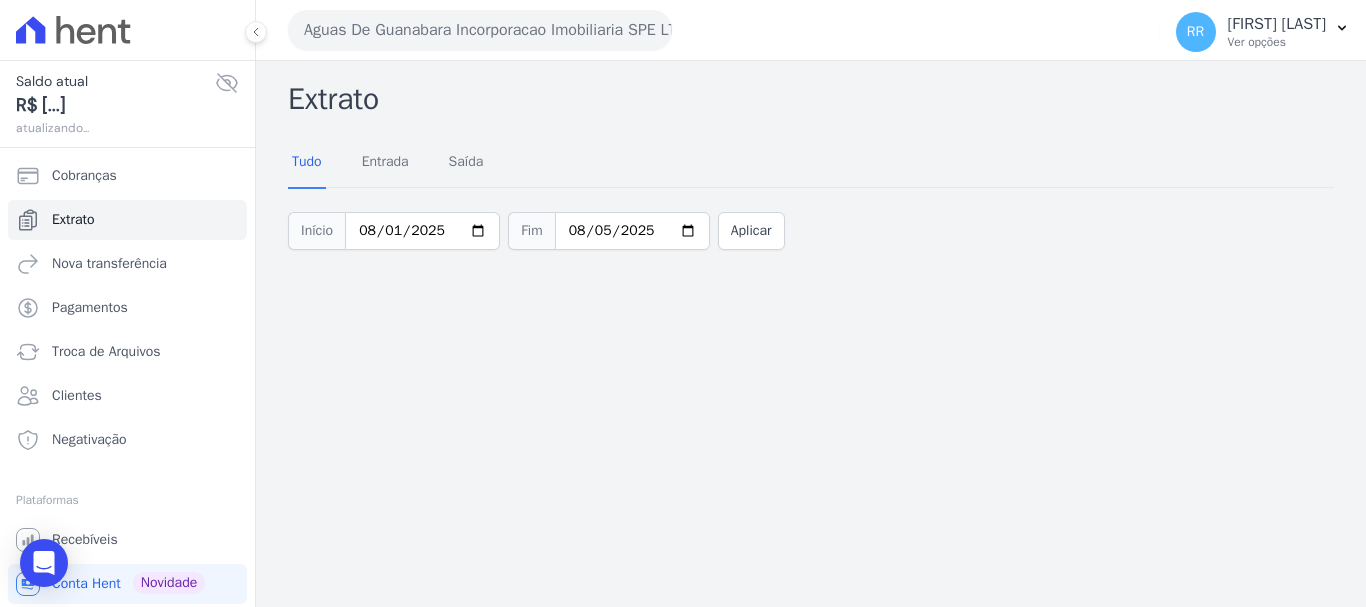 click on "Aguas De Guanabara Incorporacao Imobiliaria SPE LTDA" at bounding box center [480, 30] 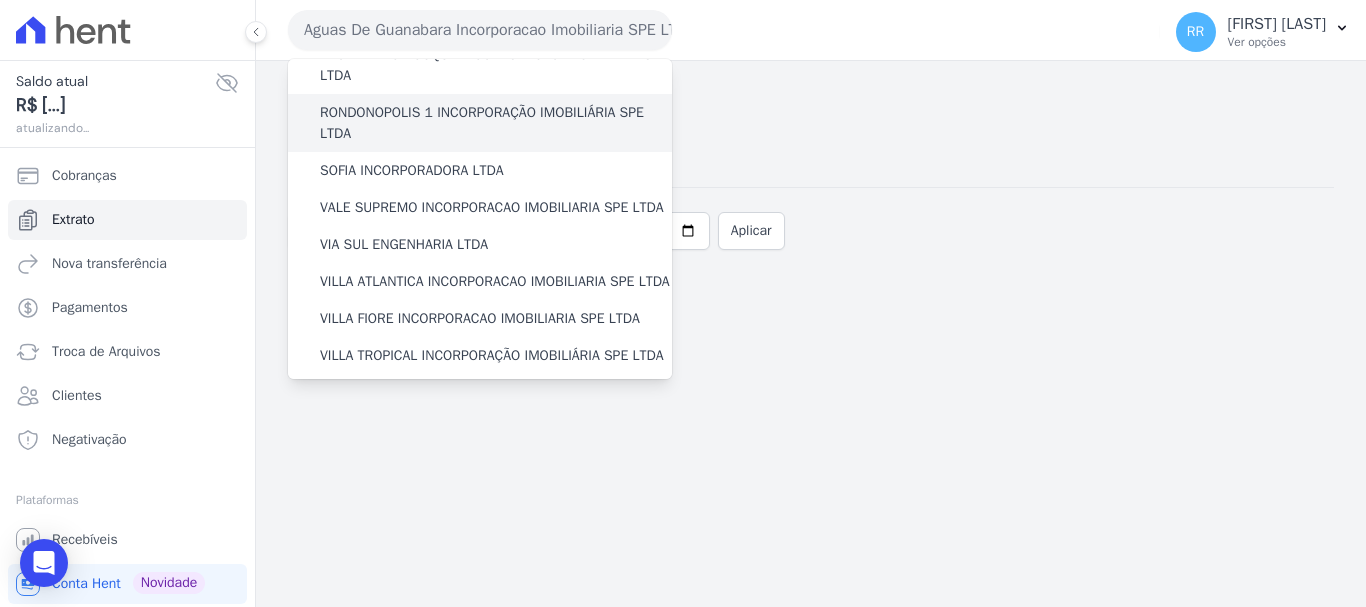 scroll, scrollTop: 873, scrollLeft: 0, axis: vertical 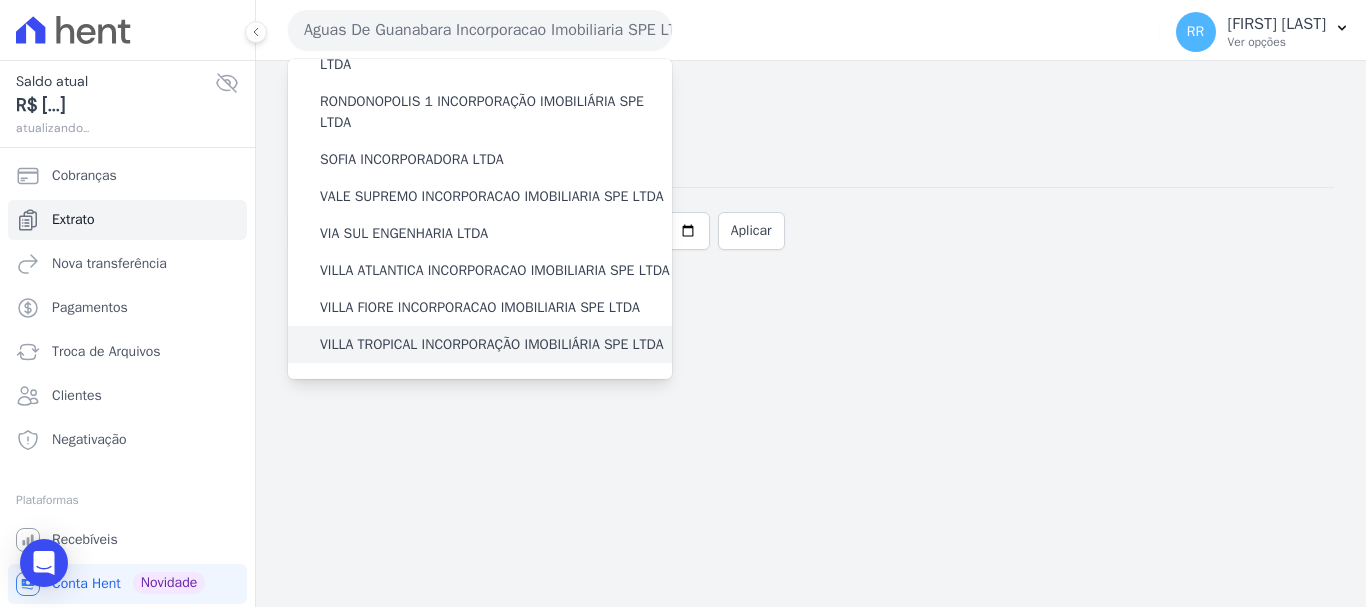 click on "VILLA TROPICAL INCORPORAÇÃO IMOBILIÁRIA SPE LTDA" at bounding box center [492, 344] 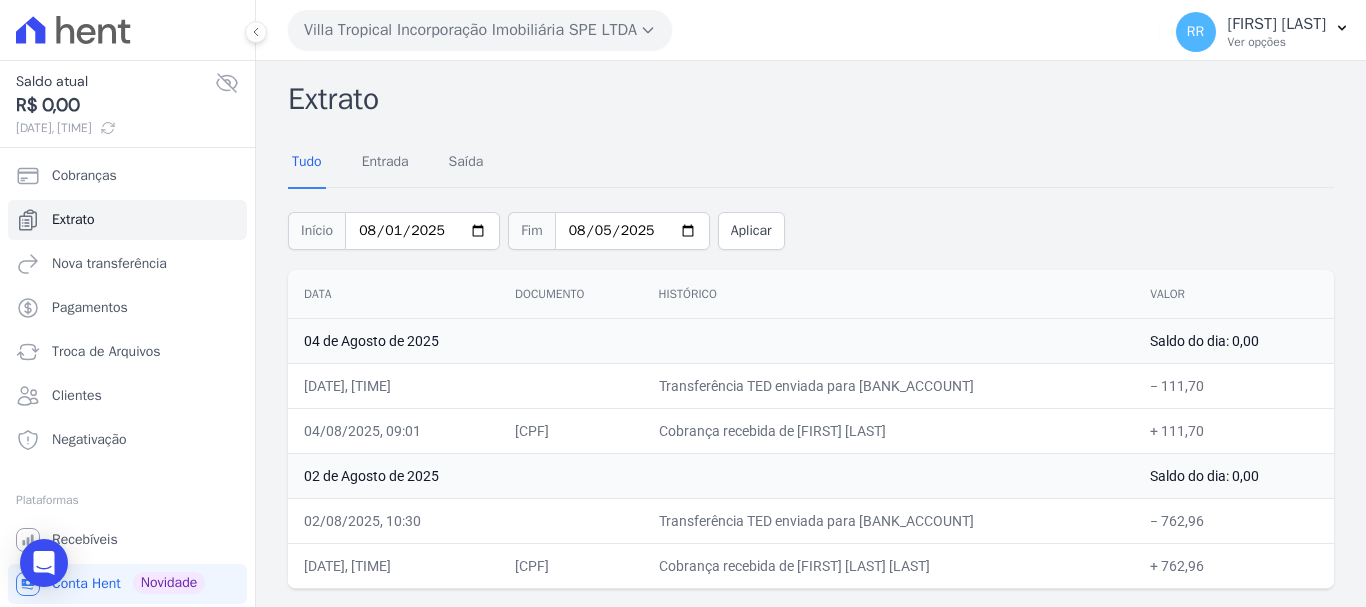 click on "Villa Tropical Incorporação Imobiliária SPE LTDA
Via Sul Engenharia
AGUAS DE GUANABARA INCORPORACAO IMOBILIARIA SPE LTDA
AGUAS DO ALVORADA INCORPORACAO IMOBILIARIA SPE LTDA
ANANINDEUA 01 INCORPORACAO IMOBILIARIA SPE LTDA
AQUARELA CITY INCORPORACAO IMOBILIARIA LTDA" at bounding box center [720, 30] 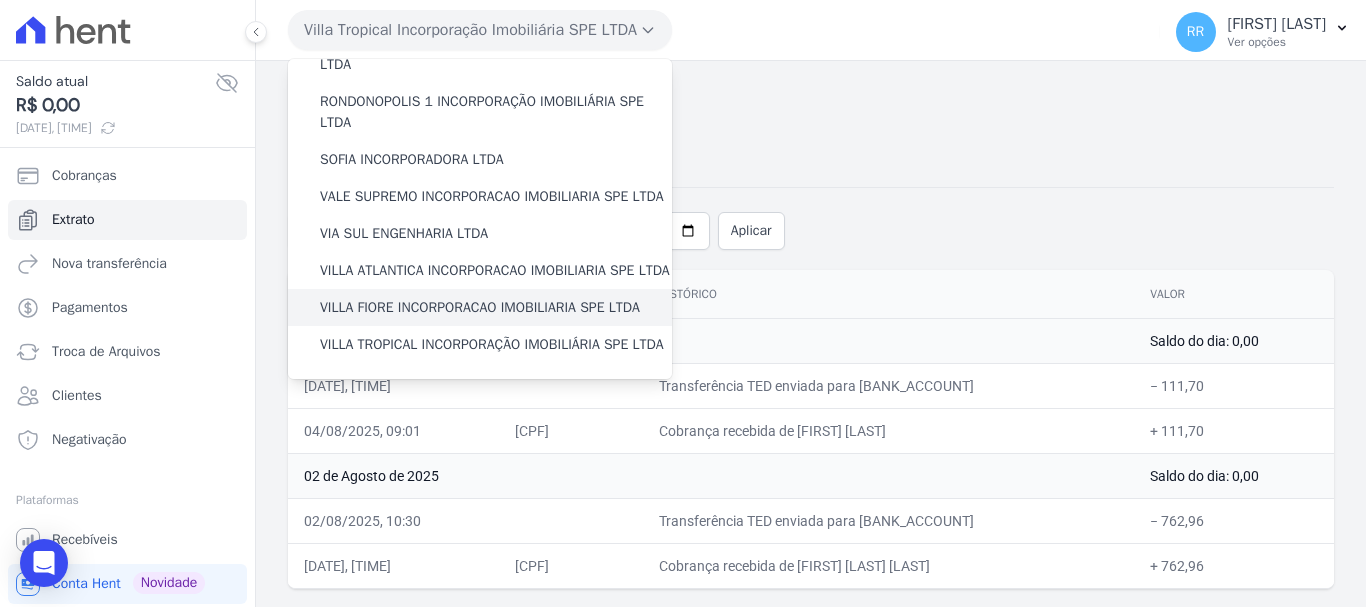 scroll, scrollTop: 873, scrollLeft: 0, axis: vertical 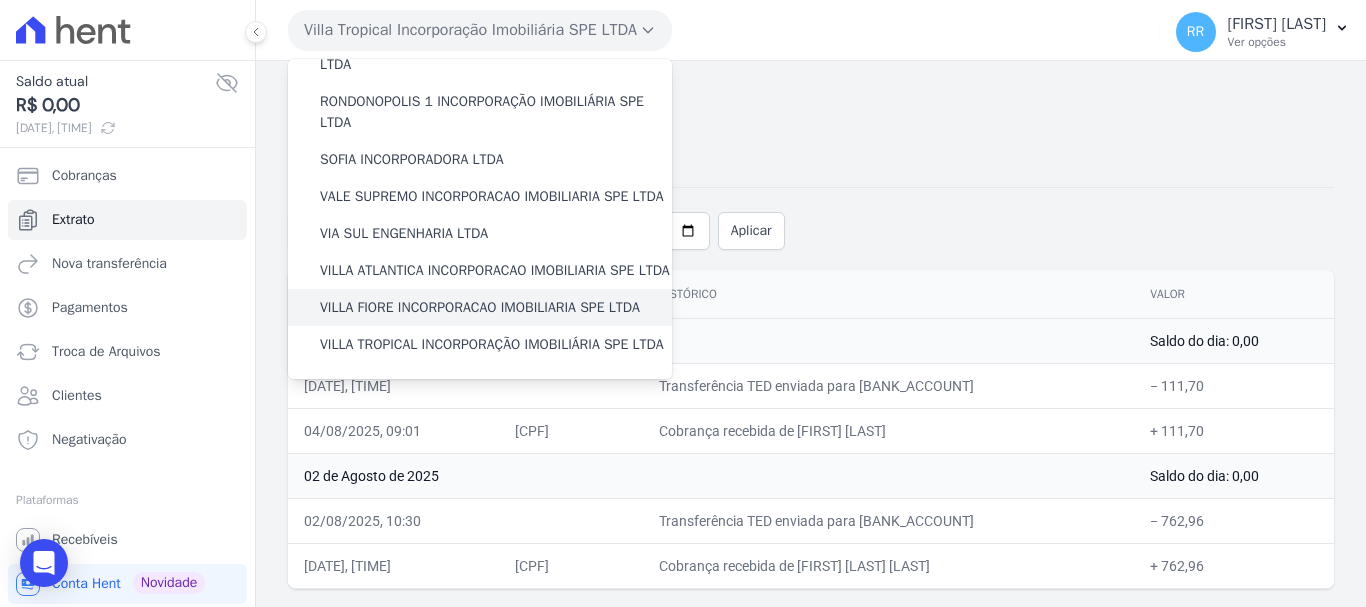 click on "VILLA FIORE INCORPORACAO IMOBILIARIA SPE LTDA" at bounding box center [480, 307] 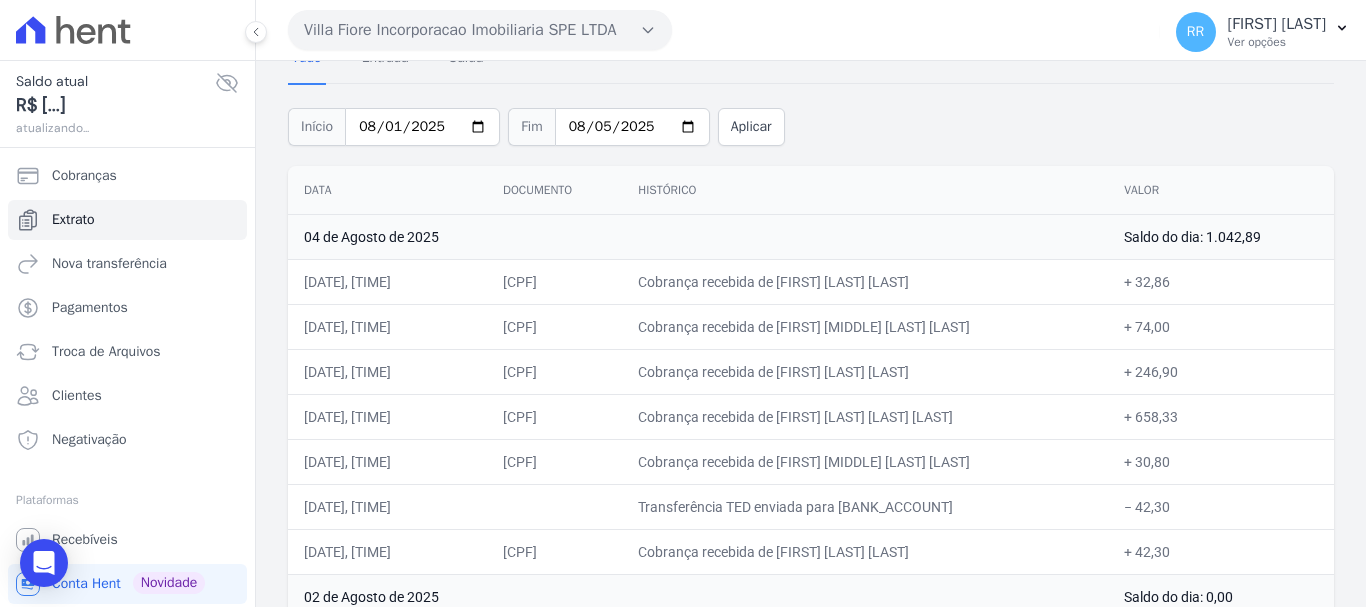 scroll, scrollTop: 100, scrollLeft: 0, axis: vertical 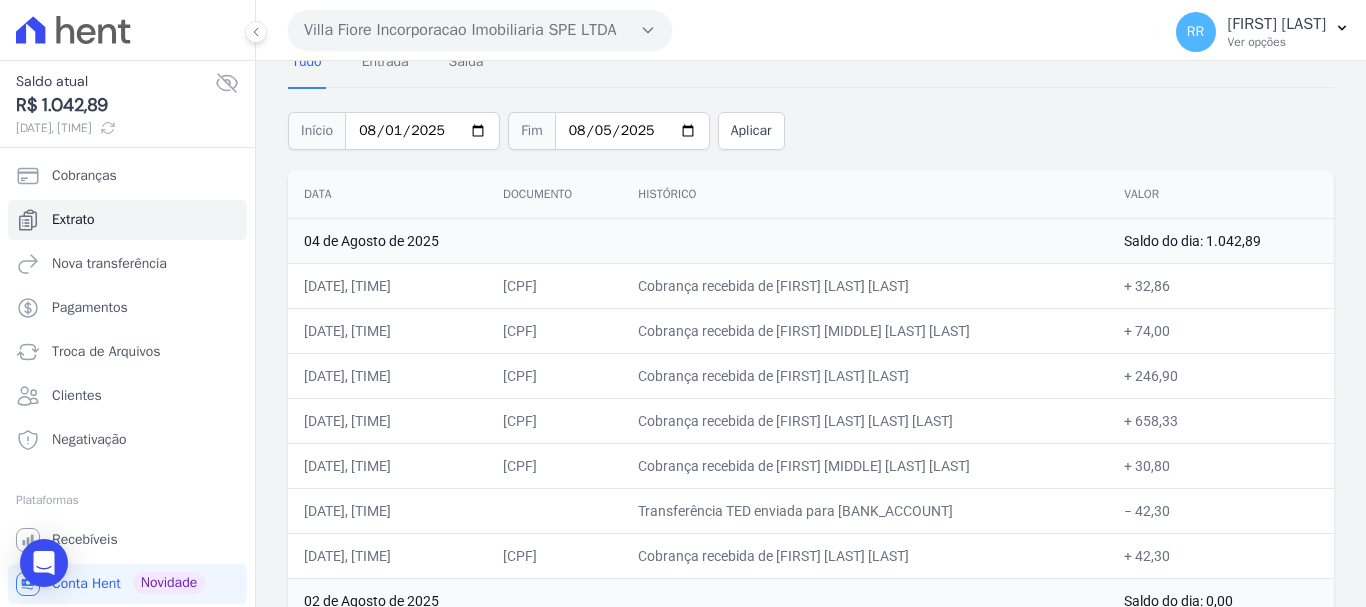 click on "Histórico" at bounding box center (865, 194) 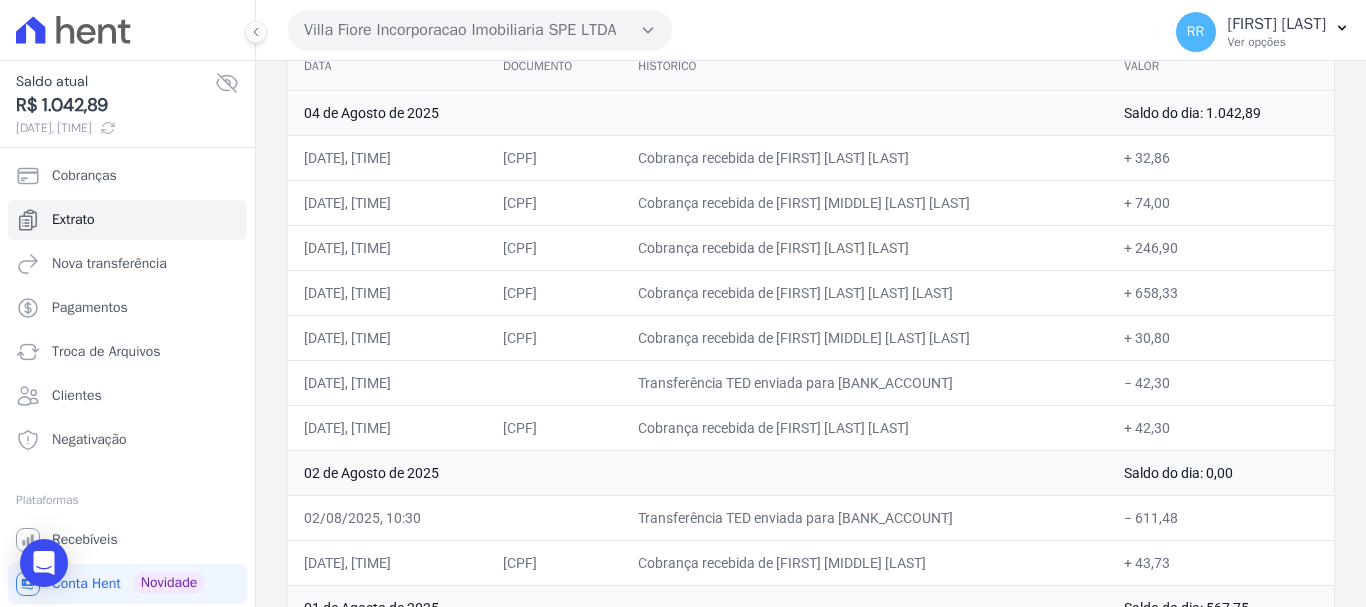 scroll, scrollTop: 0, scrollLeft: 0, axis: both 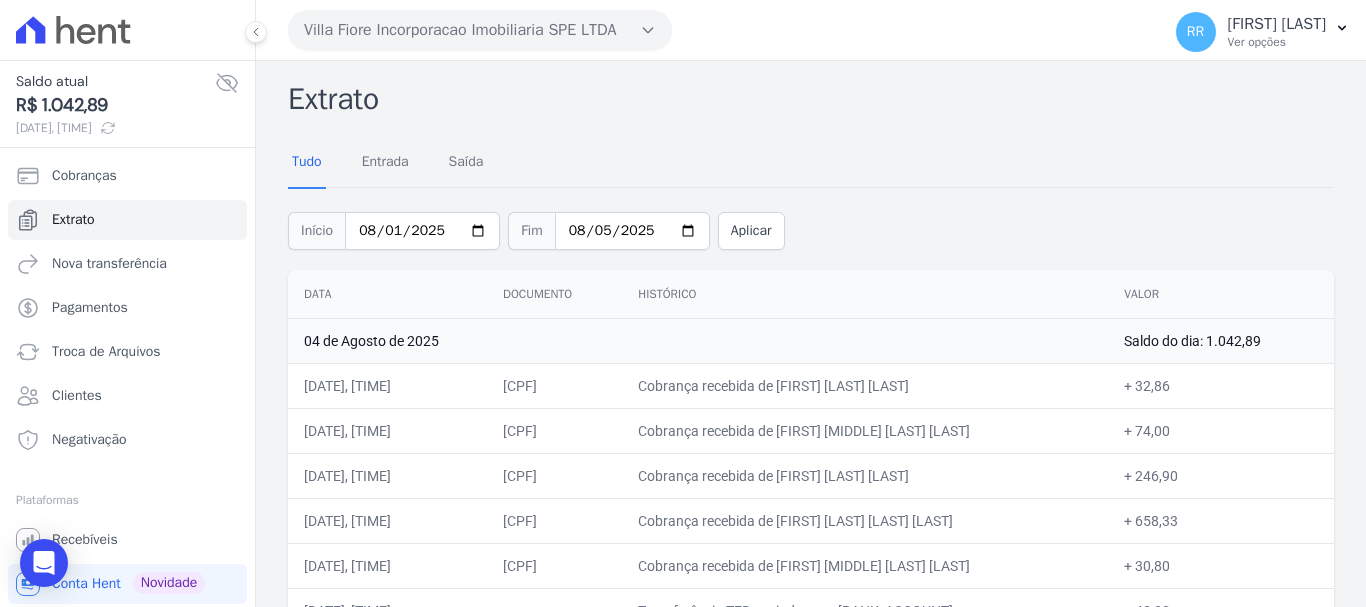 drag, startPoint x: 389, startPoint y: 35, endPoint x: 396, endPoint y: 53, distance: 19.313208 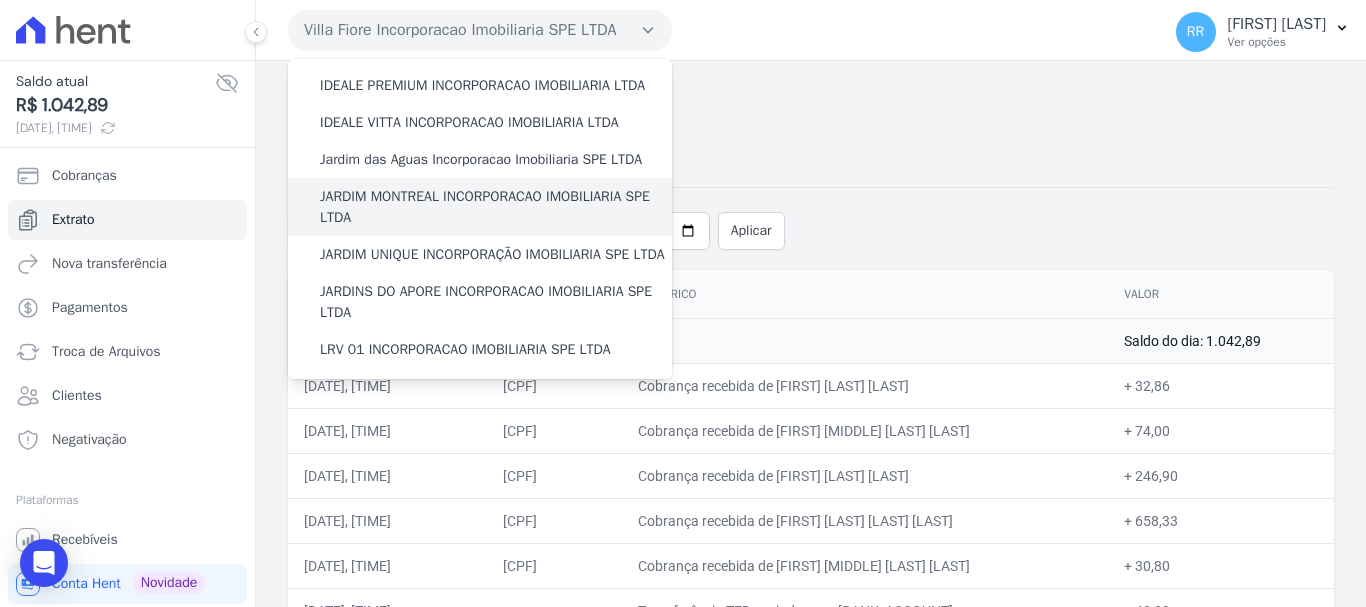 scroll, scrollTop: 400, scrollLeft: 0, axis: vertical 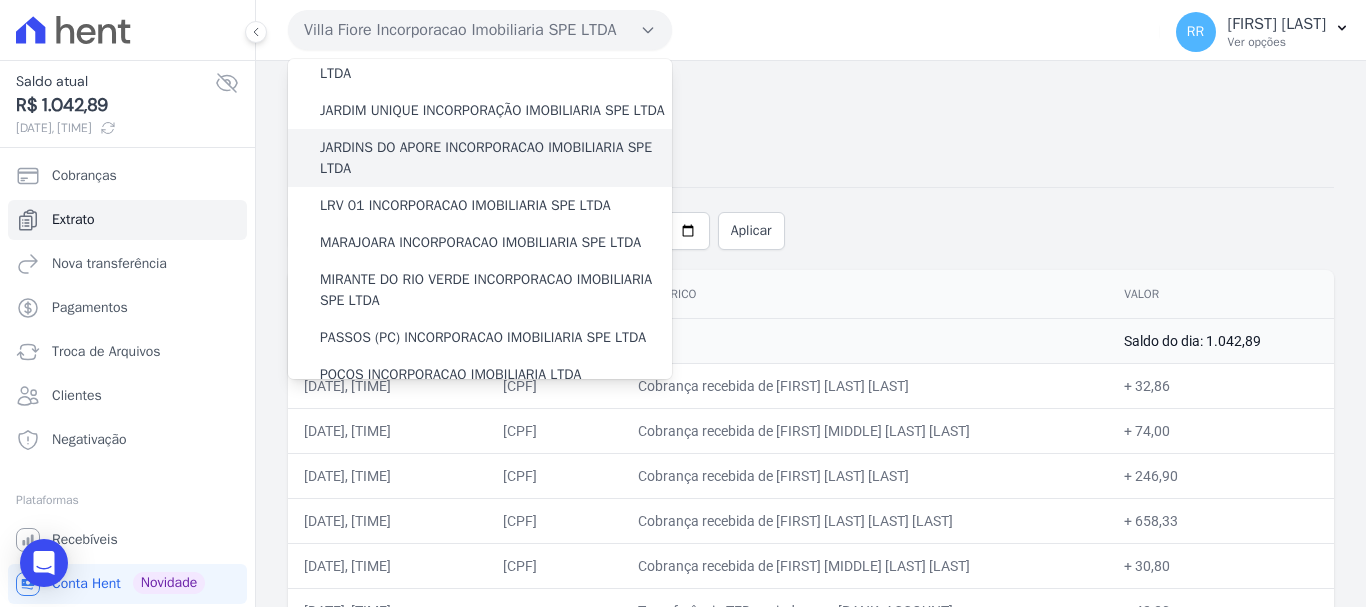 click on "JARDINS DO APORE INCORPORACAO IMOBILIARIA SPE LTDA" at bounding box center [496, 158] 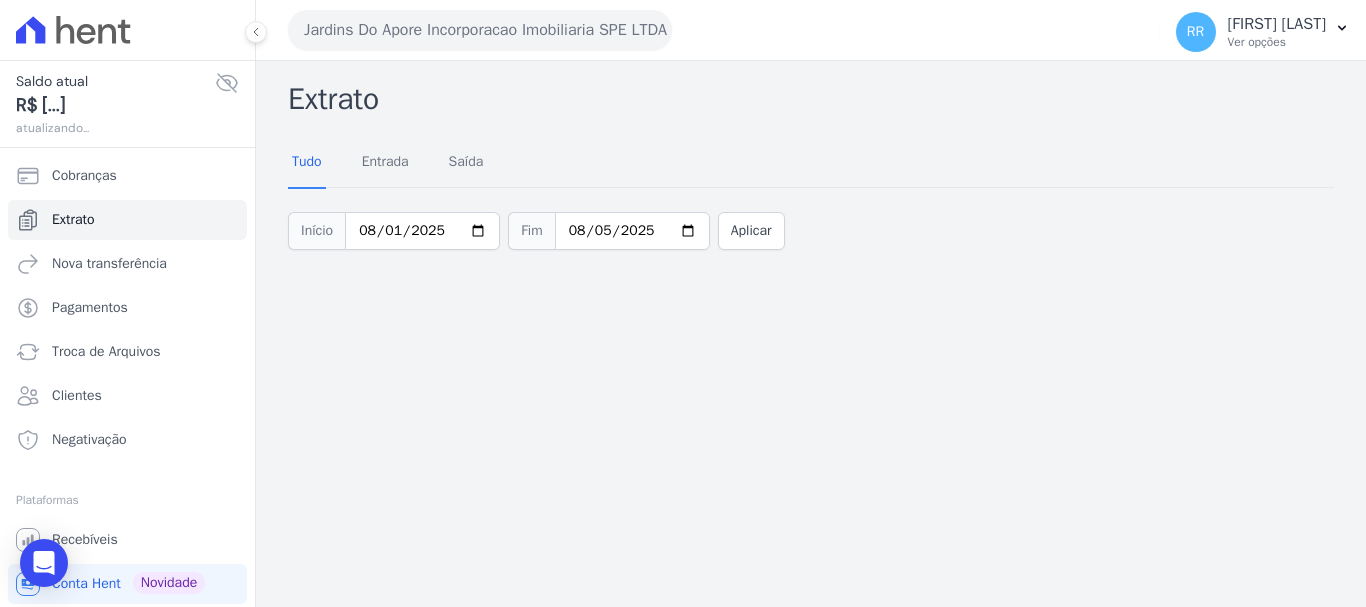 click on "Jardins Do Apore Incorporacao Imobiliaria SPE LTDA" at bounding box center (480, 30) 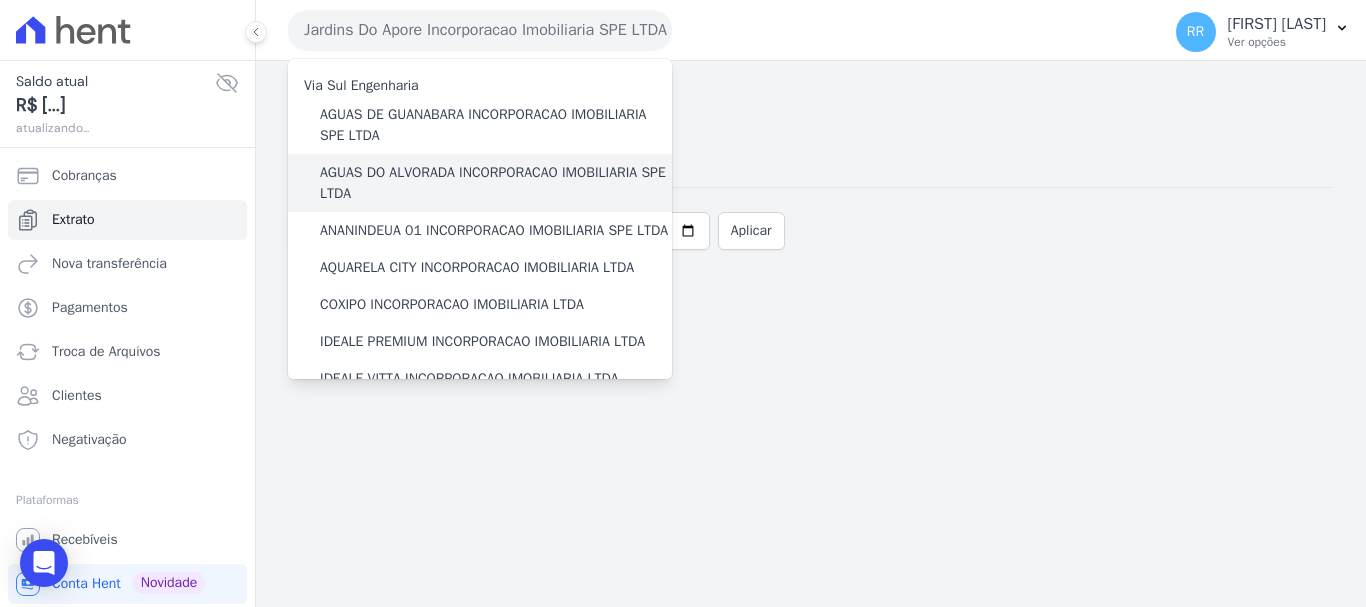click on "AGUAS DO ALVORADA INCORPORACAO IMOBILIARIA SPE LTDA" at bounding box center (496, 183) 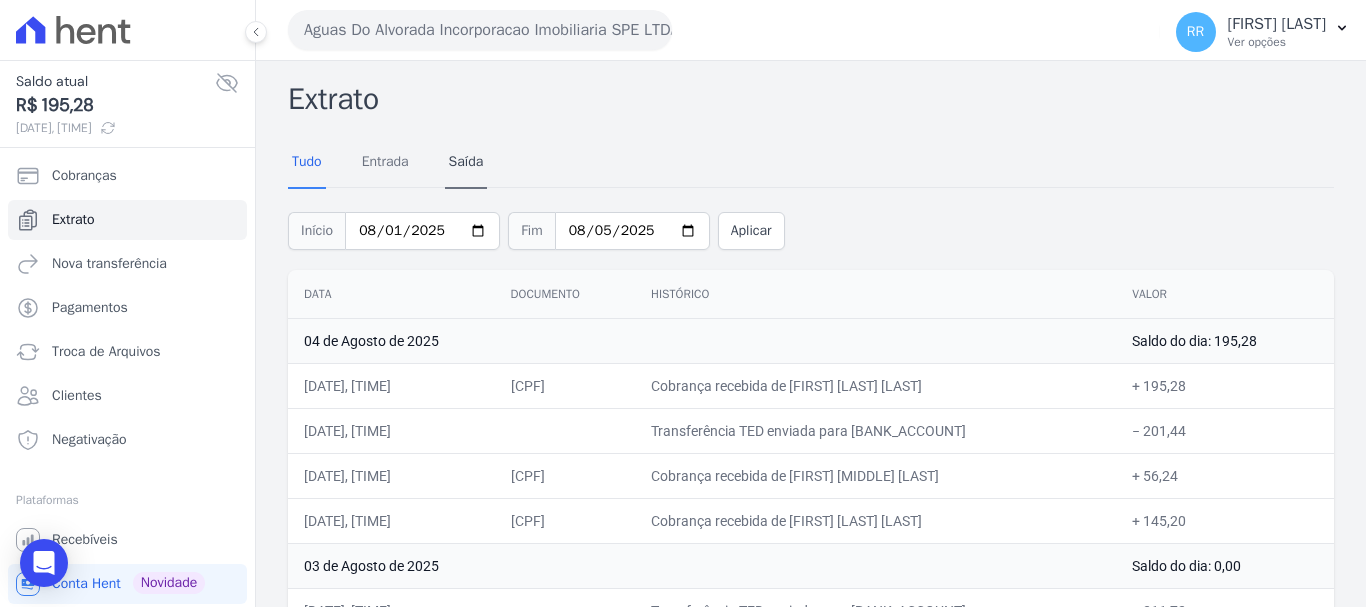 drag, startPoint x: 683, startPoint y: 140, endPoint x: 458, endPoint y: 172, distance: 227.26416 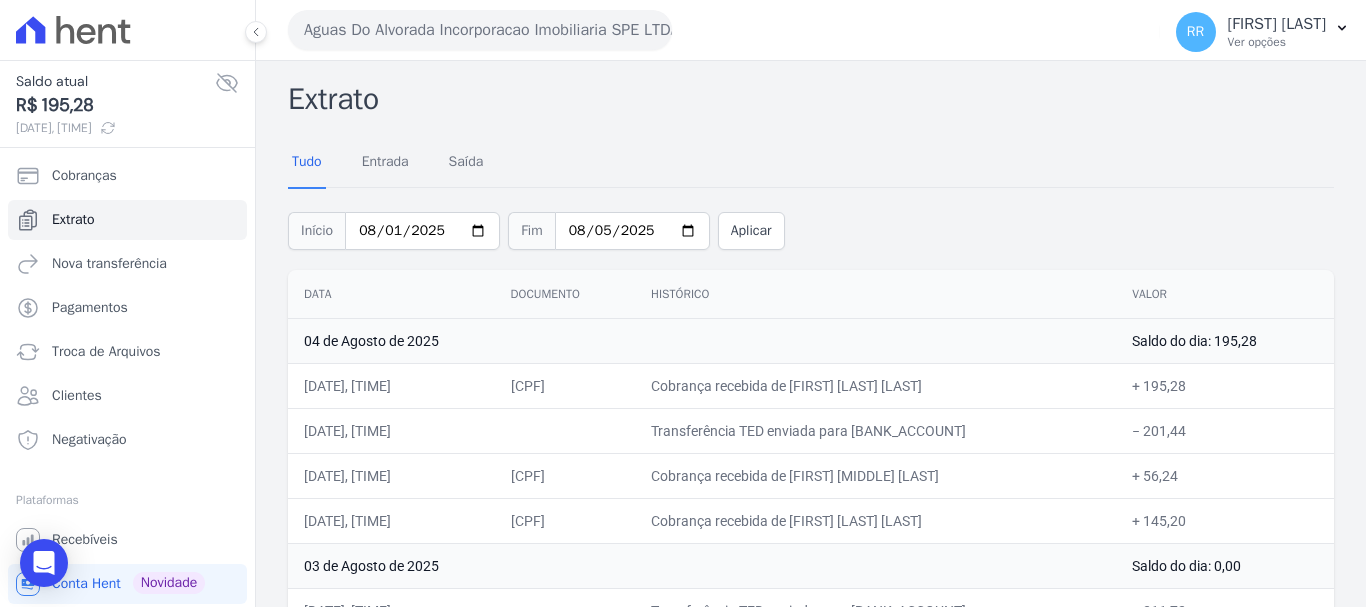 drag, startPoint x: 593, startPoint y: 18, endPoint x: 586, endPoint y: 27, distance: 11.401754 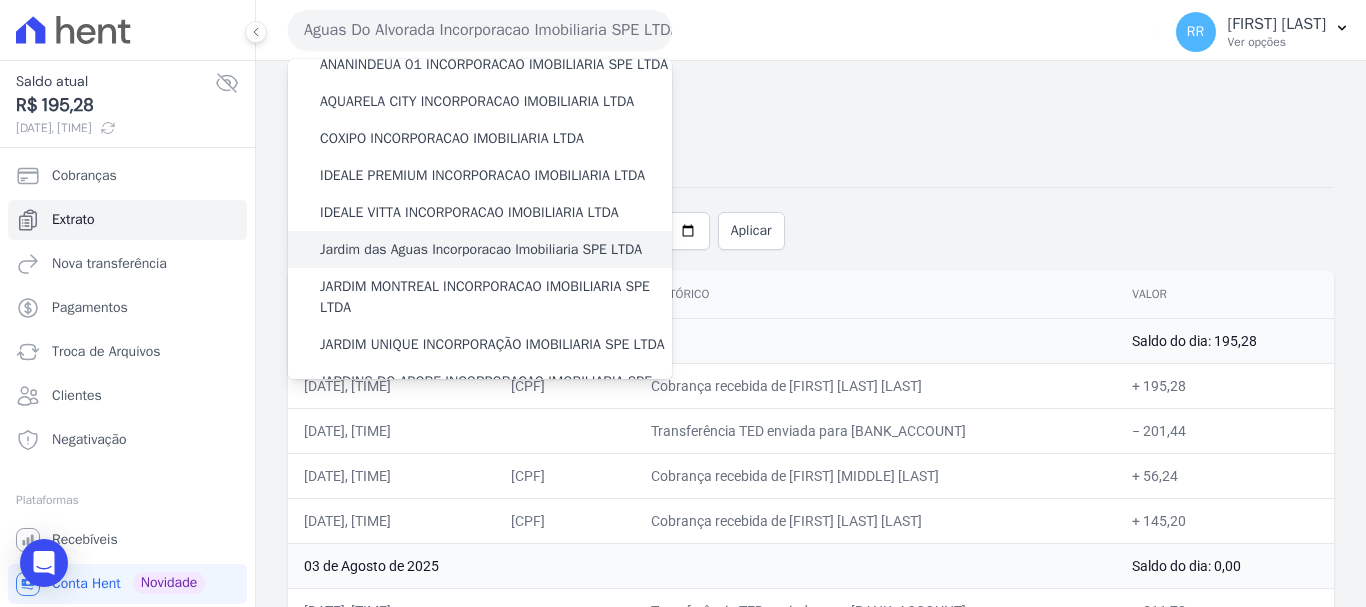 scroll, scrollTop: 200, scrollLeft: 0, axis: vertical 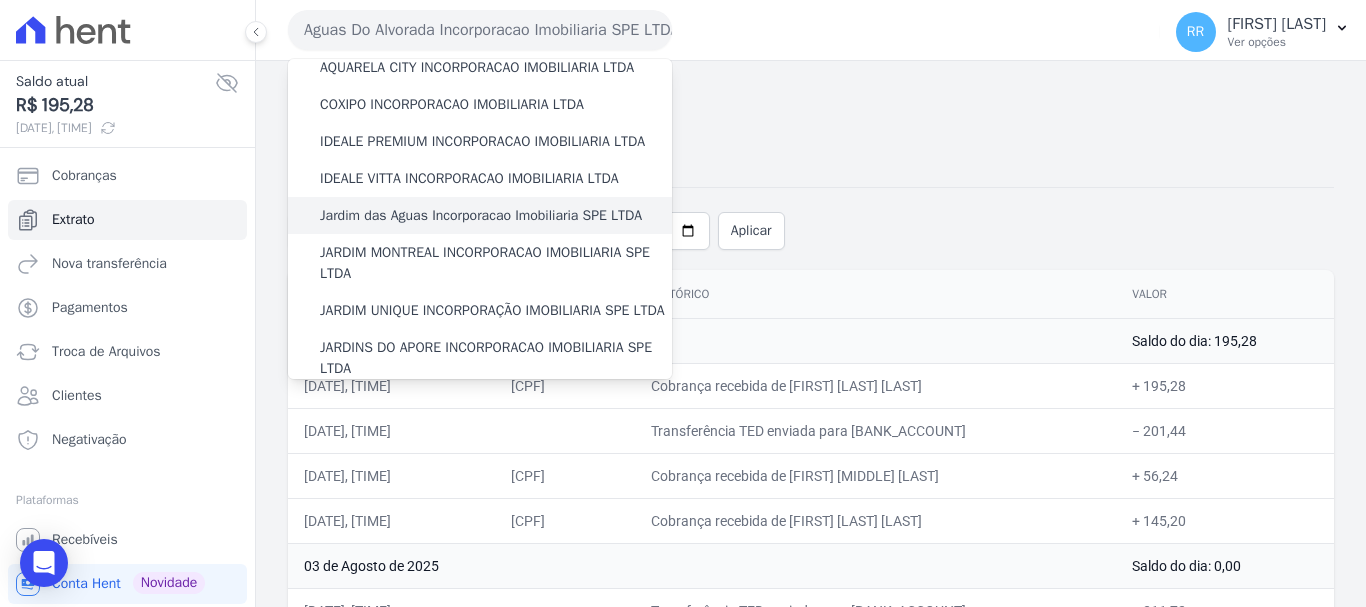 click on "Jardim das Aguas Incorporacao Imobiliaria SPE LTDA" at bounding box center (481, 215) 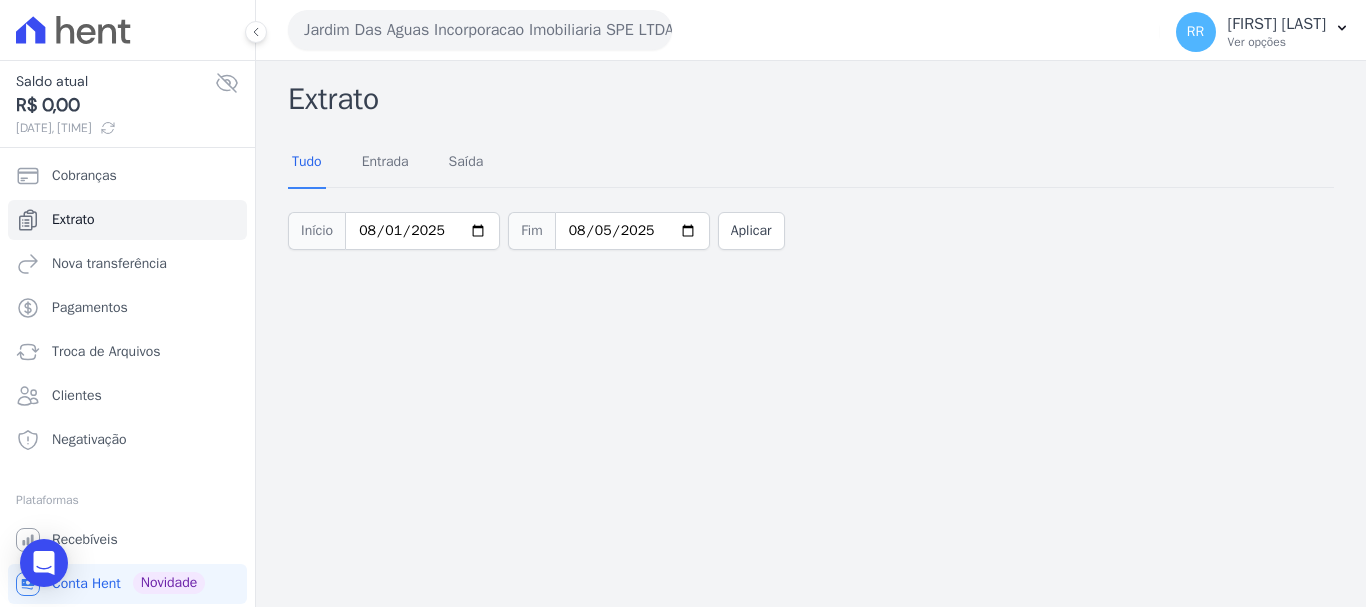 click on "Jardim Das Aguas Incorporacao Imobiliaria SPE LTDA" at bounding box center [480, 30] 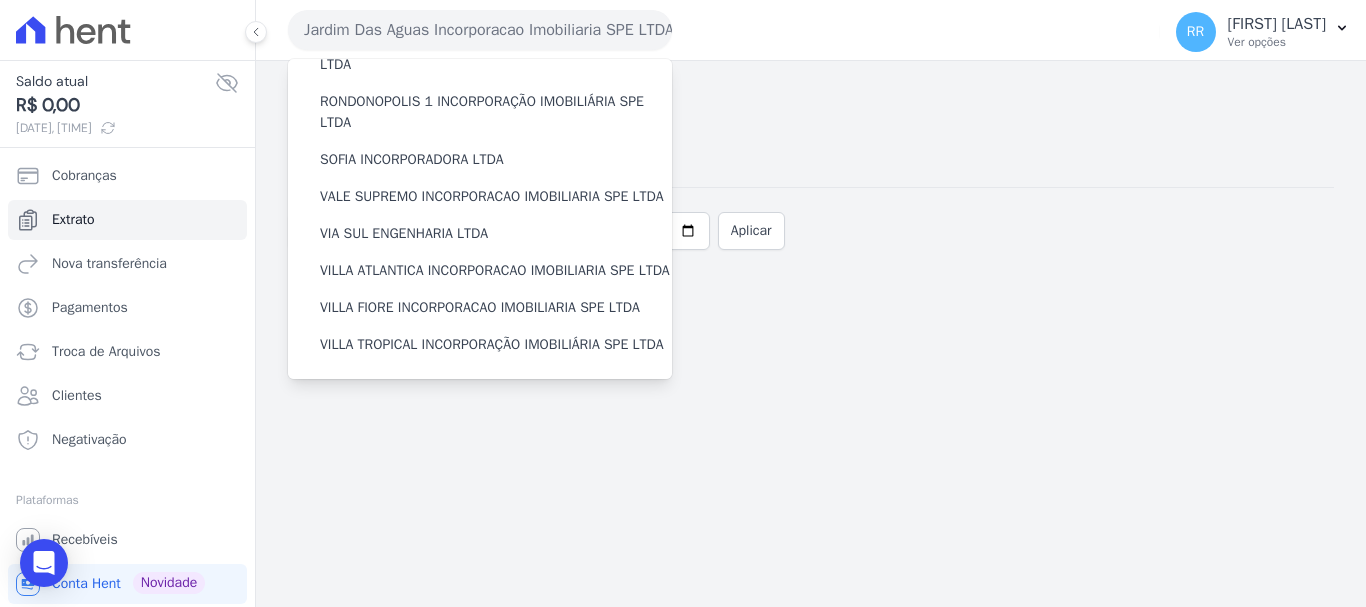 scroll, scrollTop: 800, scrollLeft: 0, axis: vertical 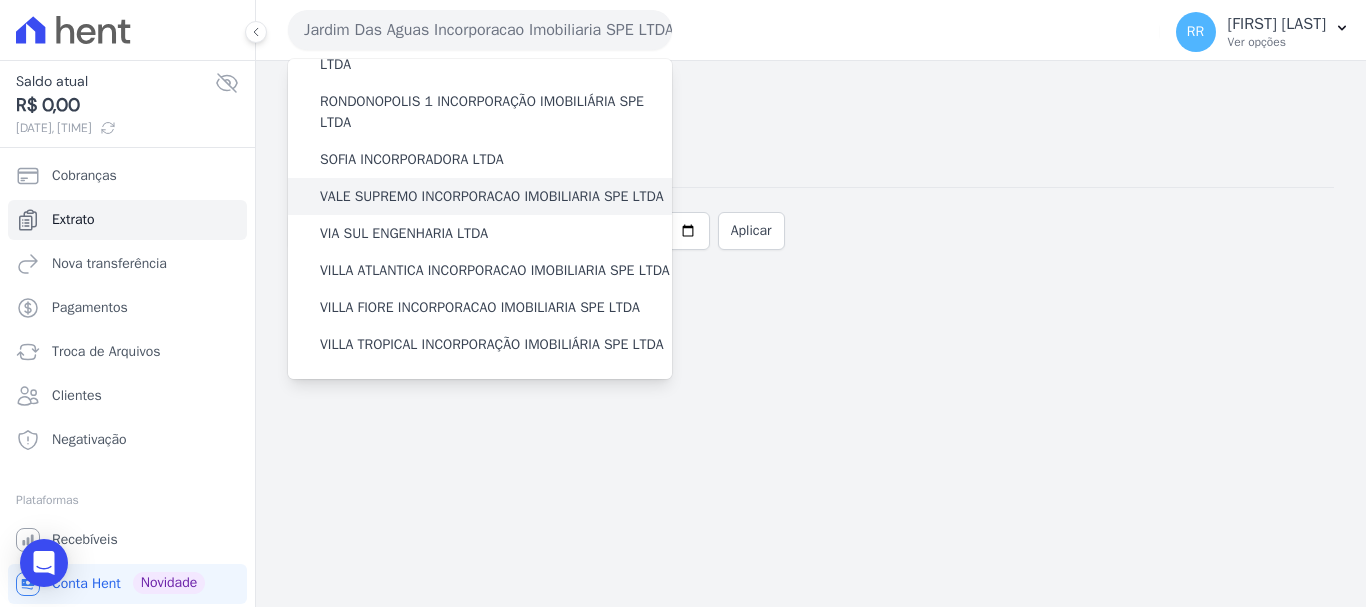 click on "VALE SUPREMO INCORPORACAO IMOBILIARIA SPE LTDA" at bounding box center [492, 196] 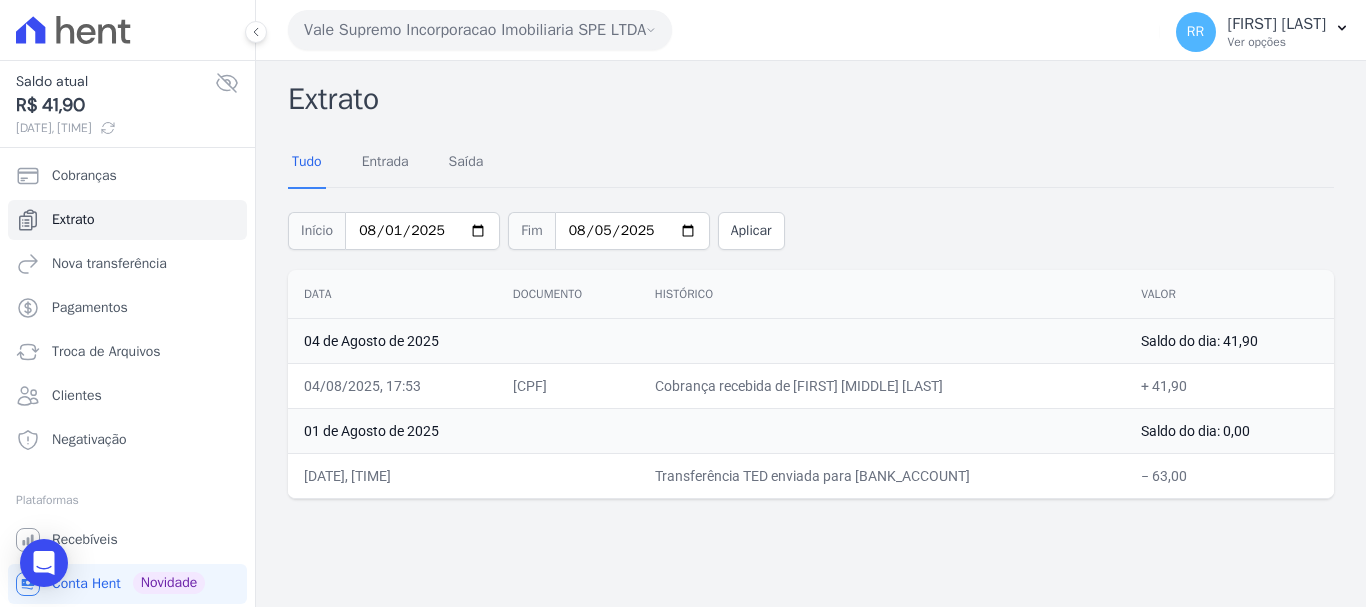 click on "Vale Supremo Incorporacao Imobiliaria SPE LTDA" at bounding box center [480, 30] 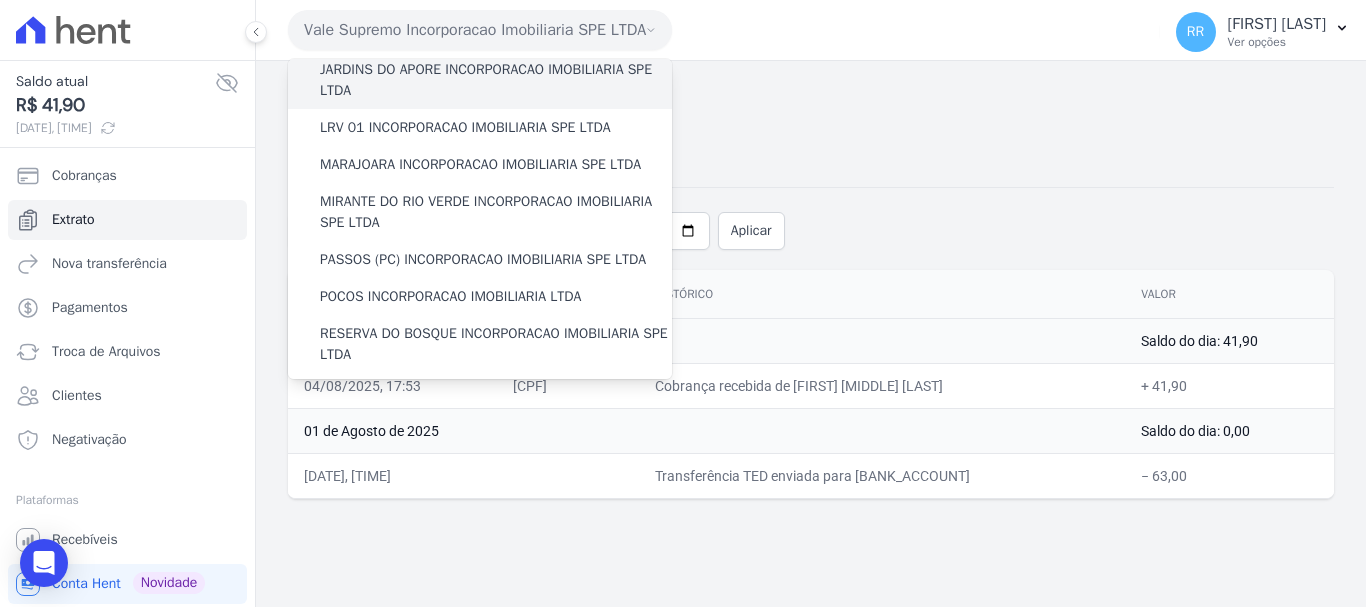 scroll, scrollTop: 500, scrollLeft: 0, axis: vertical 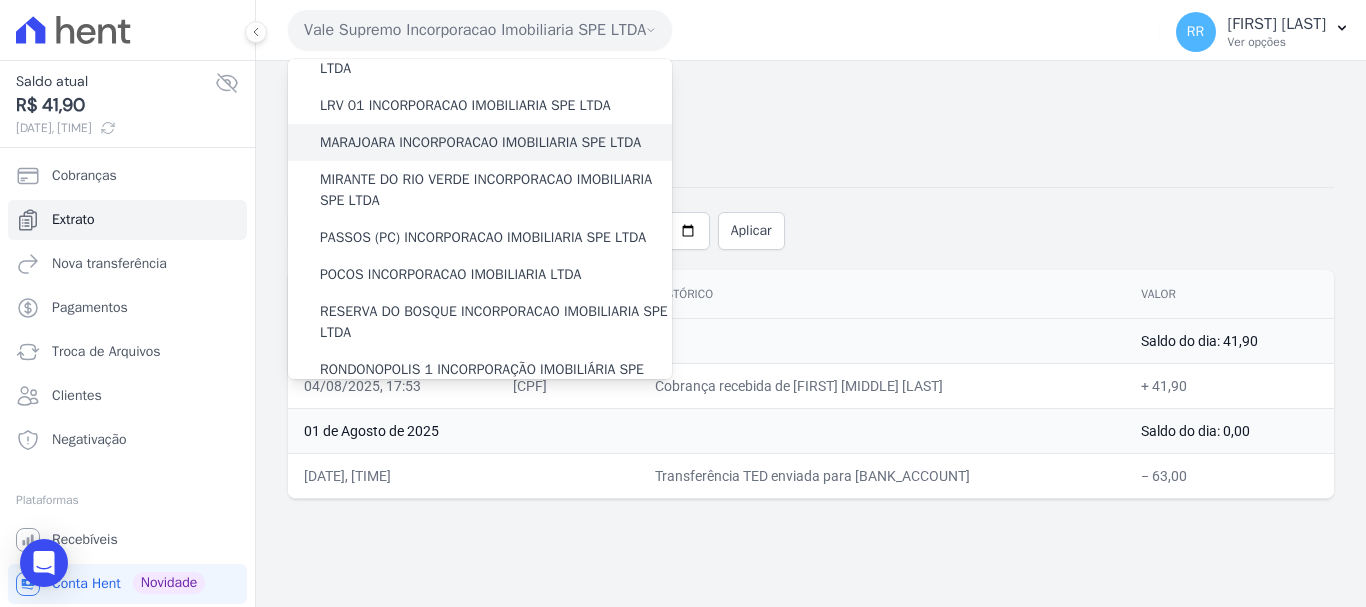 click on "MARAJOARA INCORPORACAO IMOBILIARIA SPE LTDA" at bounding box center [480, 142] 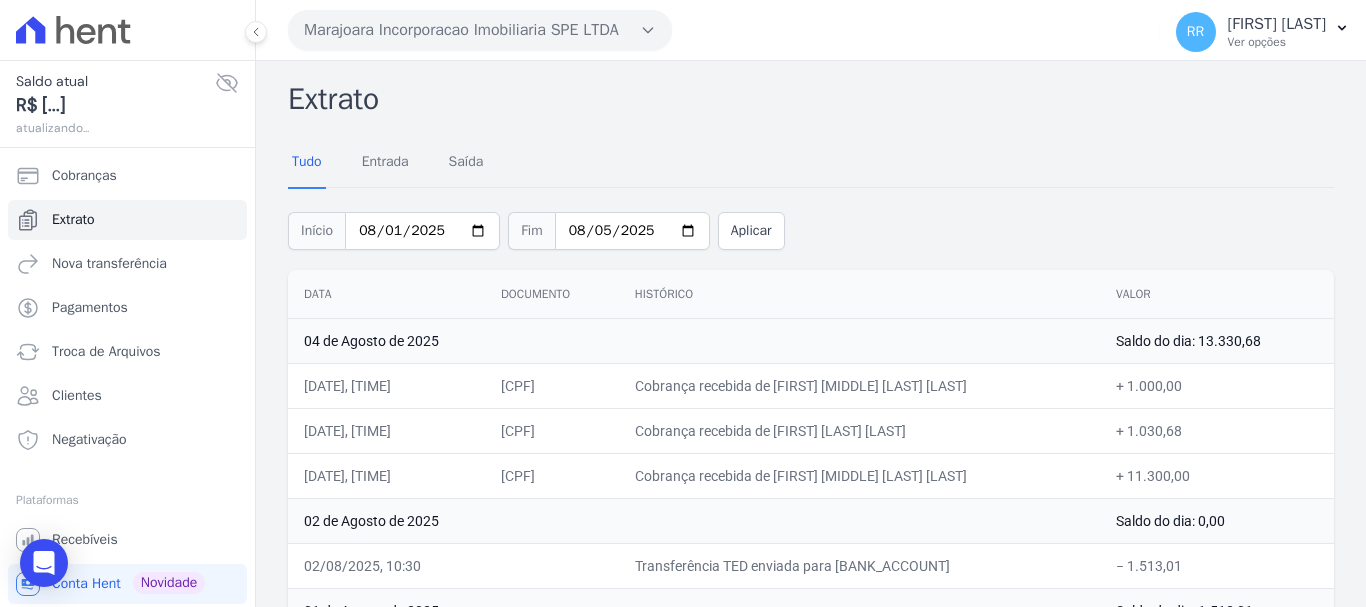 click 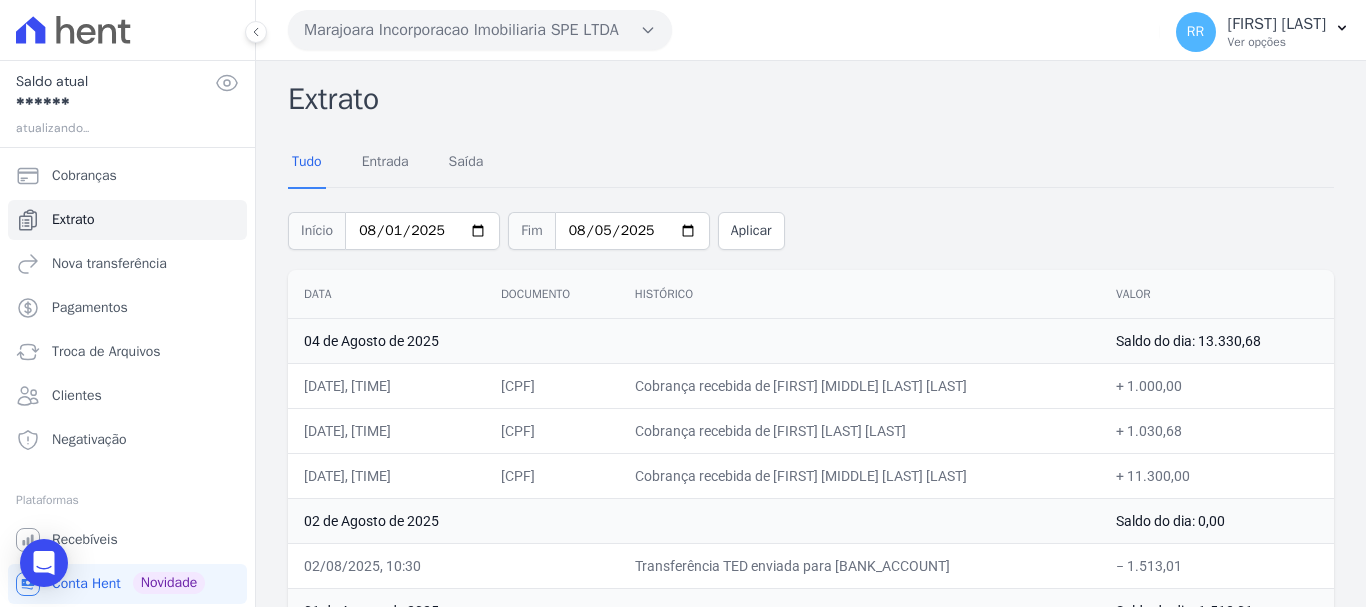 click 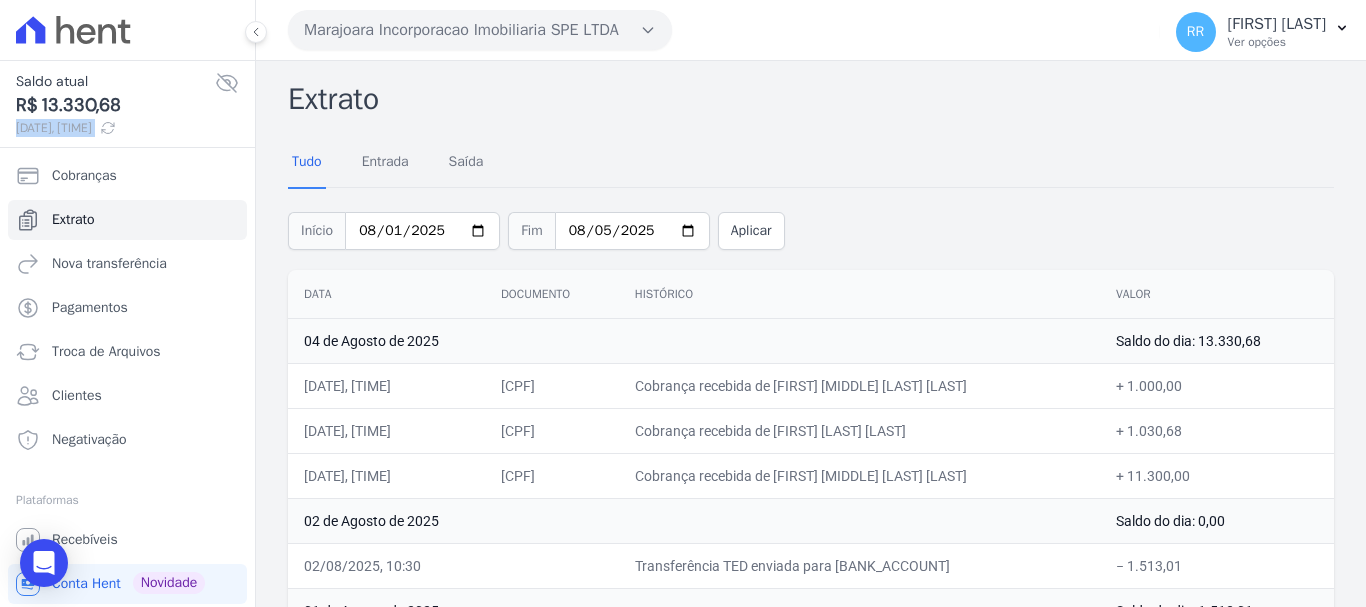 click on "Marajoara Incorporacao Imobiliaria SPE LTDA" at bounding box center [480, 30] 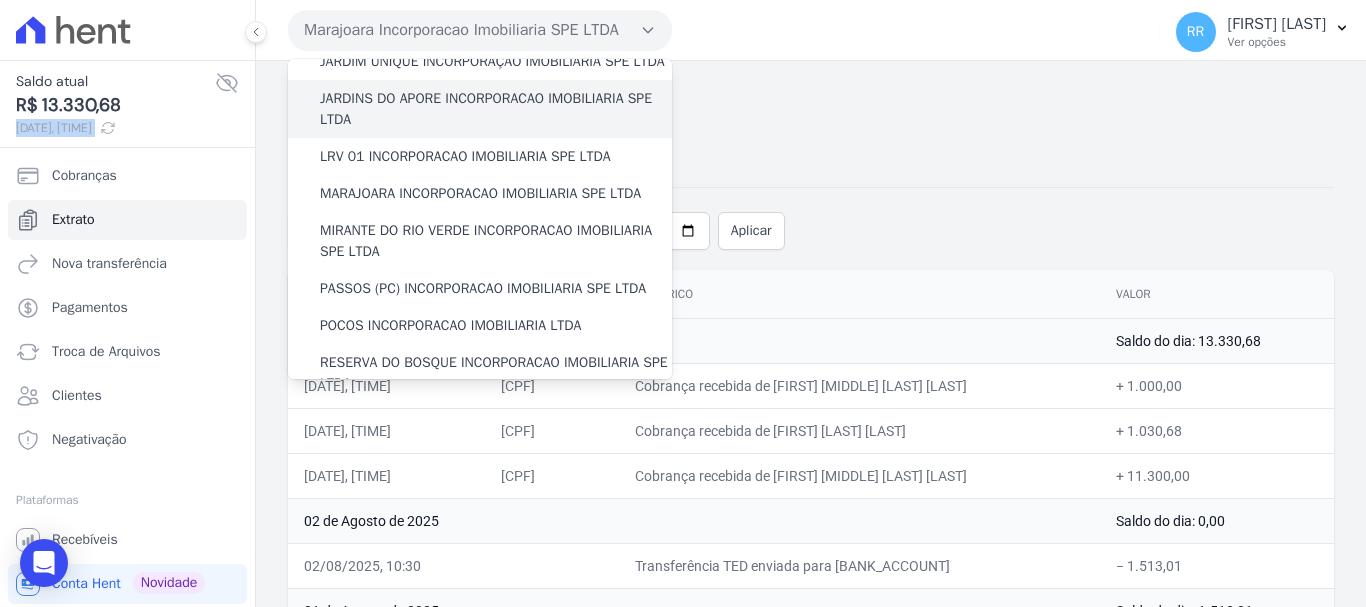 scroll, scrollTop: 500, scrollLeft: 0, axis: vertical 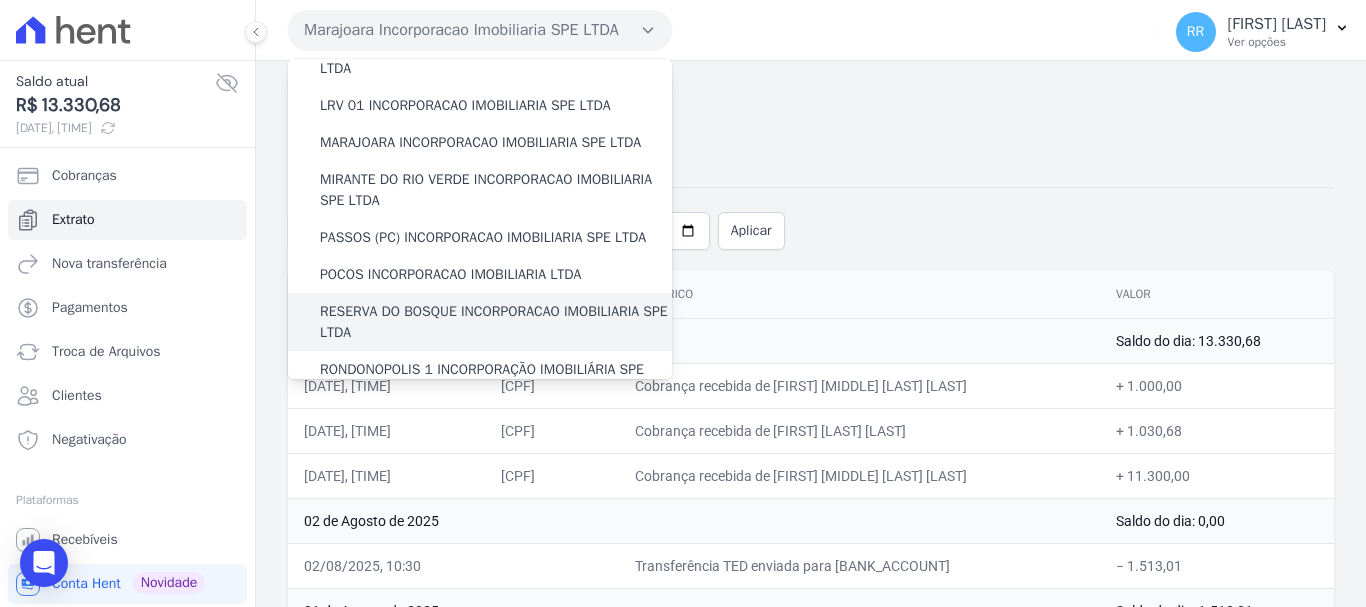 click on "RESERVA DO BOSQUE INCORPORACAO IMOBILIARIA SPE LTDA" at bounding box center (496, 322) 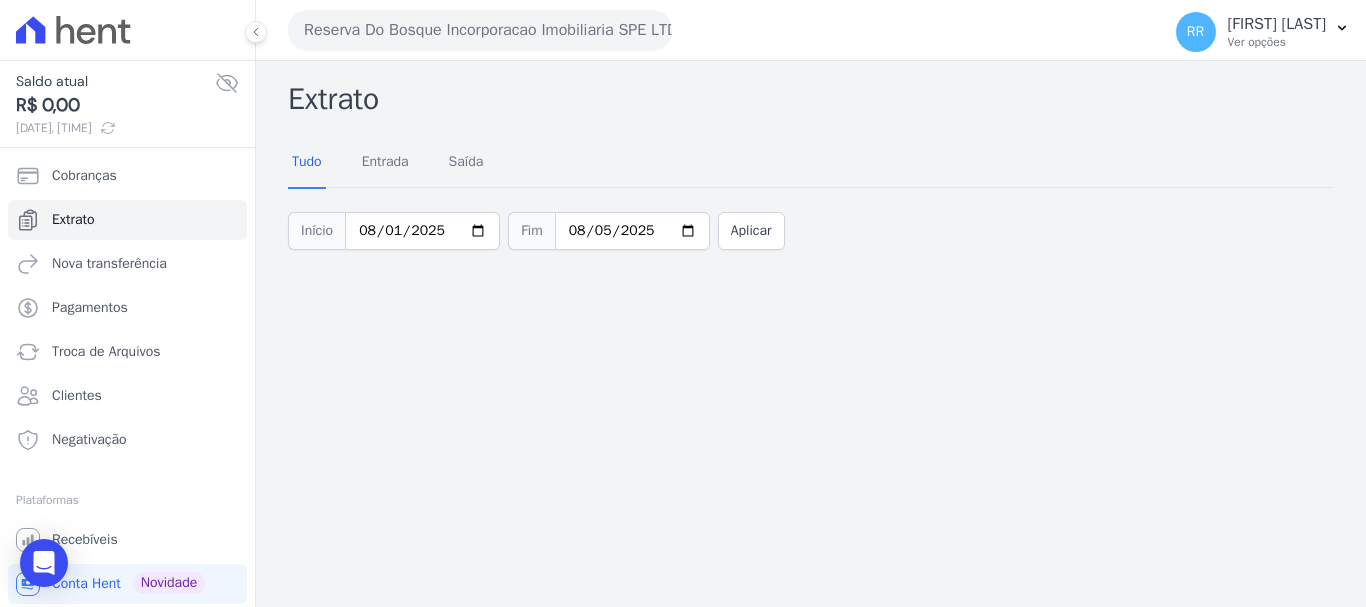 click on "Reserva Do Bosque Incorporacao Imobiliaria SPE LTDA" at bounding box center (480, 30) 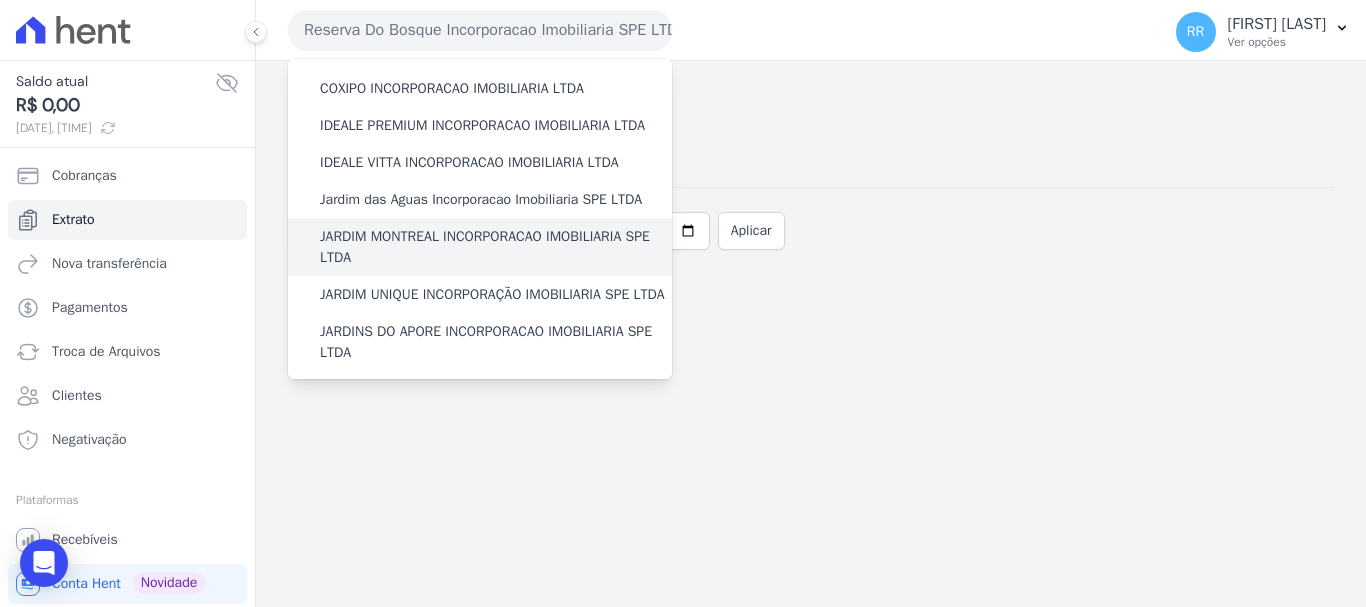 scroll, scrollTop: 300, scrollLeft: 0, axis: vertical 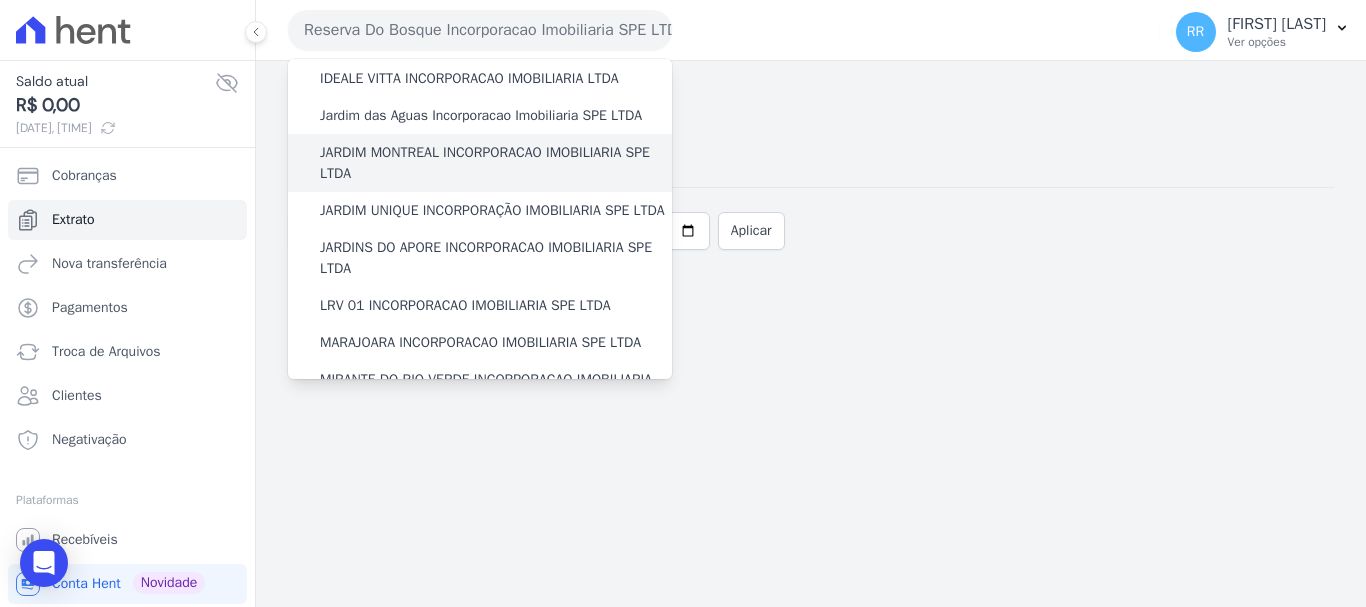 click on "JARDIM MONTREAL INCORPORACAO IMOBILIARIA SPE LTDA" at bounding box center (496, 163) 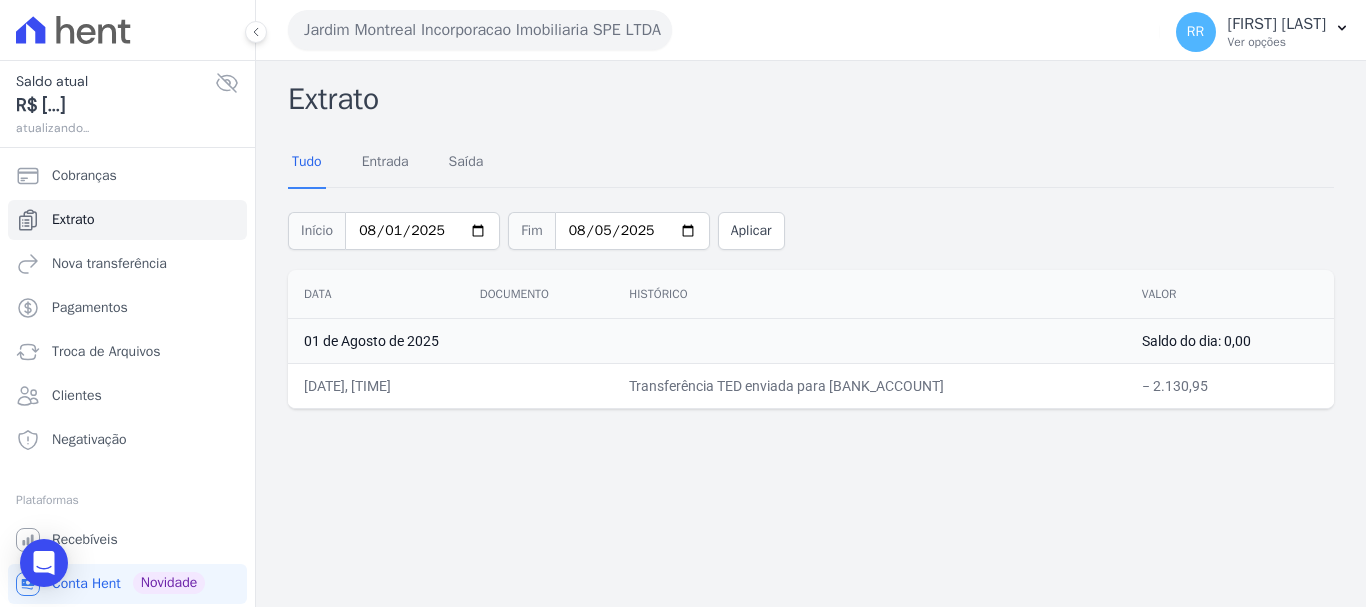 click on "Jardim Montreal Incorporacao Imobiliaria SPE LTDA
Via Sul Engenharia
AGUAS DE GUANABARA INCORPORACAO IMOBILIARIA SPE LTDA
AGUAS DO ALVORADA INCORPORACAO IMOBILIARIA SPE LTDA
ANANINDEUA 01 INCORPORACAO IMOBILIARIA SPE LTDA
AQUARELA CITY INCORPORACAO IMOBILIARIA LTDA" at bounding box center [720, 30] 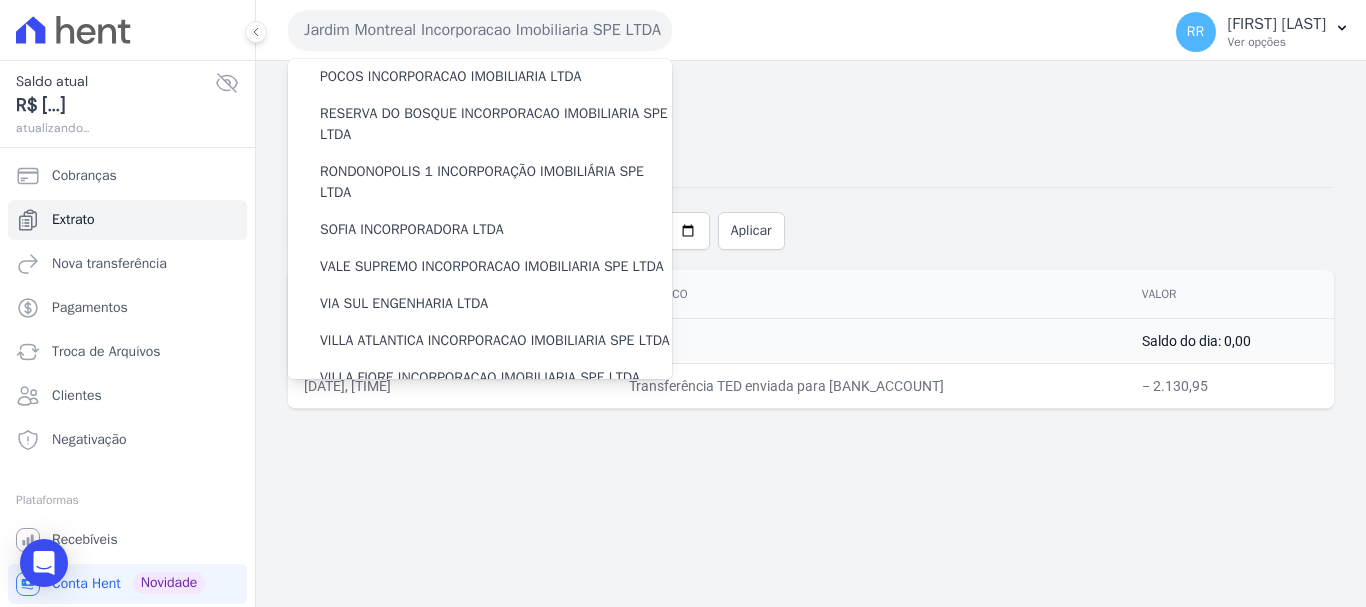 scroll, scrollTop: 700, scrollLeft: 0, axis: vertical 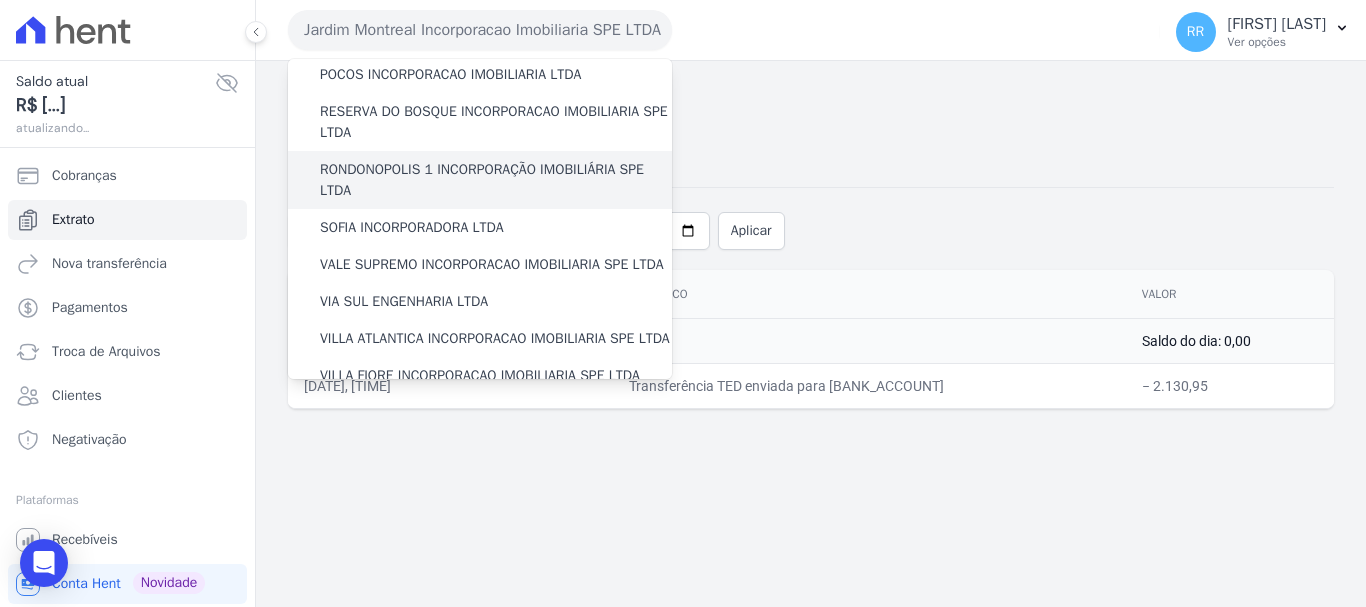 click on "RONDONOPOLIS 1 INCORPORAÇÃO IMOBILIÁRIA SPE LTDA" at bounding box center [496, 180] 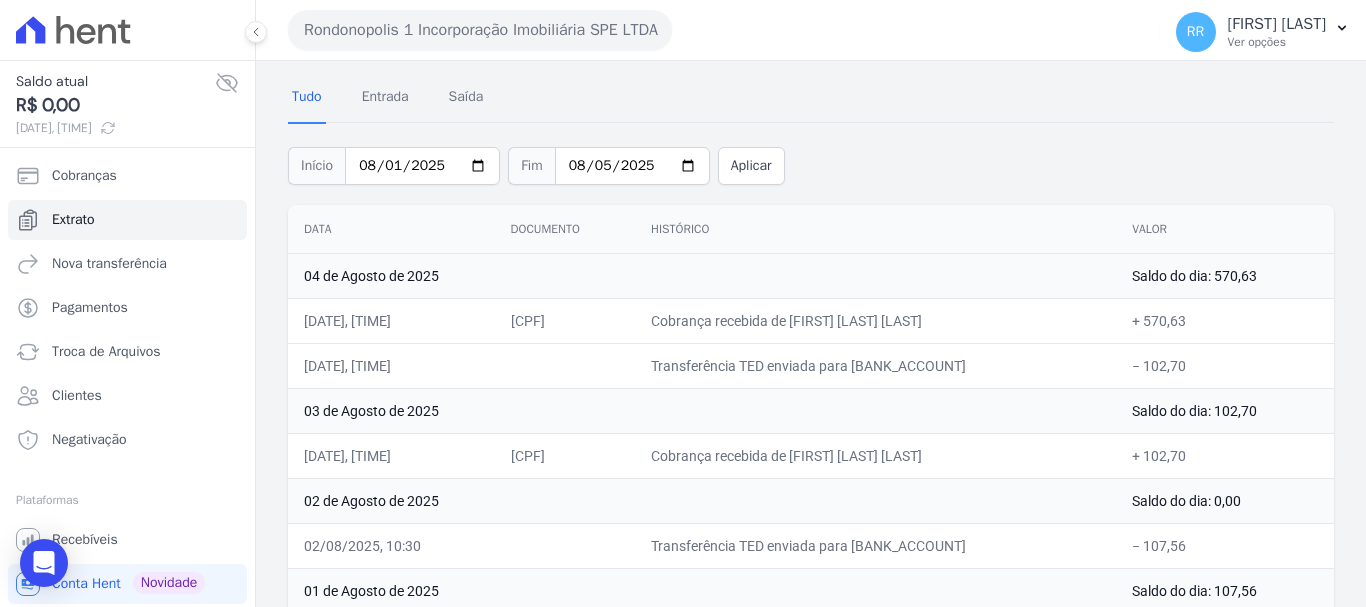 scroll, scrollTop: 100, scrollLeft: 0, axis: vertical 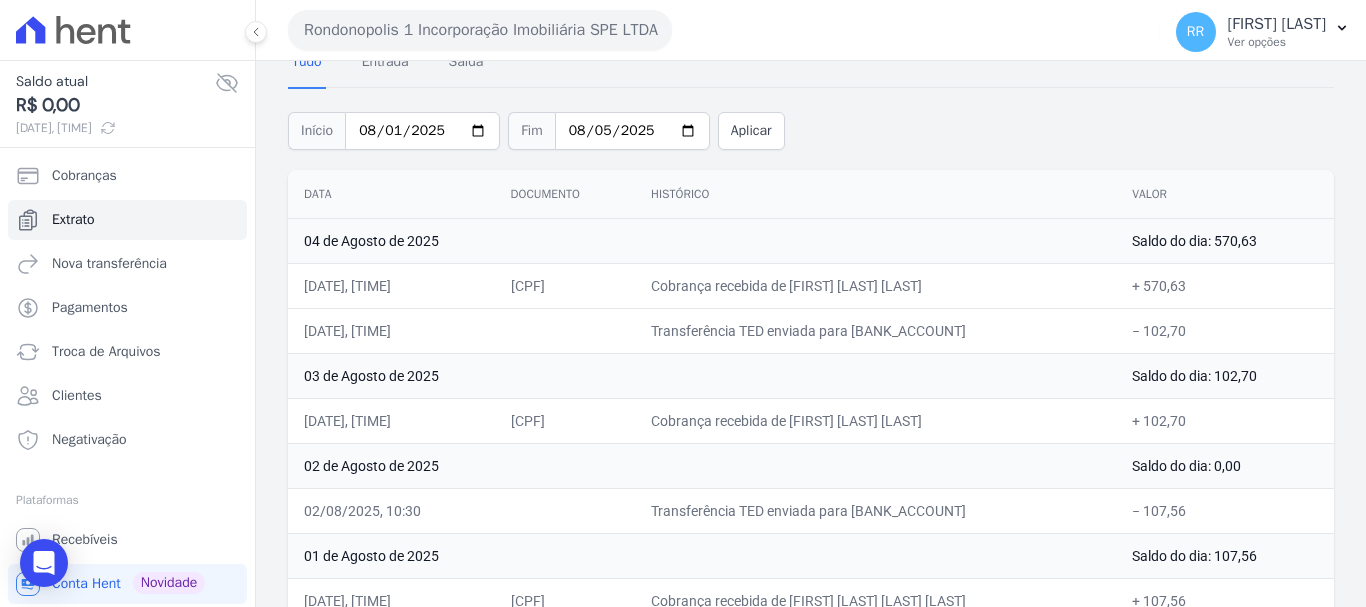 click on "Rondonopolis 1 Incorporação Imobiliária SPE LTDA" at bounding box center [480, 30] 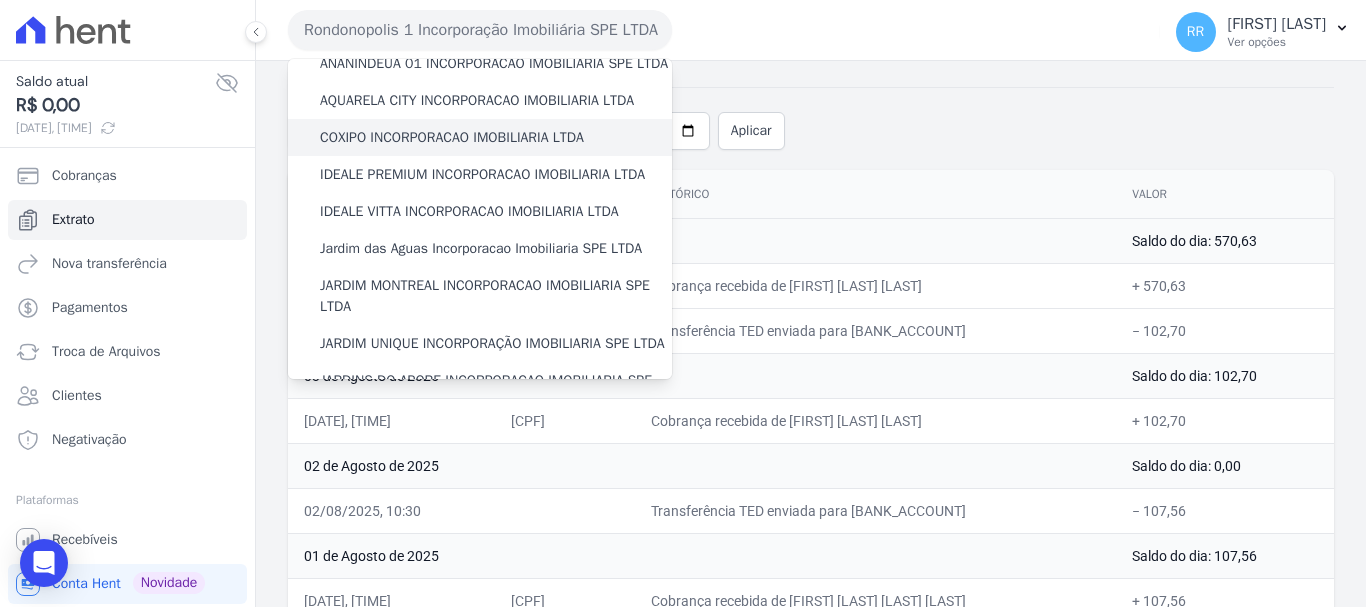 scroll, scrollTop: 200, scrollLeft: 0, axis: vertical 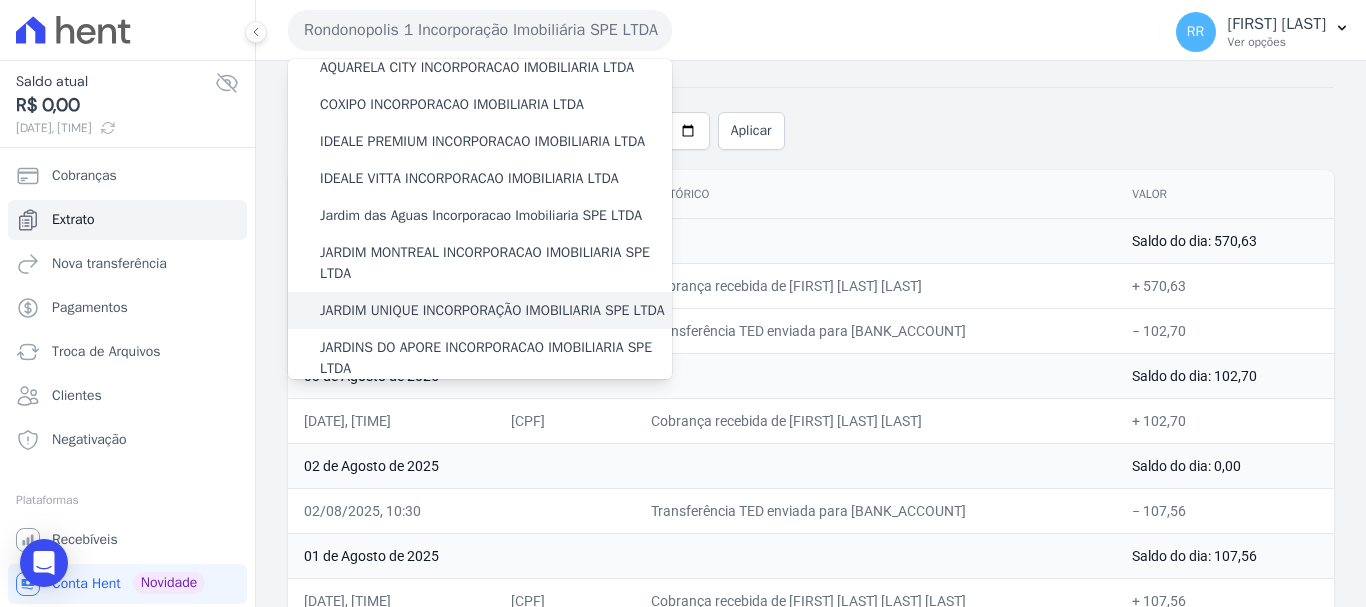 click on "JARDIM UNIQUE INCORPORAÇÃO IMOBILIARIA SPE LTDA" at bounding box center [480, 310] 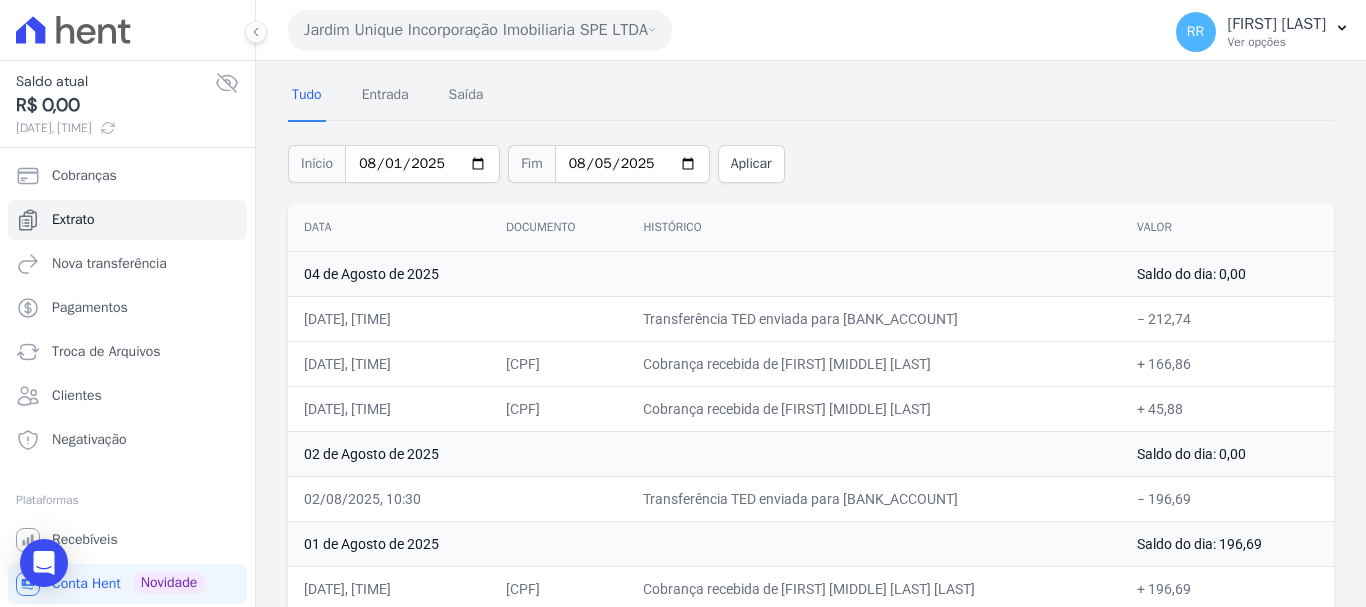 scroll, scrollTop: 100, scrollLeft: 0, axis: vertical 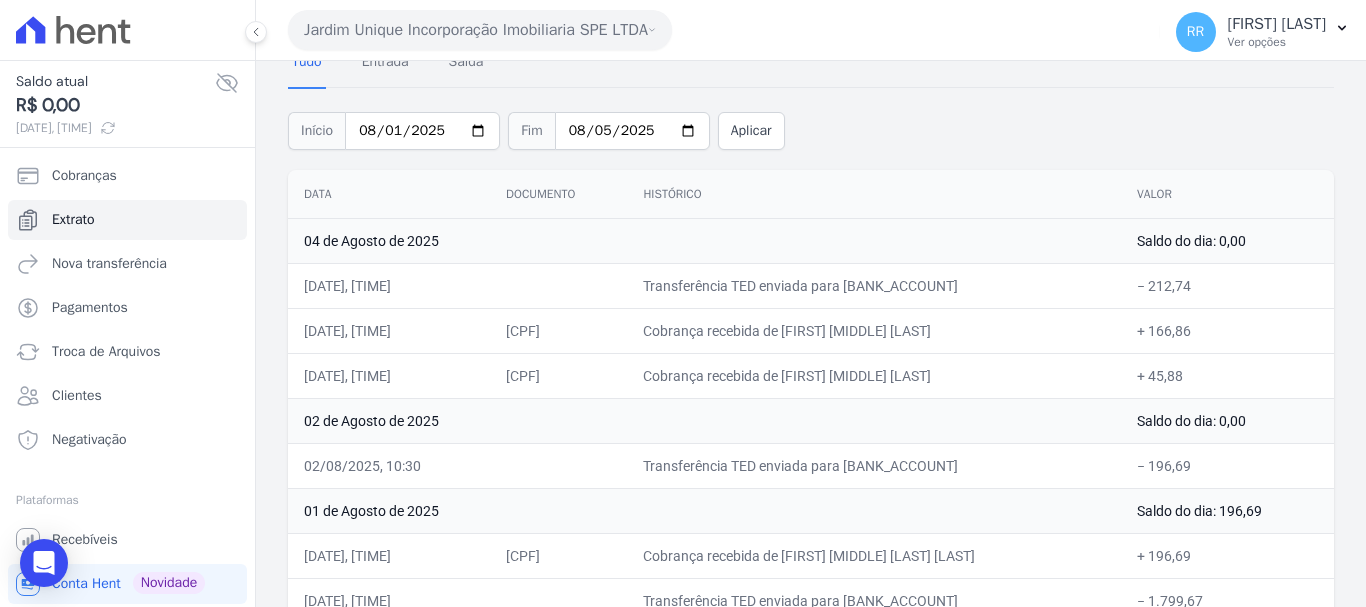 drag, startPoint x: 928, startPoint y: 369, endPoint x: 825, endPoint y: 364, distance: 103.121284 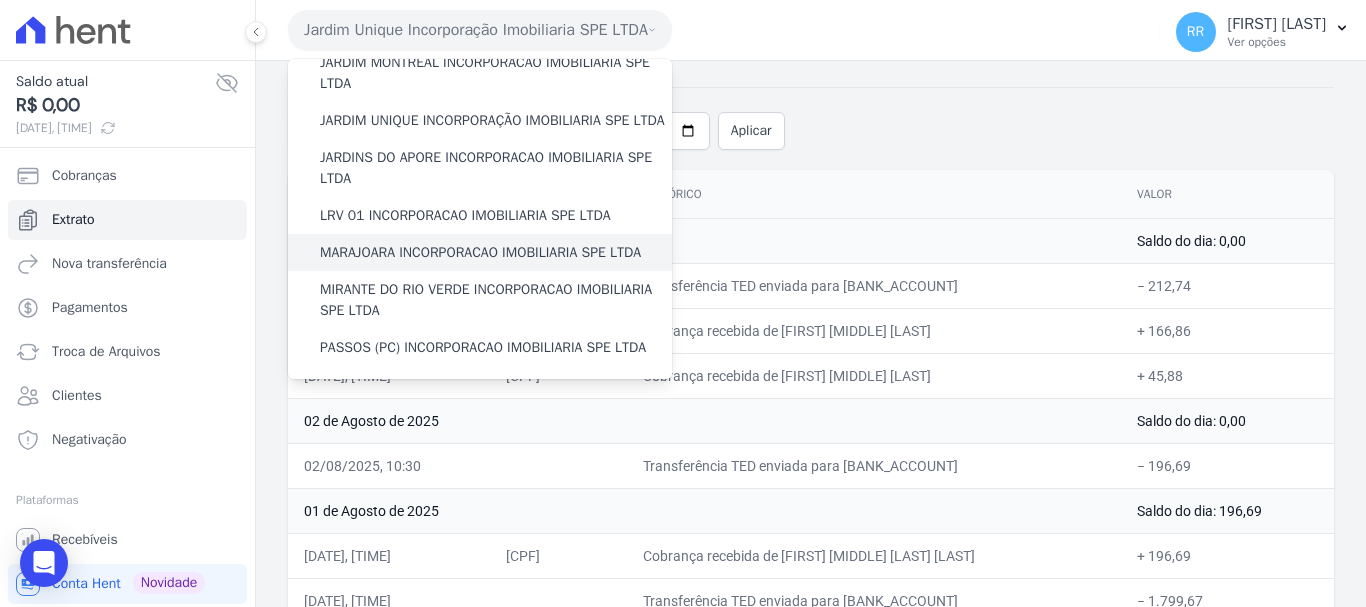 scroll, scrollTop: 500, scrollLeft: 0, axis: vertical 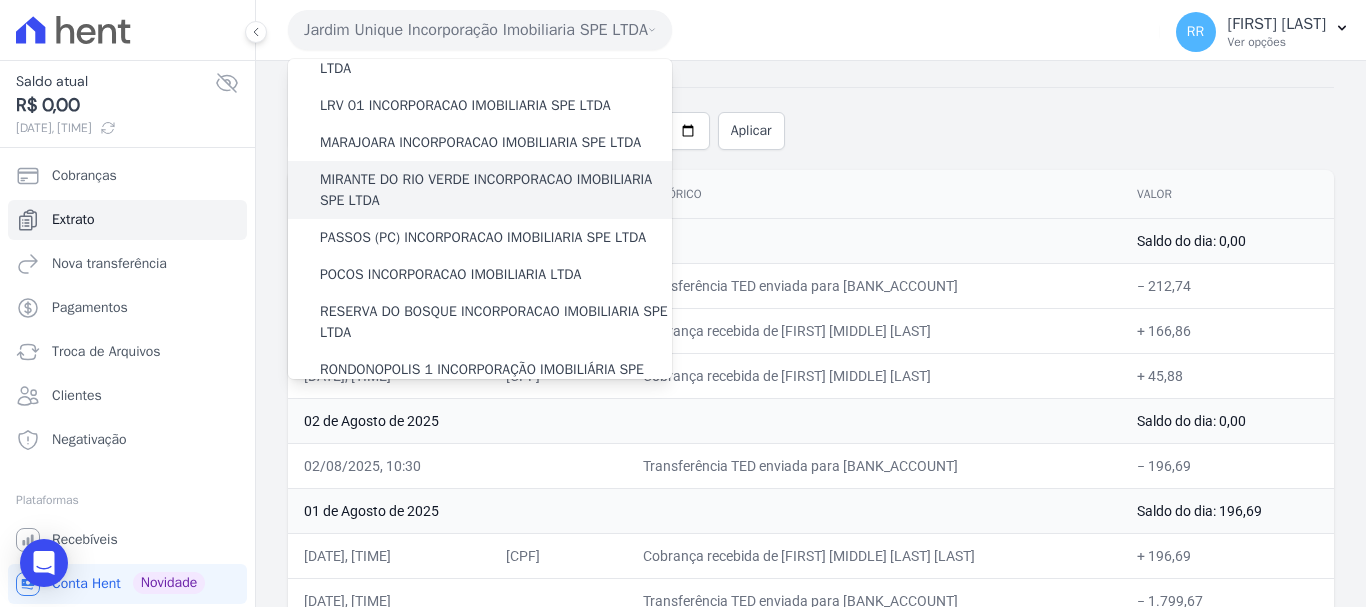 click on "MIRANTE DO RIO VERDE INCORPORACAO IMOBILIARIA SPE LTDA" at bounding box center (496, 190) 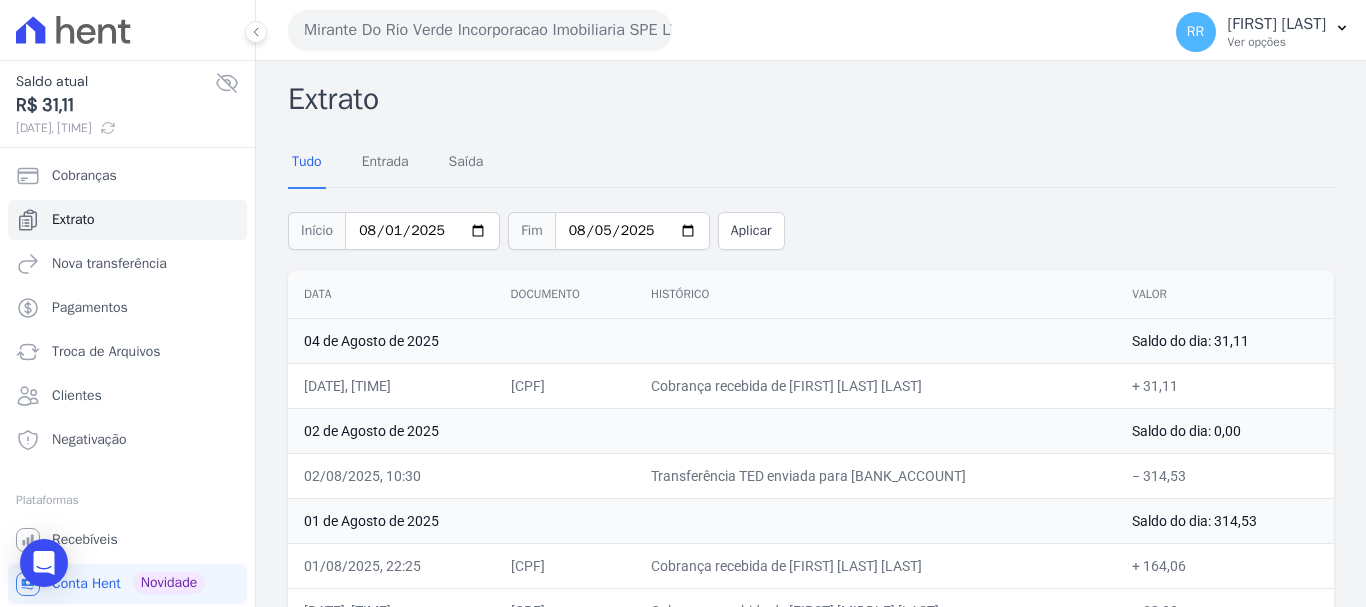 click on "Mirante Do Rio Verde Incorporacao Imobiliaria SPE LTDA" at bounding box center [480, 30] 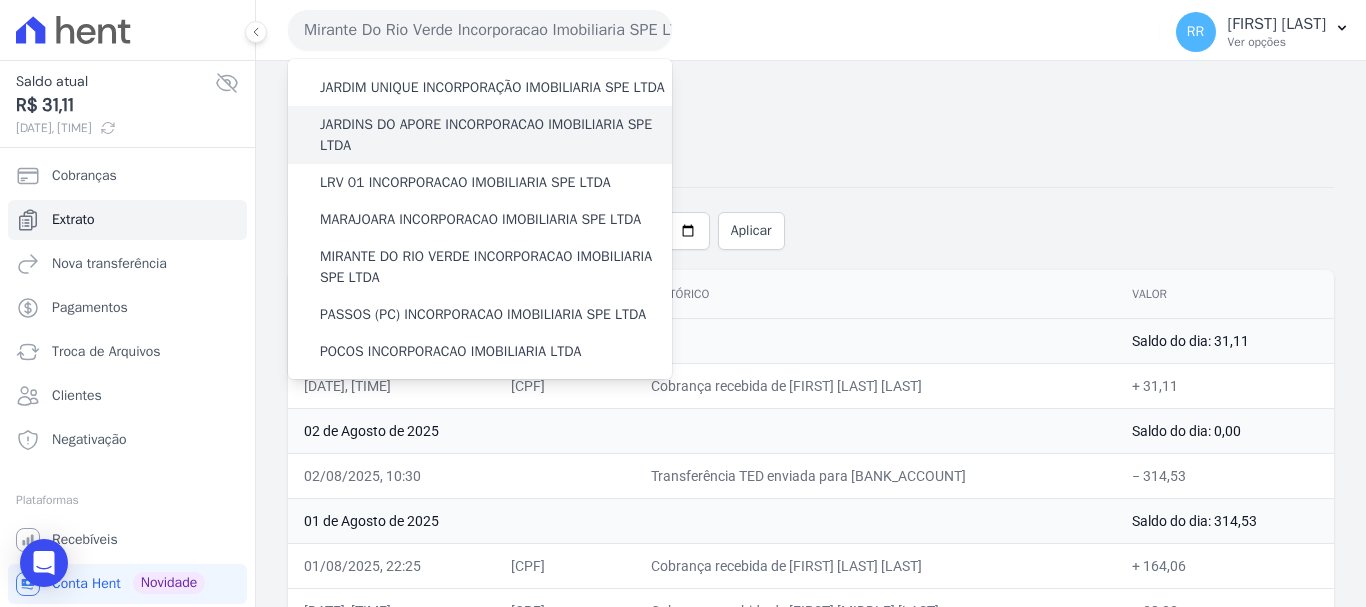 scroll, scrollTop: 400, scrollLeft: 0, axis: vertical 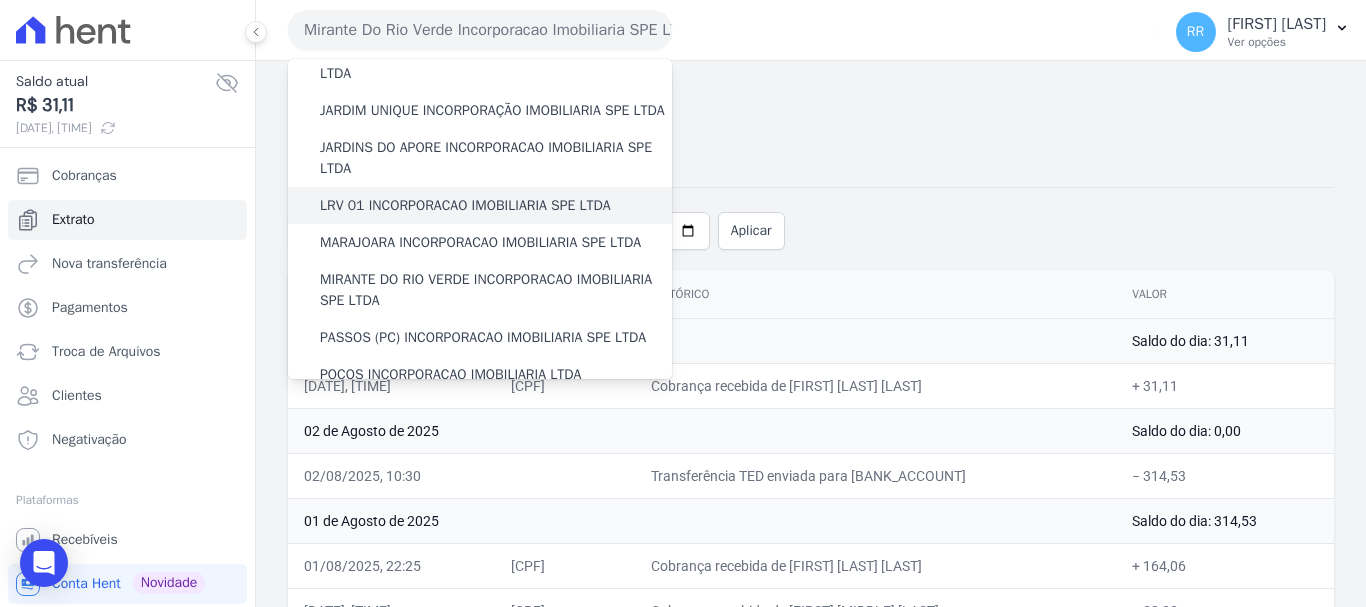 click on "LRV 01 INCORPORACAO IMOBILIARIA SPE LTDA" at bounding box center (465, 205) 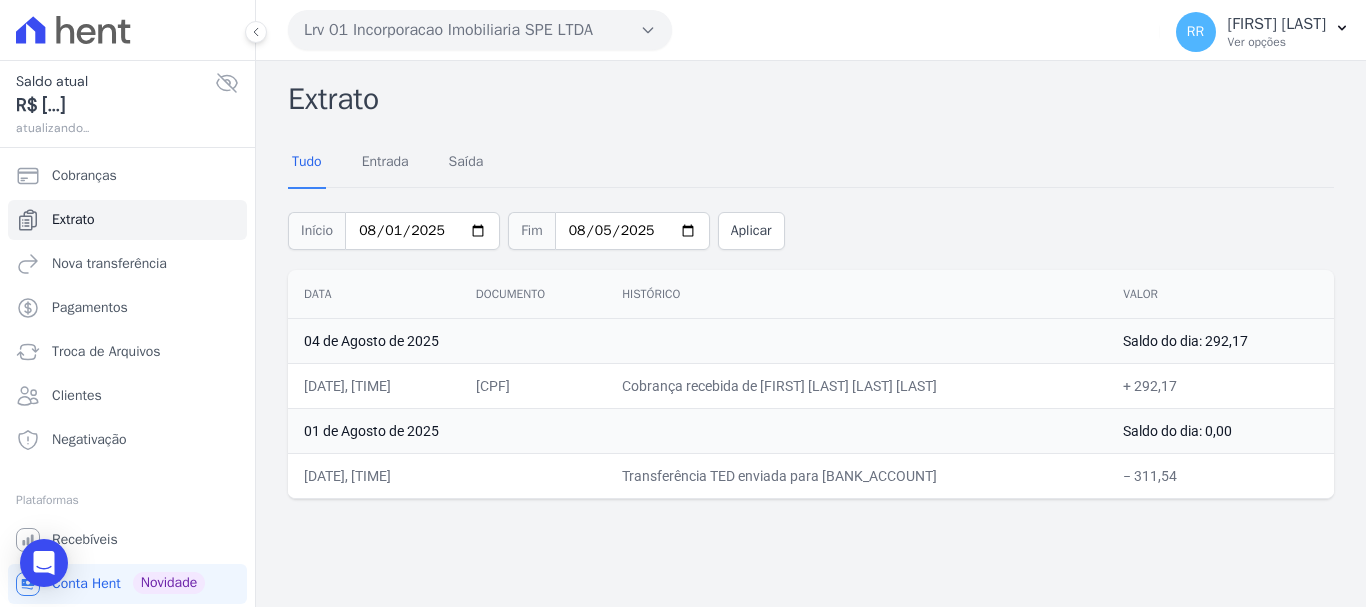 click 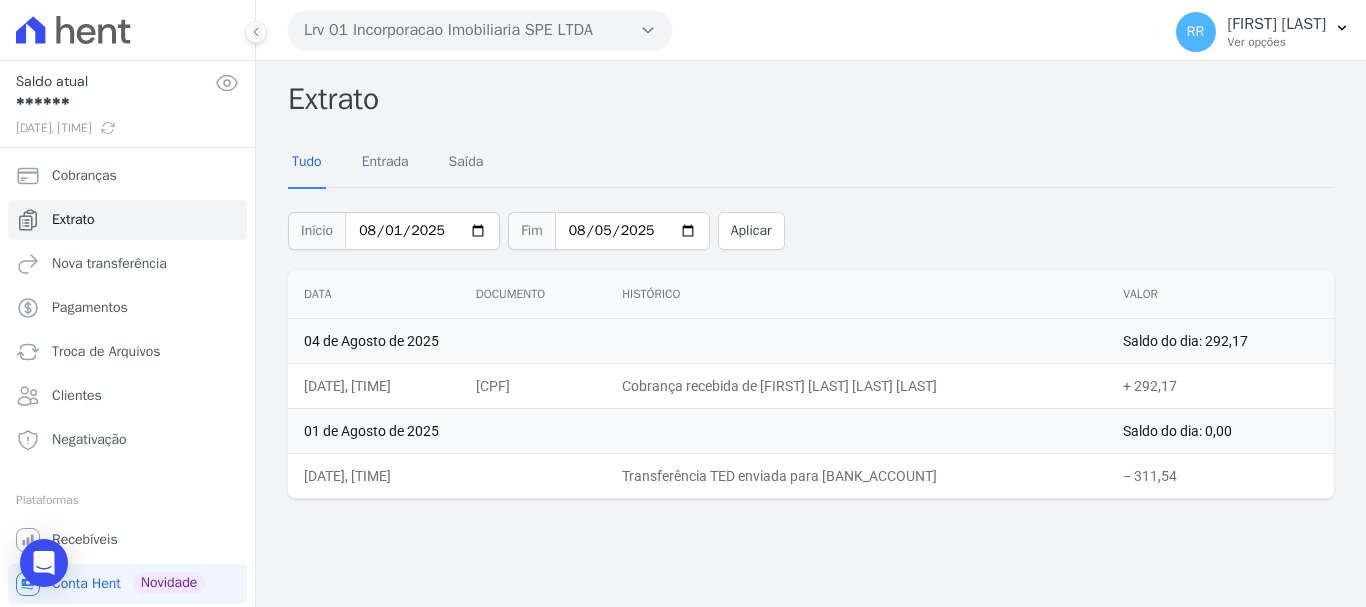 click 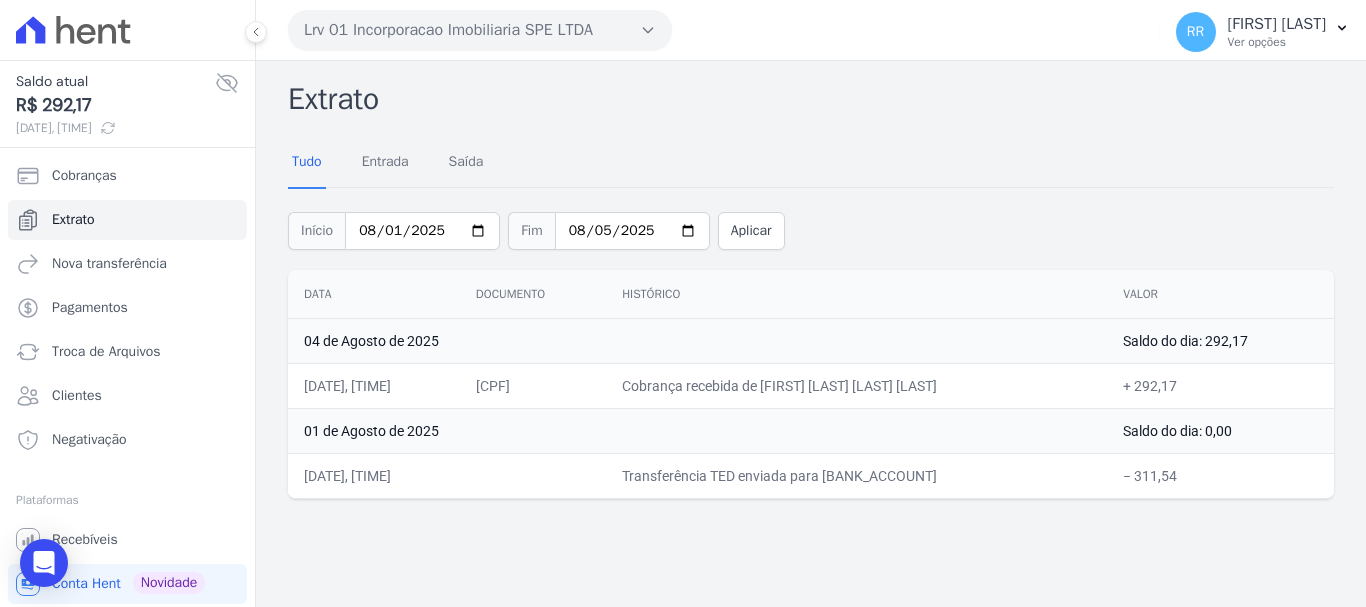 click on "Lrv 01 Incorporacao Imobiliaria SPE LTDA" at bounding box center [480, 30] 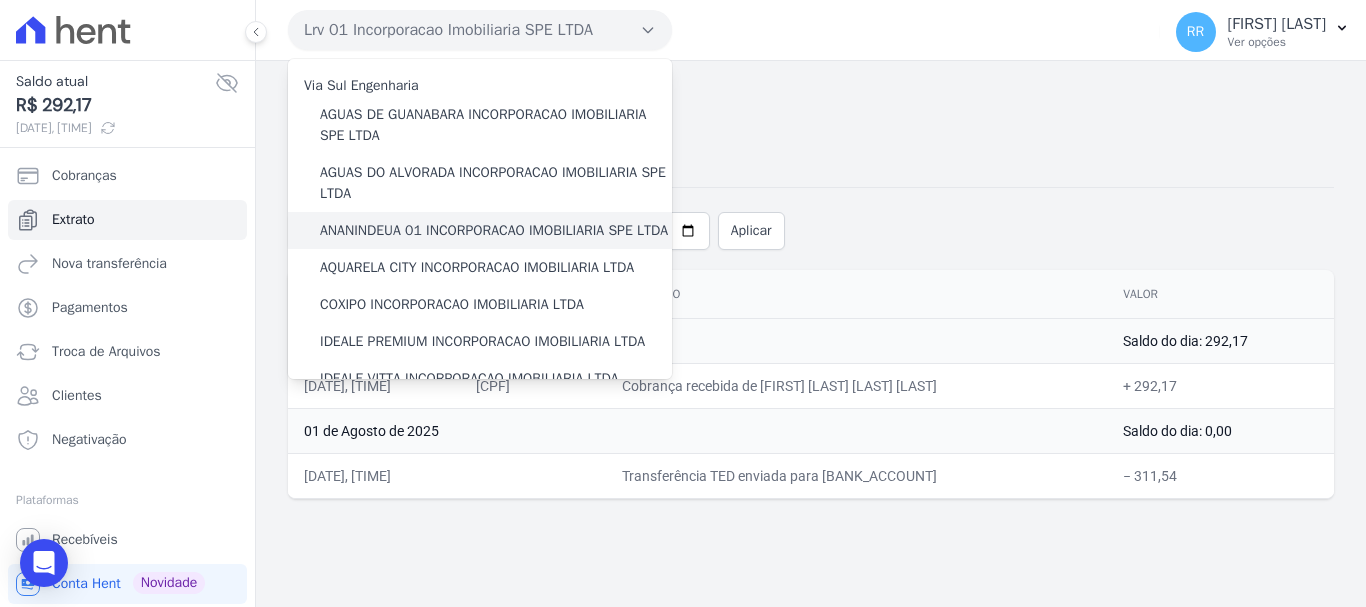 click on "ANANINDEUA 01 INCORPORACAO IMOBILIARIA SPE LTDA" at bounding box center [494, 230] 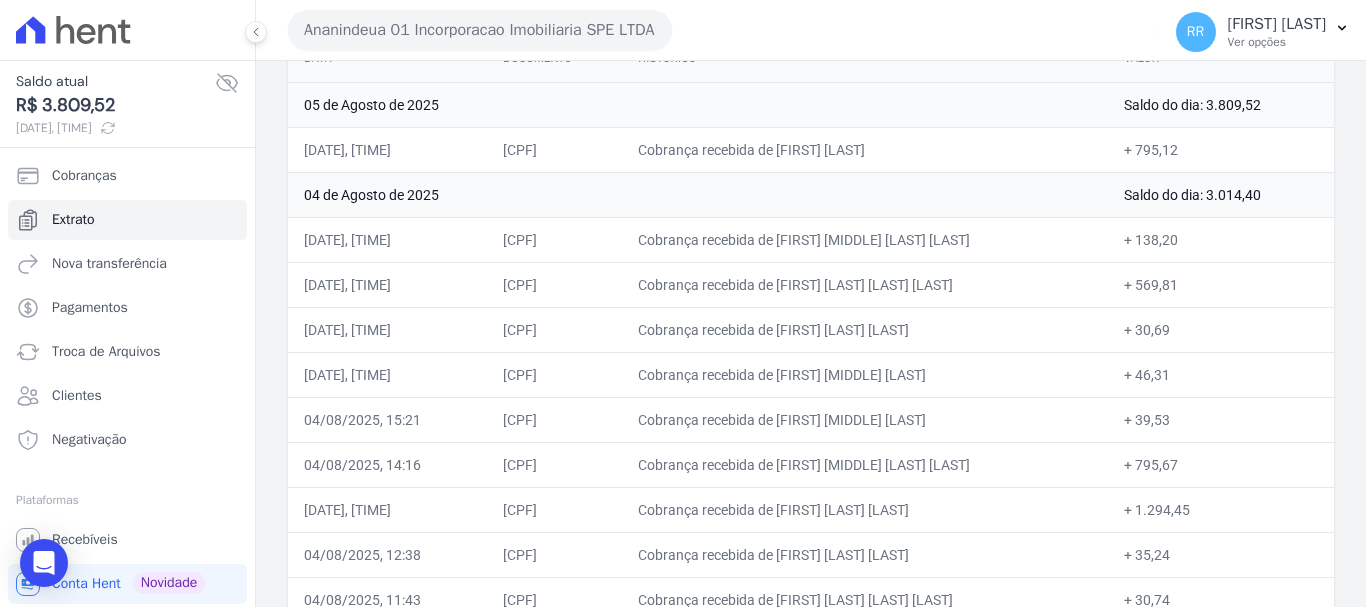 scroll, scrollTop: 200, scrollLeft: 0, axis: vertical 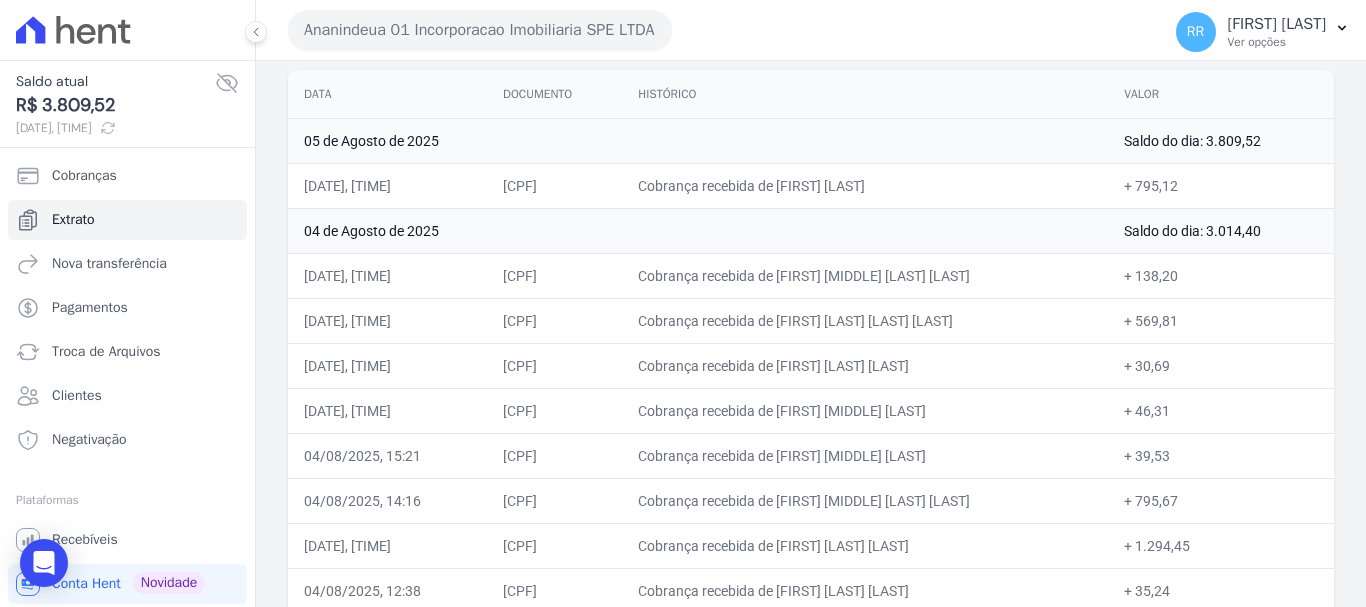 click on "Ananindeua 01 Incorporacao Imobiliaria SPE LTDA" at bounding box center (480, 30) 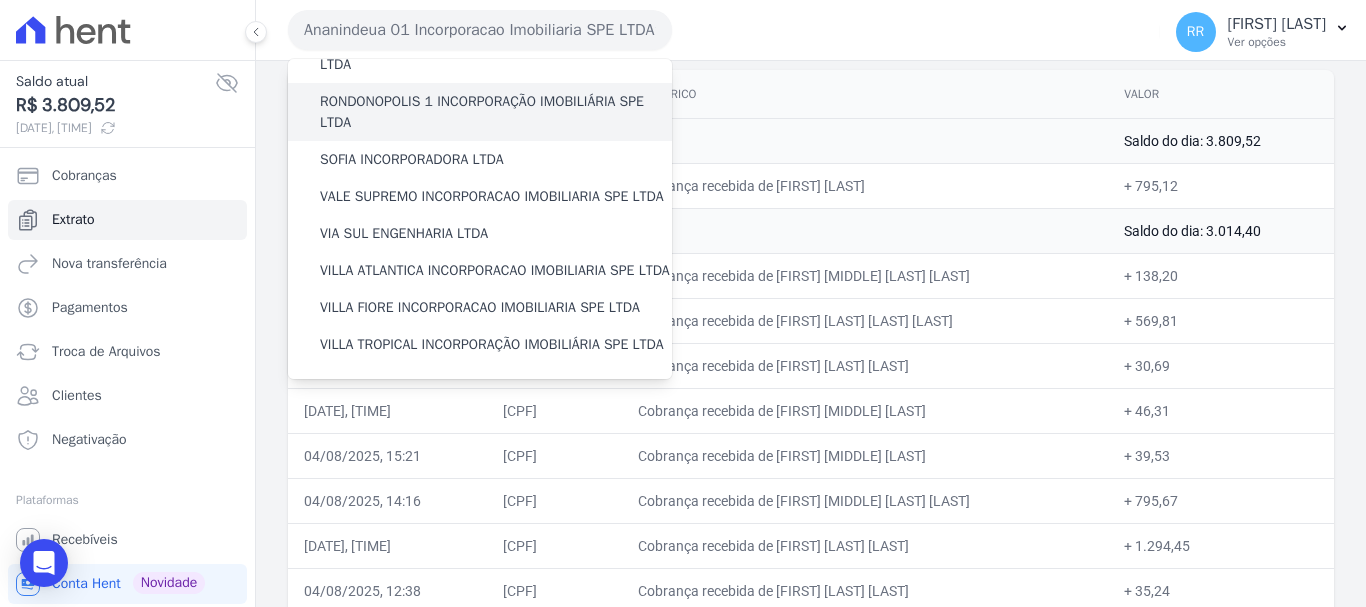 scroll, scrollTop: 800, scrollLeft: 0, axis: vertical 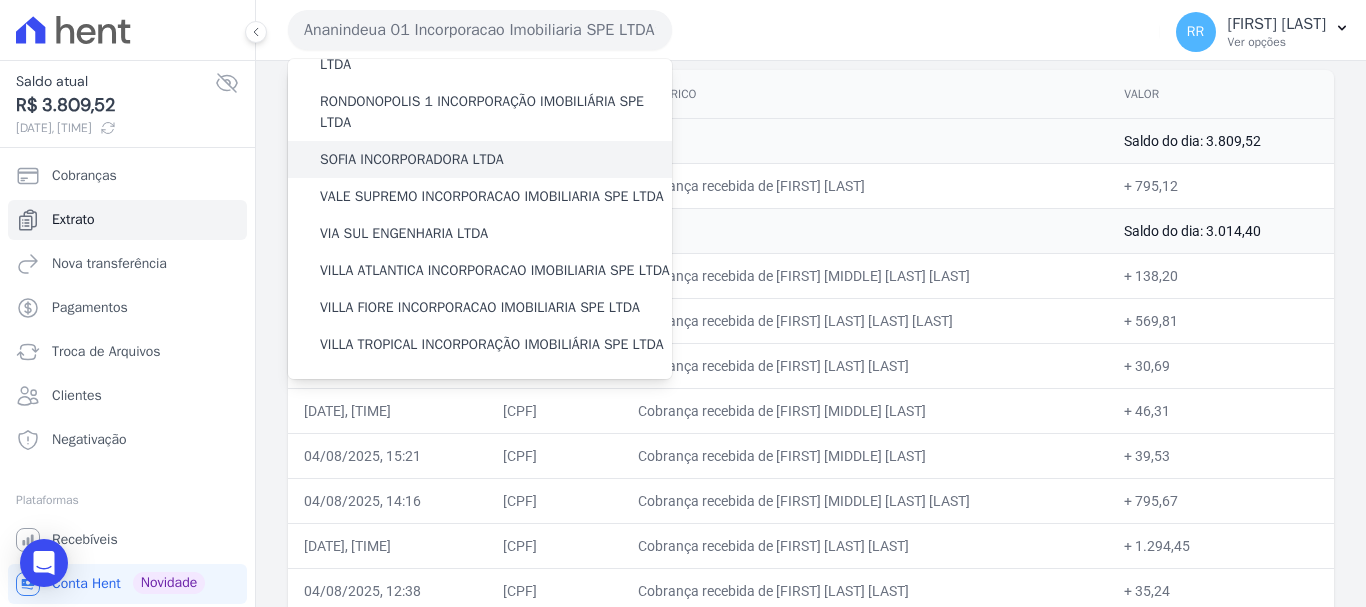 click on "SOFIA INCORPORADORA LTDA" at bounding box center [412, 159] 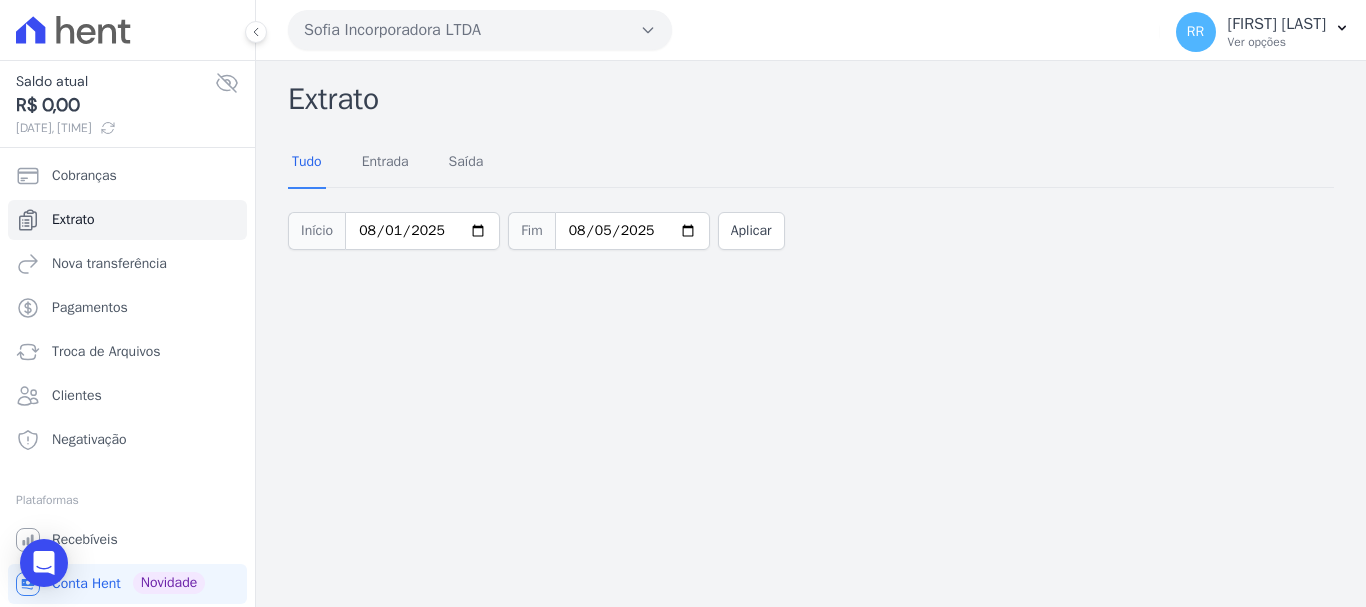 click on "Sofia Incorporadora LTDA" at bounding box center (480, 30) 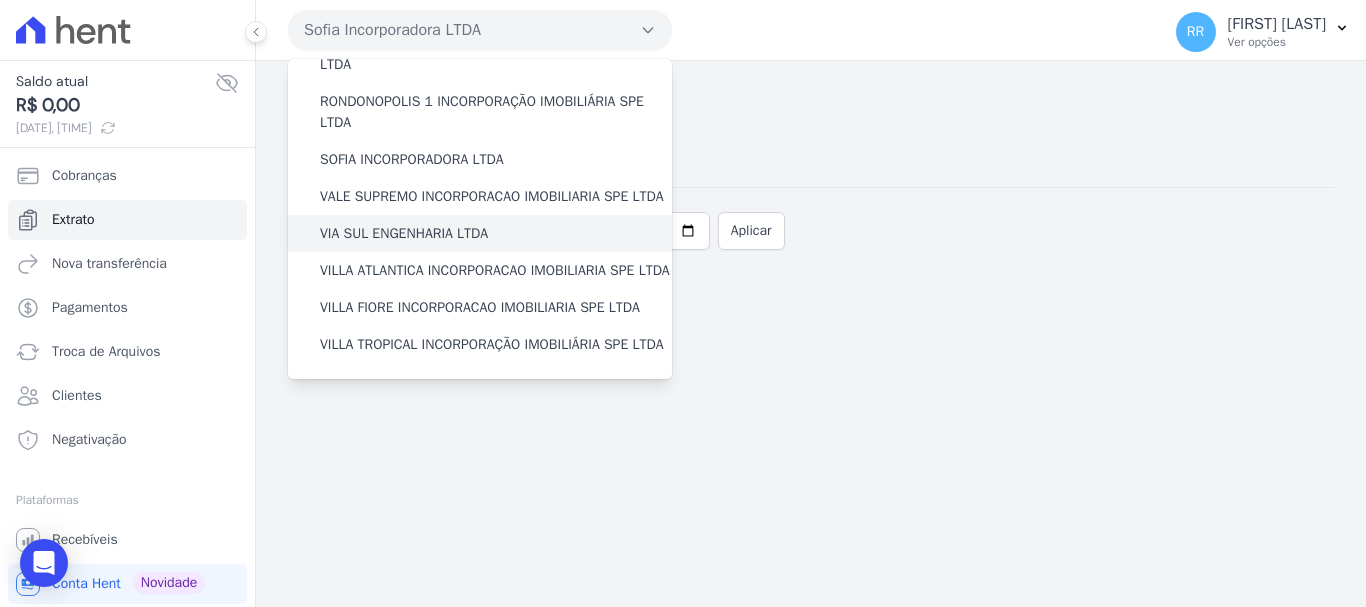 scroll, scrollTop: 873, scrollLeft: 0, axis: vertical 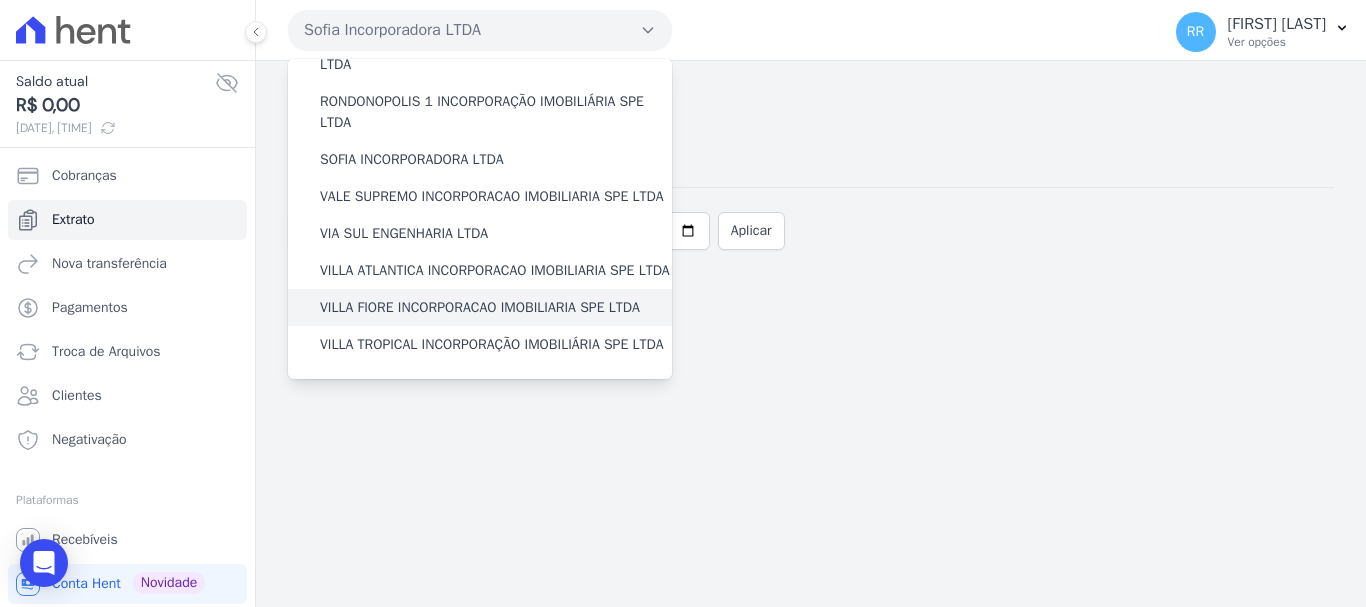 click on "VILLA FIORE INCORPORACAO IMOBILIARIA SPE LTDA" at bounding box center [480, 307] 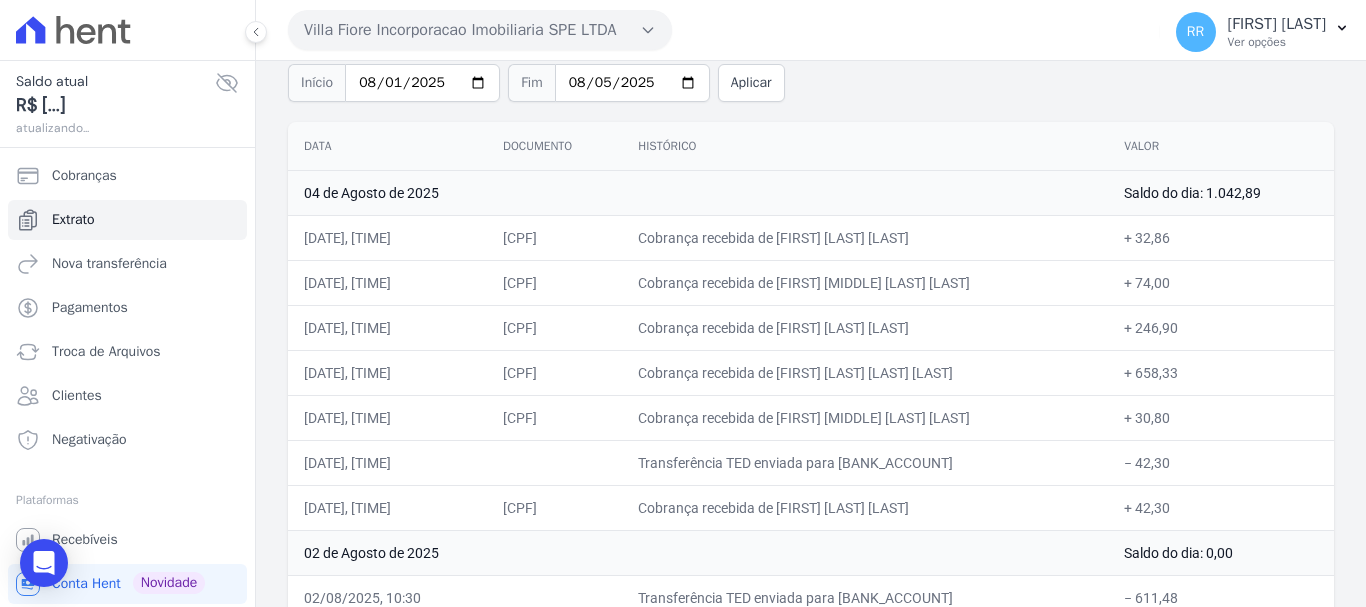 scroll, scrollTop: 200, scrollLeft: 0, axis: vertical 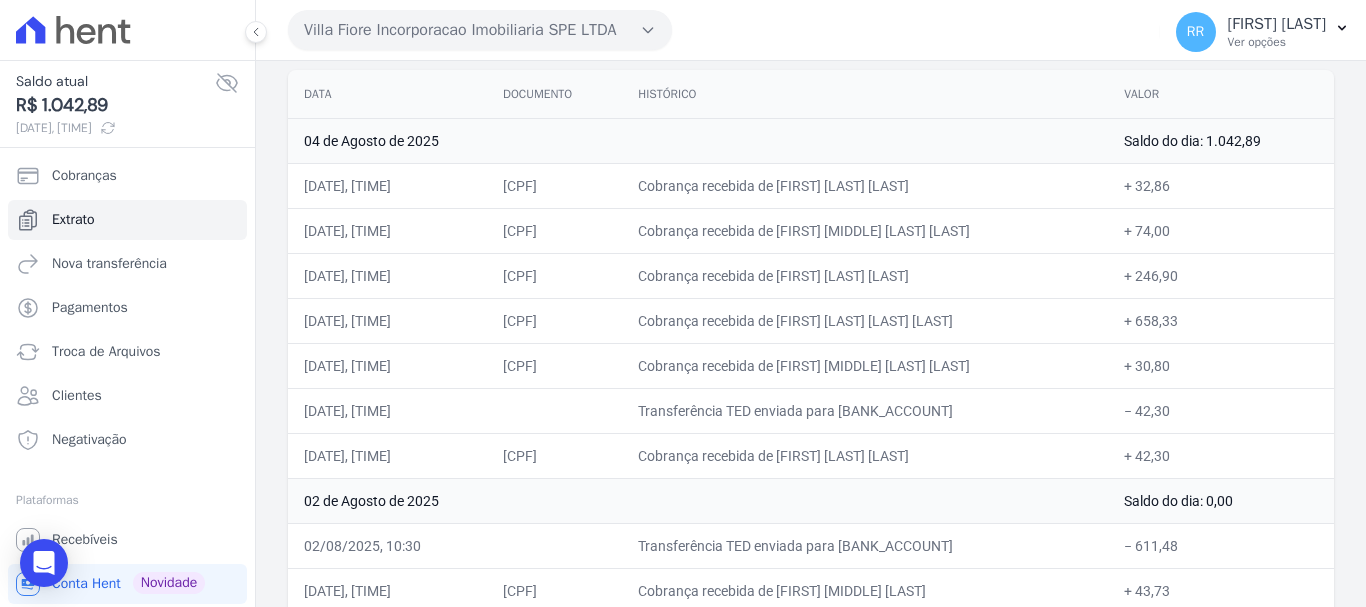 click on "Cobrança recebida de [FIRST] [MIDDLE] [LAST] [LAST]" at bounding box center [865, 365] 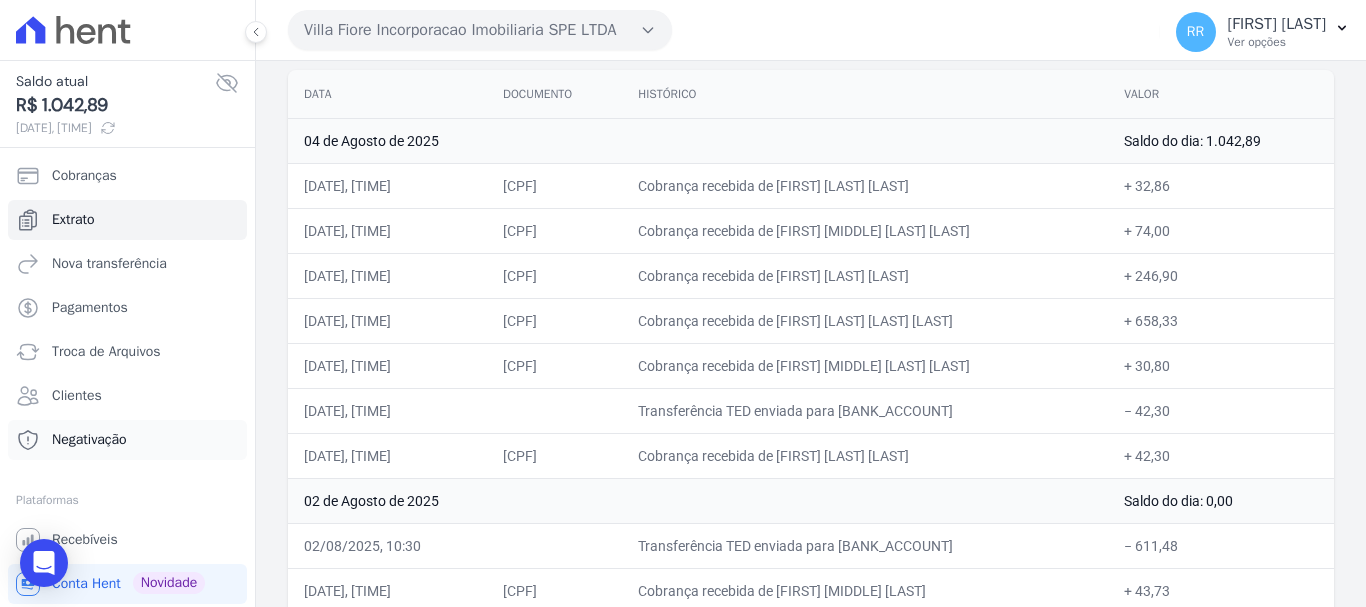 copy on "[FIRST] [MIDDLE] [LAST] [LAST]" 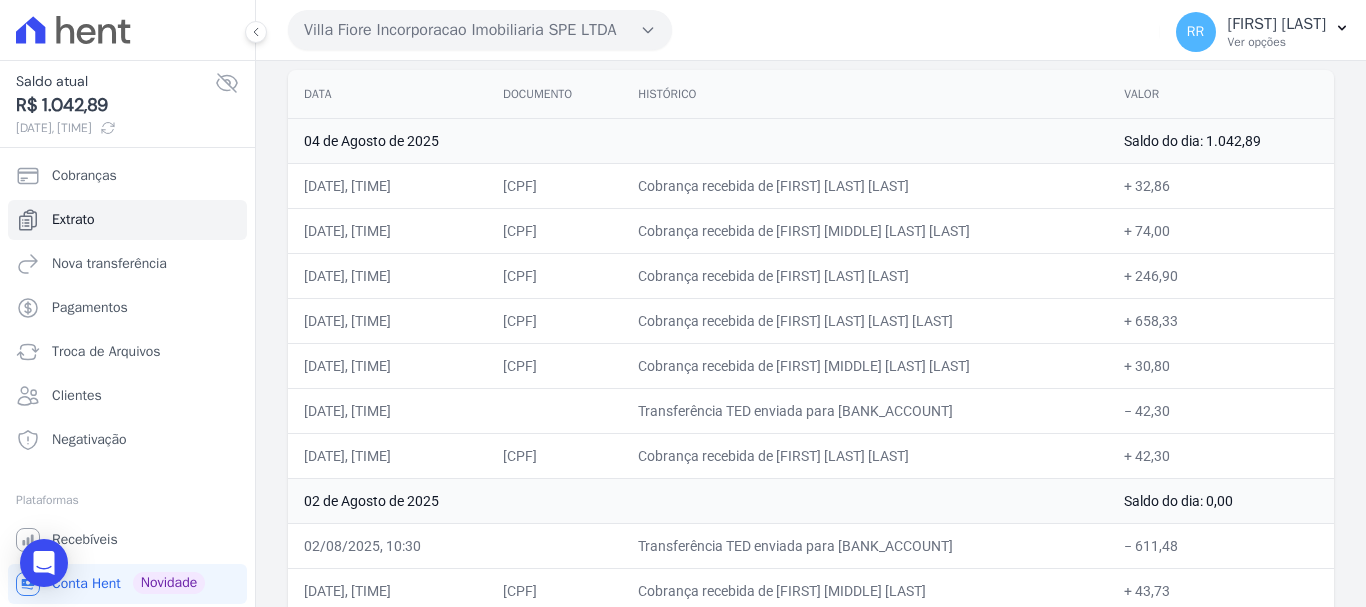 click on "−
42,30" at bounding box center [1221, 410] 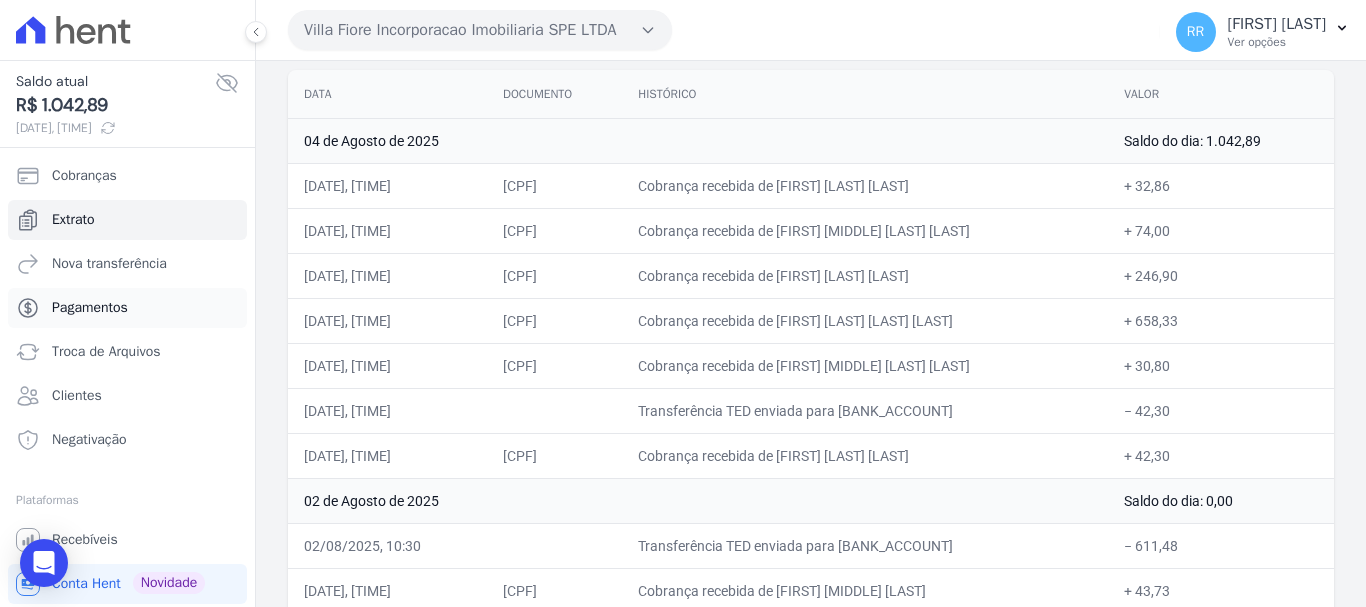 copy on "[FIRST] [LAST]" 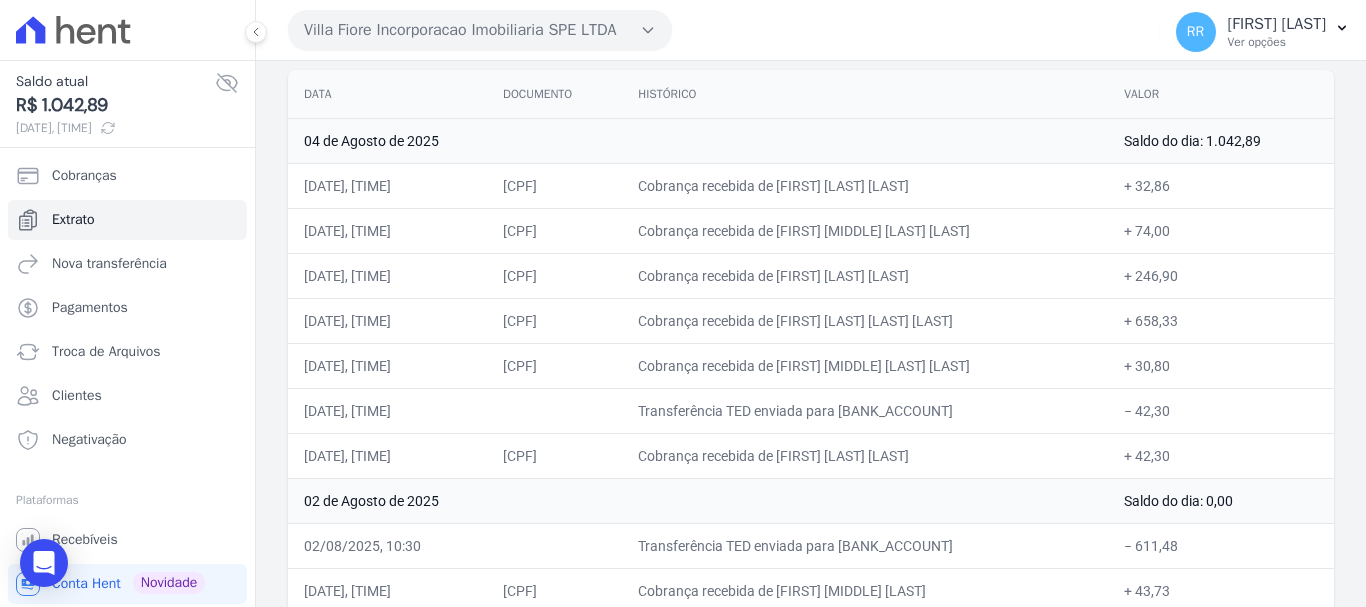 click on "[CPF]" at bounding box center (554, 185) 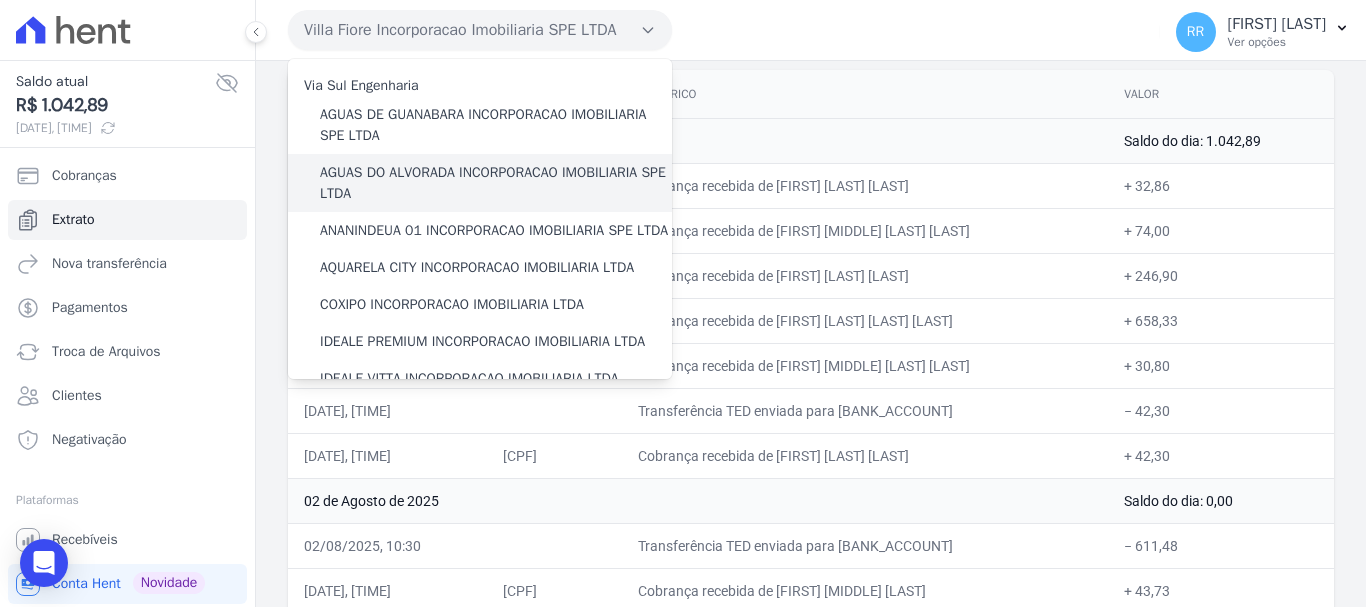 click on "AGUAS DO ALVORADA INCORPORACAO IMOBILIARIA SPE LTDA" at bounding box center [496, 183] 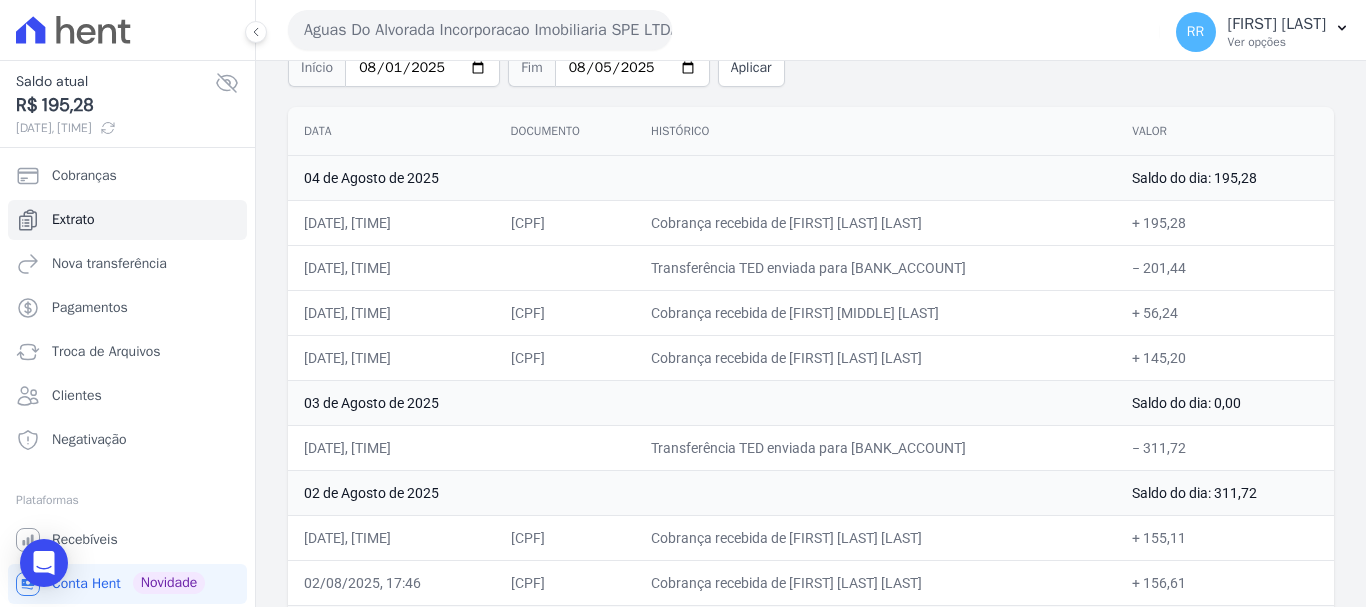 scroll, scrollTop: 268, scrollLeft: 0, axis: vertical 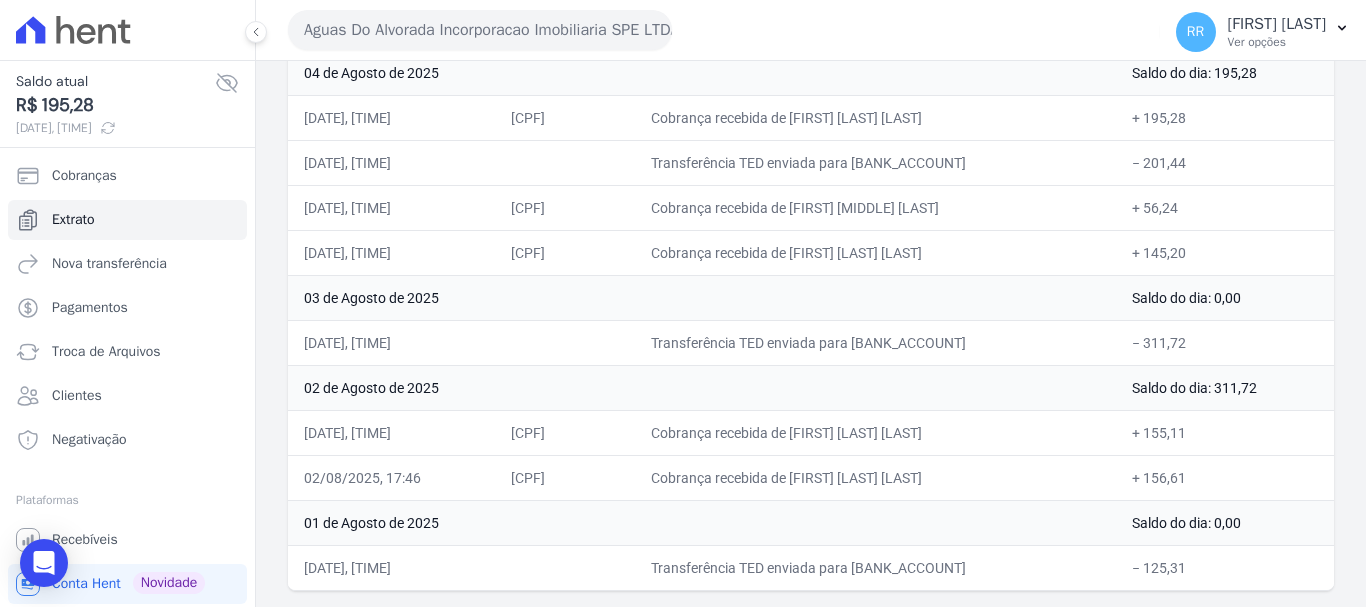 click on "Aguas Do Alvorada Incorporacao Imobiliaria SPE LTDA" at bounding box center (480, 30) 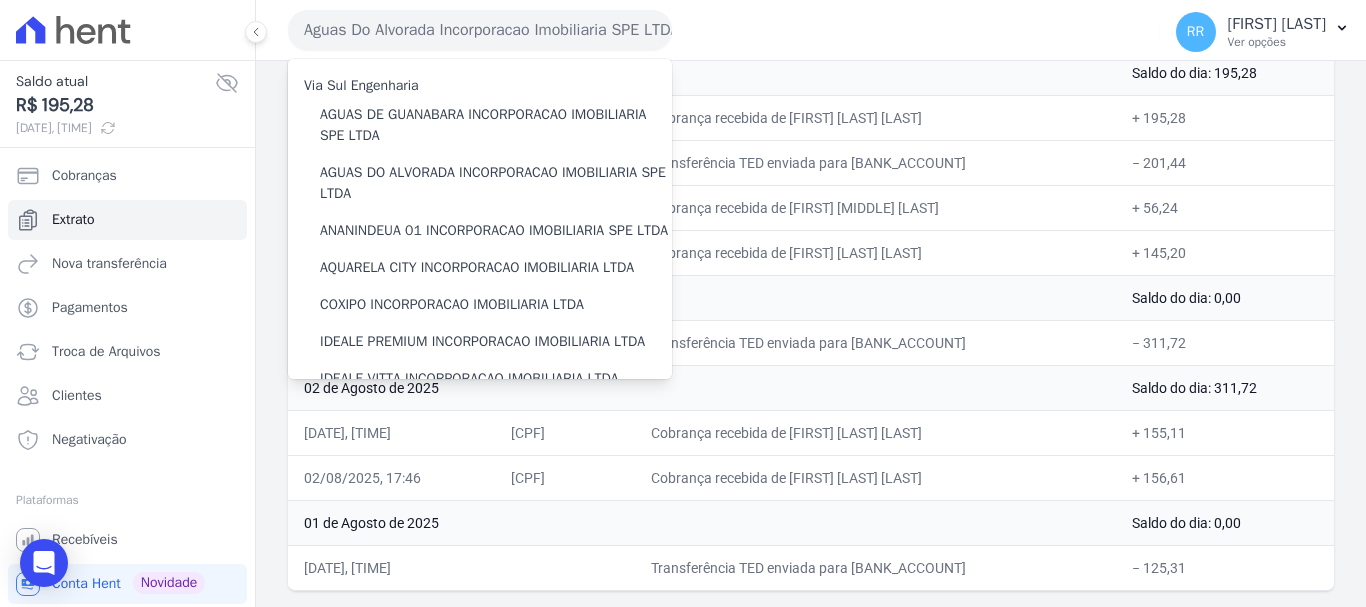 click on "−
311,72" at bounding box center (1225, 342) 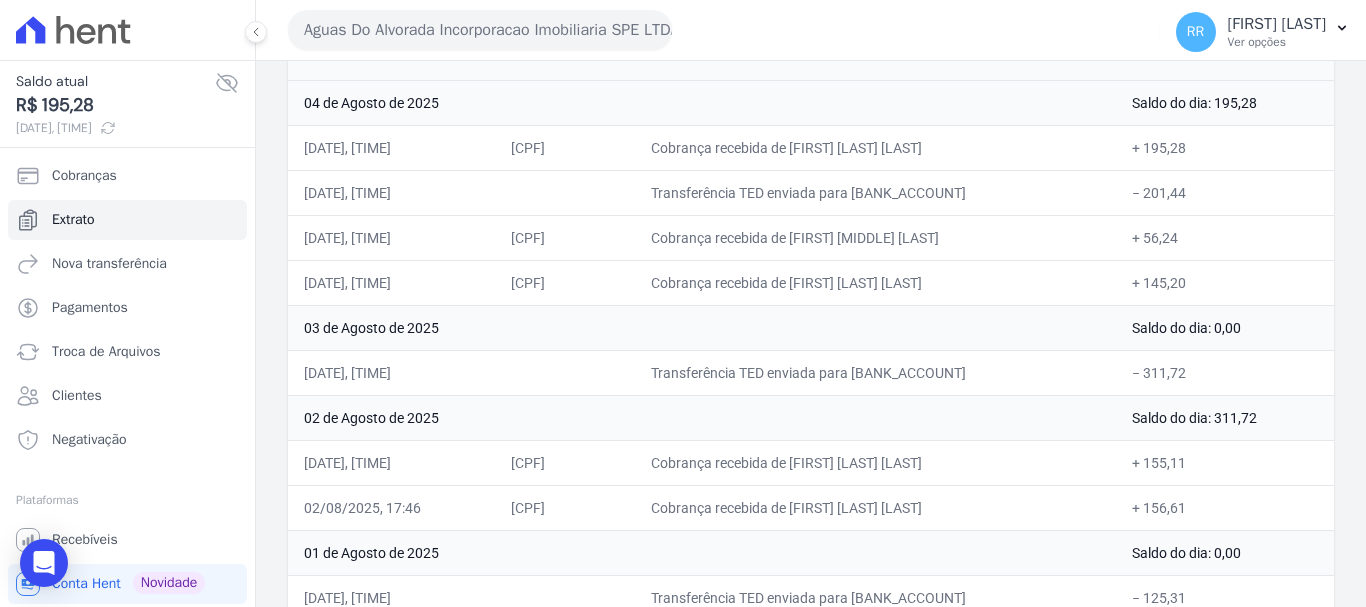 scroll, scrollTop: 268, scrollLeft: 0, axis: vertical 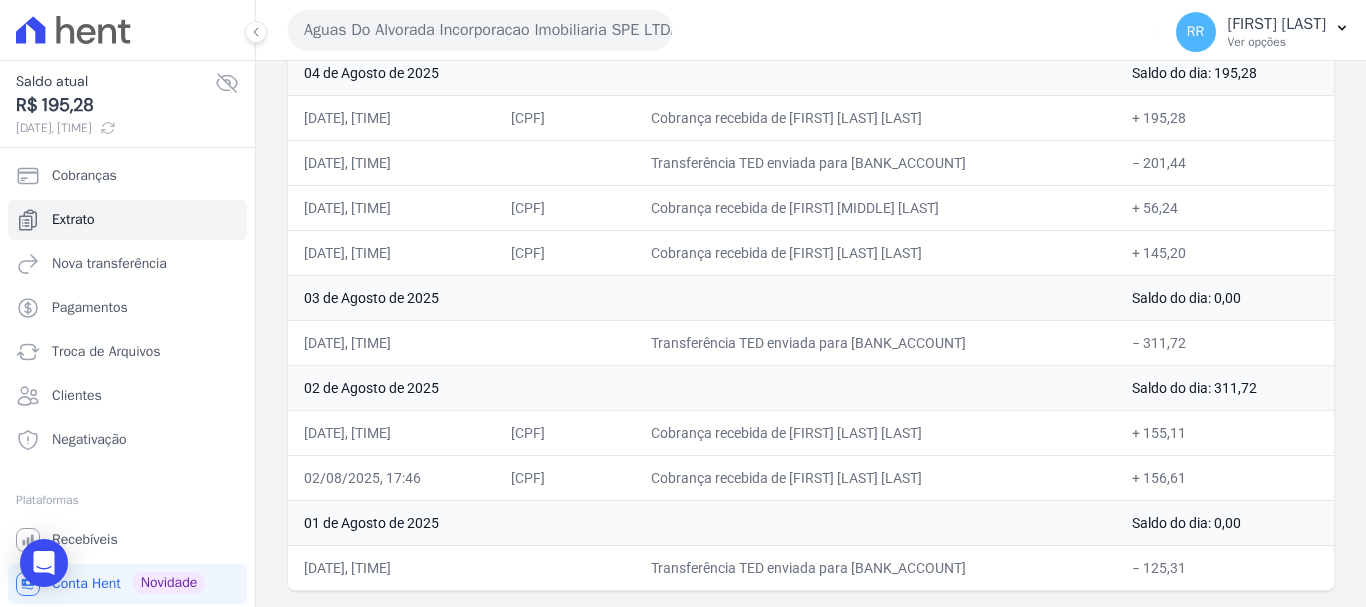 drag, startPoint x: 797, startPoint y: 428, endPoint x: 1011, endPoint y: 436, distance: 214.14948 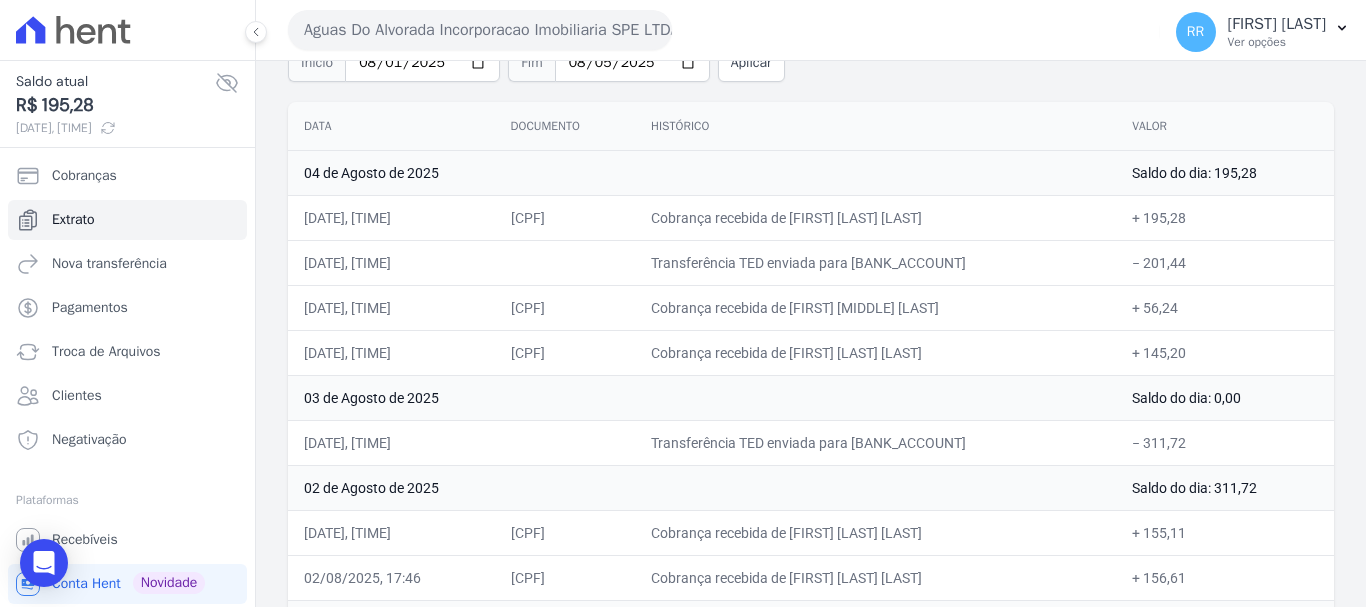 drag, startPoint x: 803, startPoint y: 352, endPoint x: 994, endPoint y: 355, distance: 191.02356 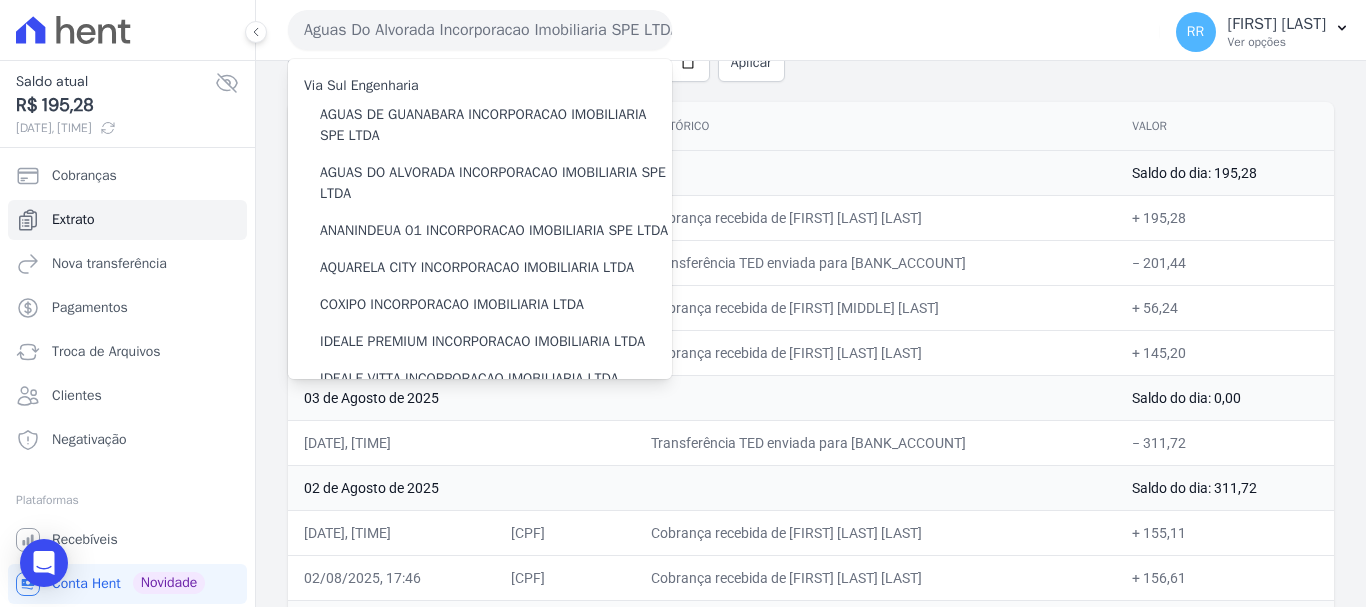 click on "Aguas Do Alvorada Incorporacao Imobiliaria SPE LTDA" at bounding box center (480, 30) 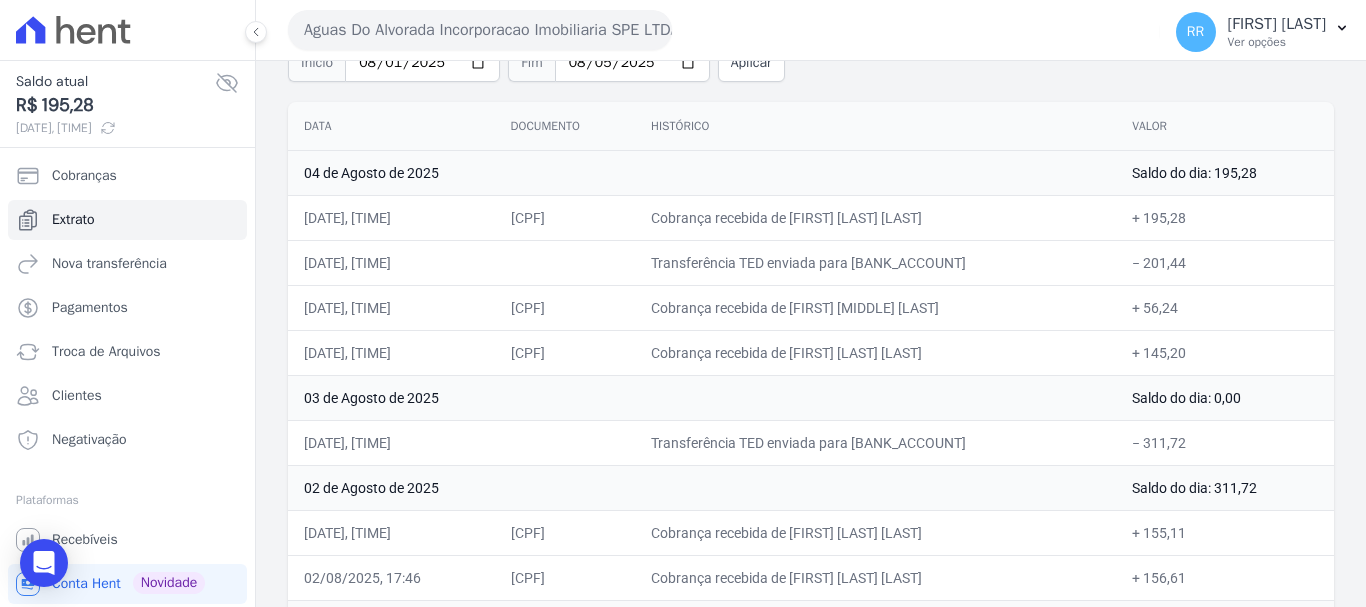 click on "Aguas Do Alvorada Incorporacao Imobiliaria SPE LTDA" at bounding box center (480, 30) 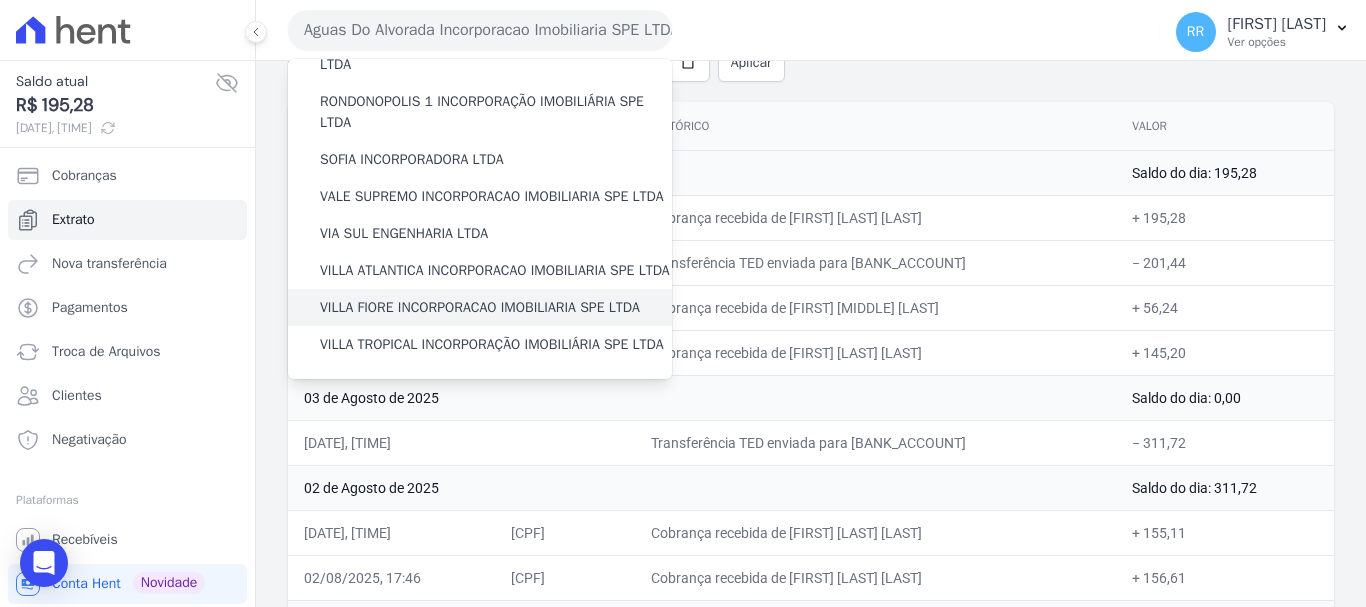 scroll, scrollTop: 873, scrollLeft: 0, axis: vertical 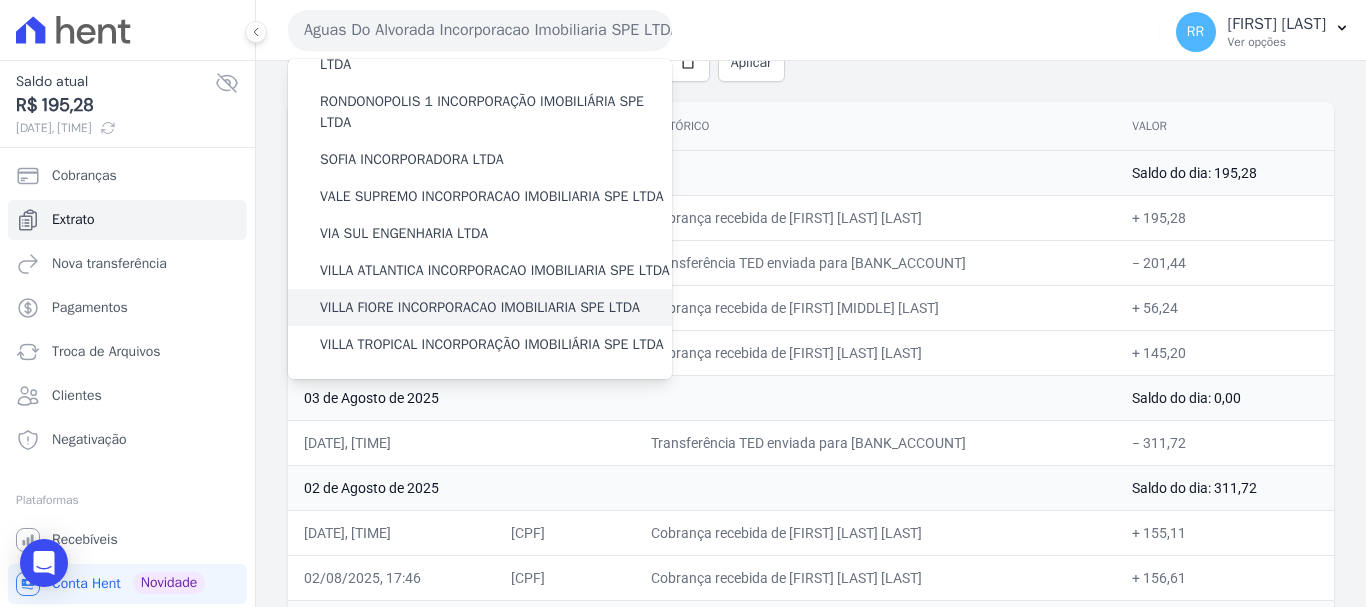 click on "VILLA FIORE INCORPORACAO IMOBILIARIA SPE LTDA" at bounding box center (480, 307) 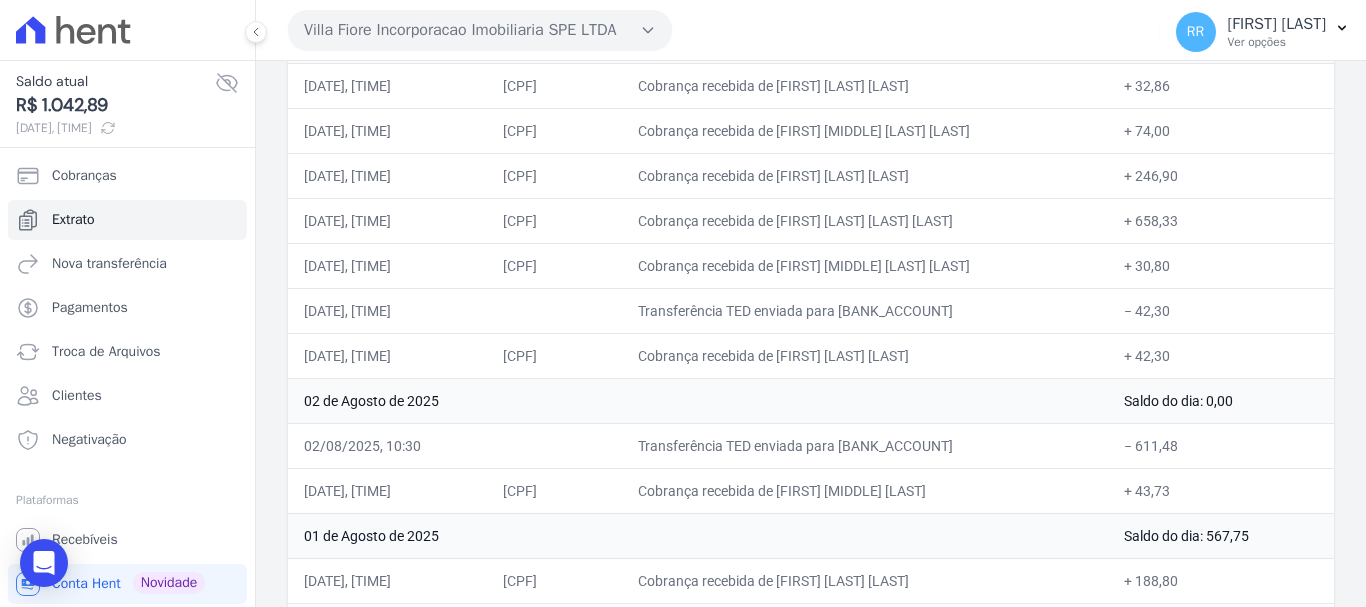 scroll, scrollTop: 200, scrollLeft: 0, axis: vertical 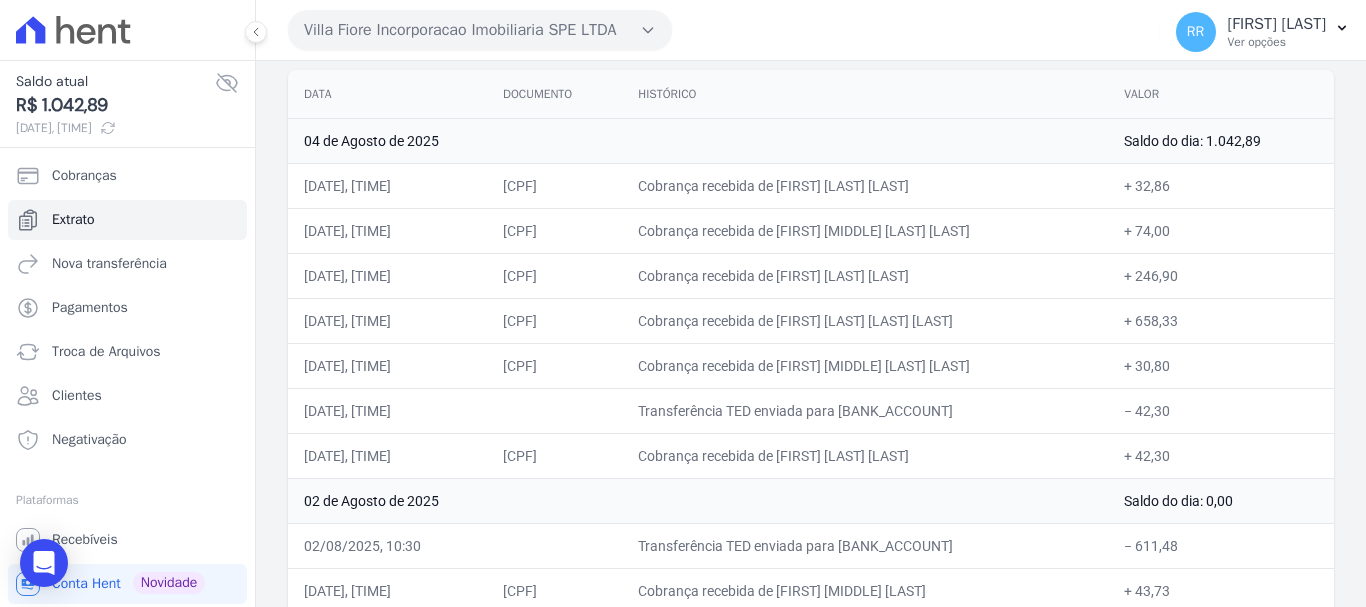 drag, startPoint x: 779, startPoint y: 463, endPoint x: 1053, endPoint y: 461, distance: 274.0073 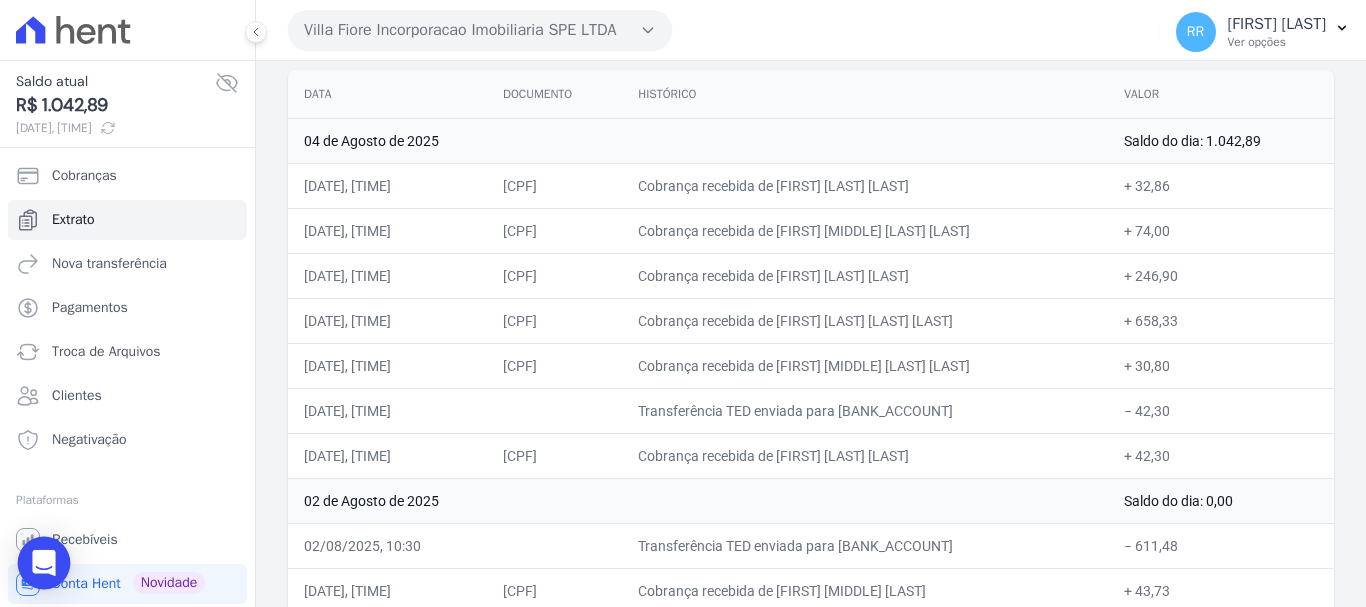 copy on "[FIRST] [LAST]" 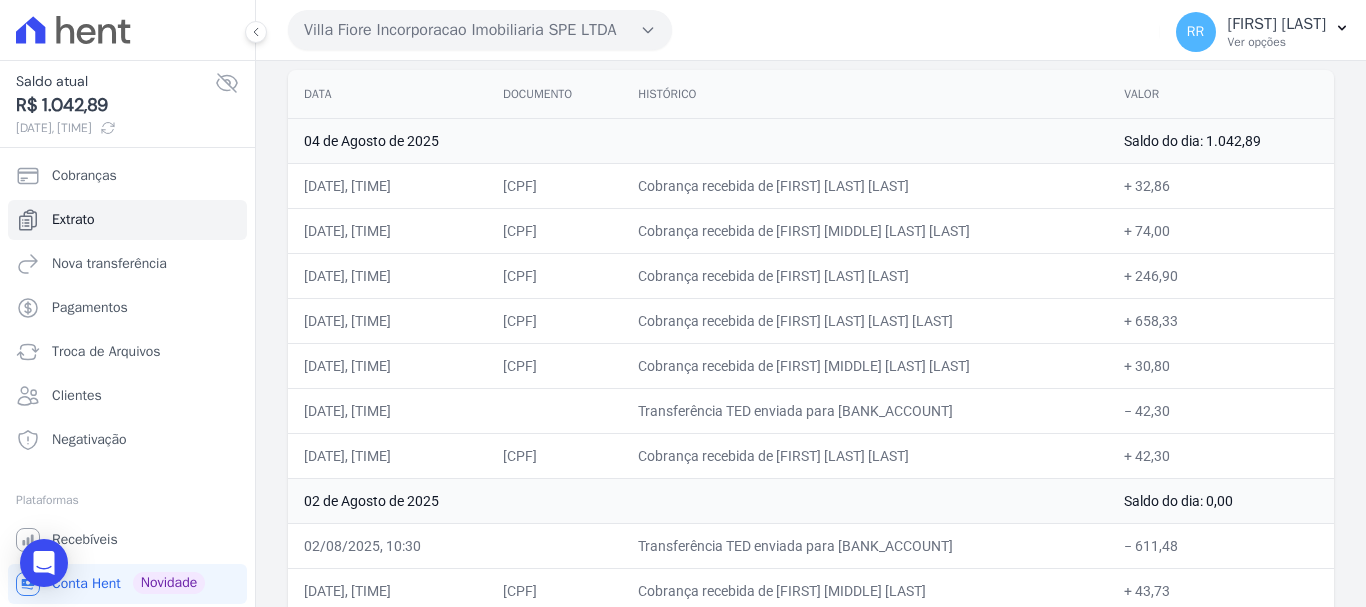 click on "Villa Fiore Incorporacao Imobiliaria SPE LTDA" at bounding box center (480, 30) 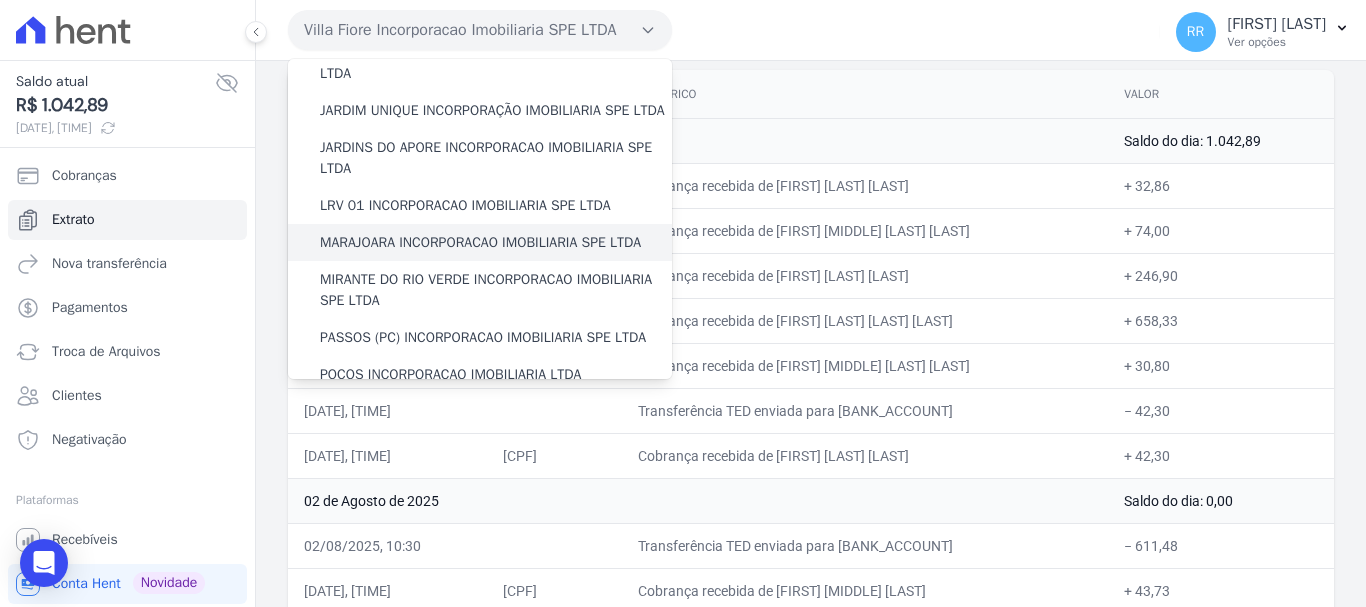 scroll, scrollTop: 500, scrollLeft: 0, axis: vertical 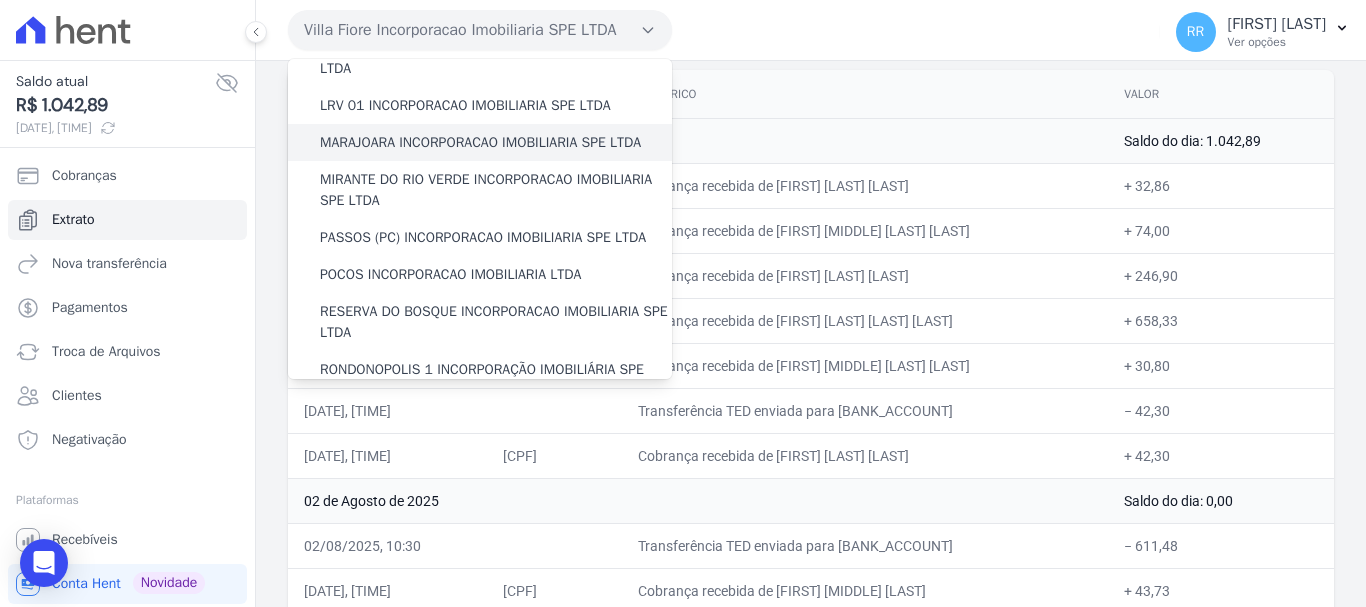 click on "MARAJOARA INCORPORACAO IMOBILIARIA SPE LTDA" at bounding box center (480, 142) 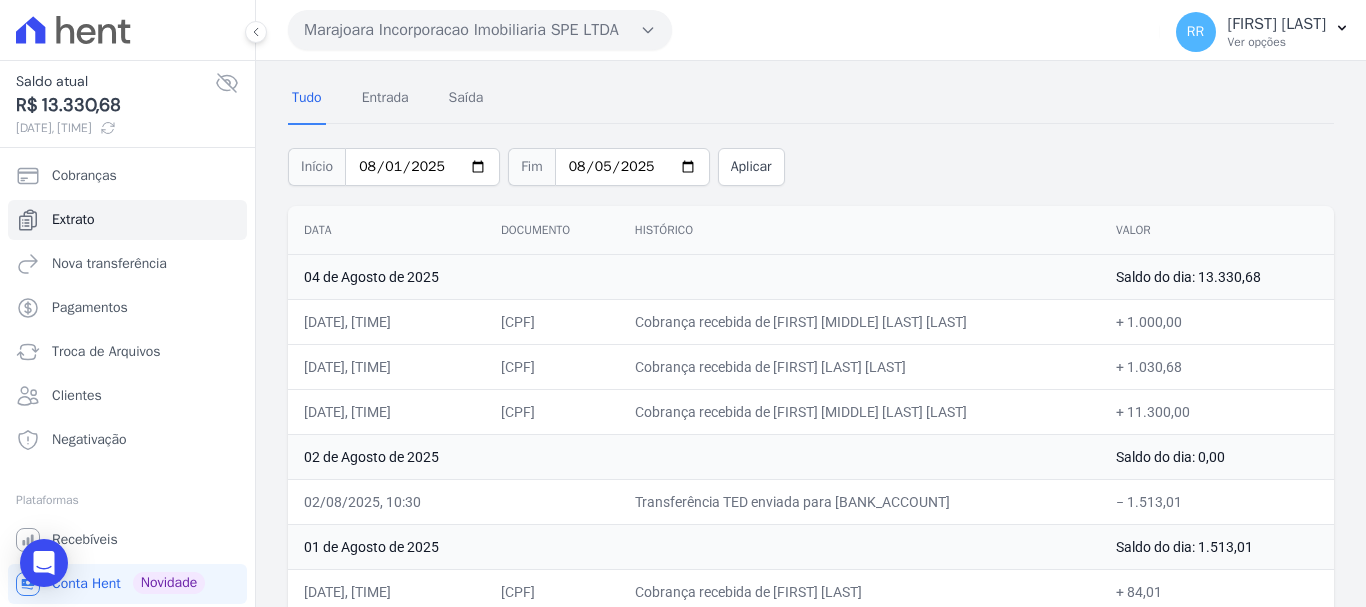 scroll, scrollTop: 100, scrollLeft: 0, axis: vertical 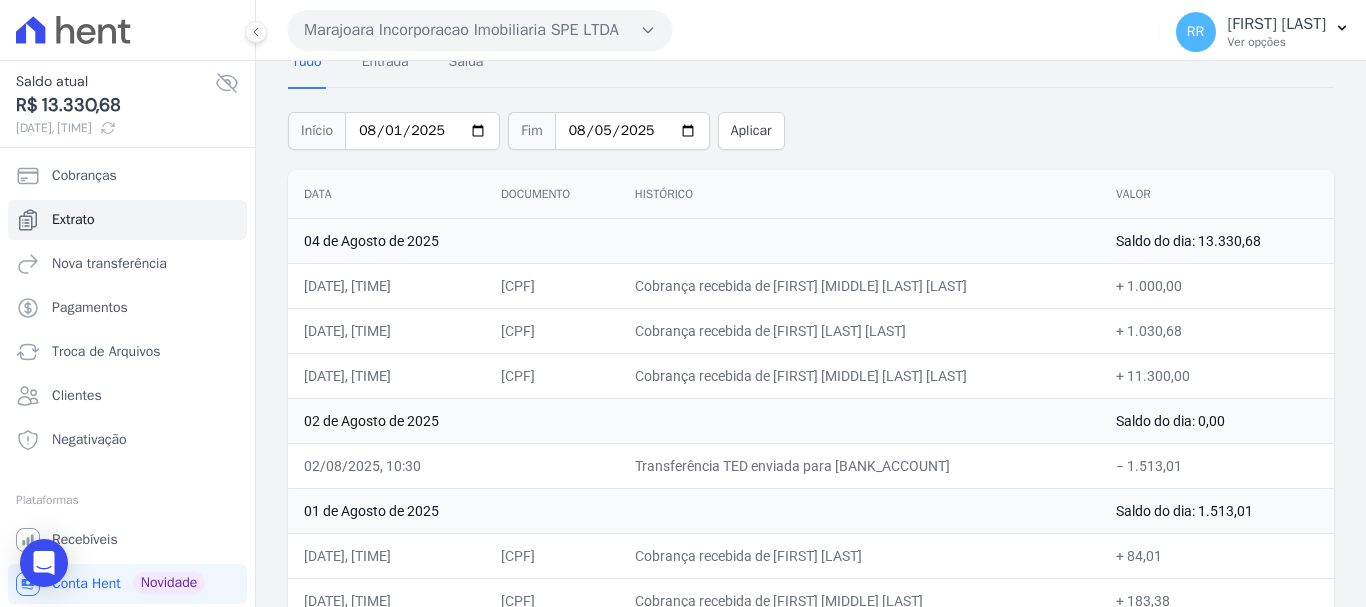 drag, startPoint x: 993, startPoint y: 450, endPoint x: 980, endPoint y: 429, distance: 24.698177 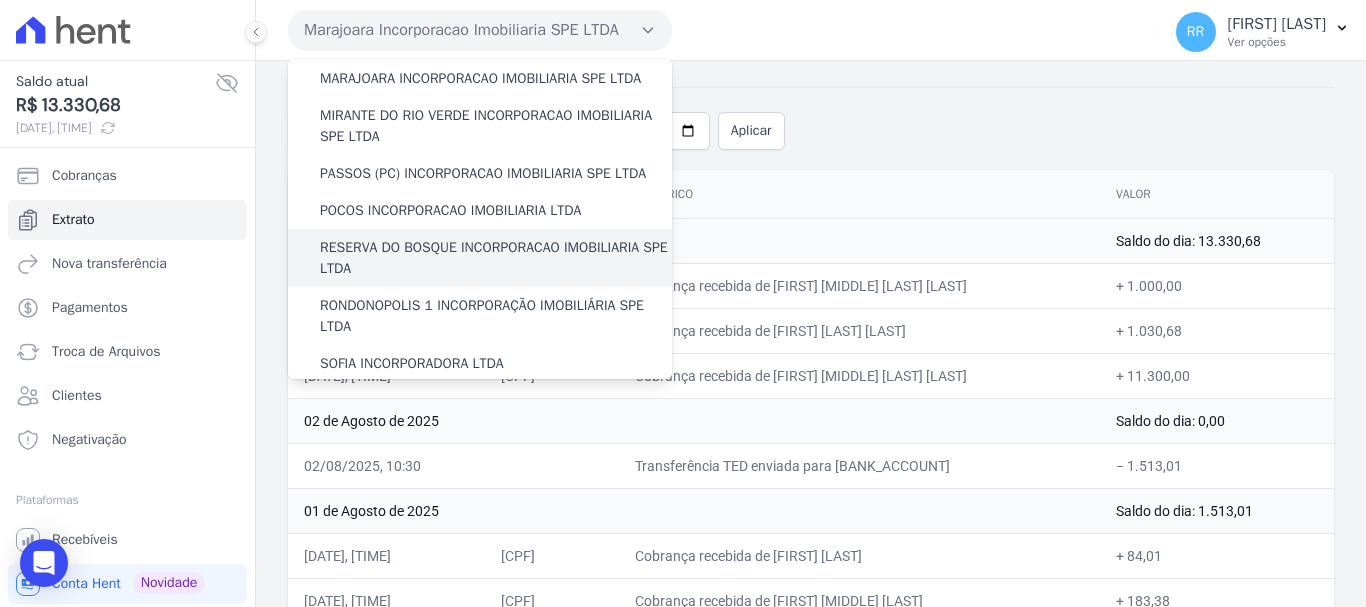 scroll, scrollTop: 600, scrollLeft: 0, axis: vertical 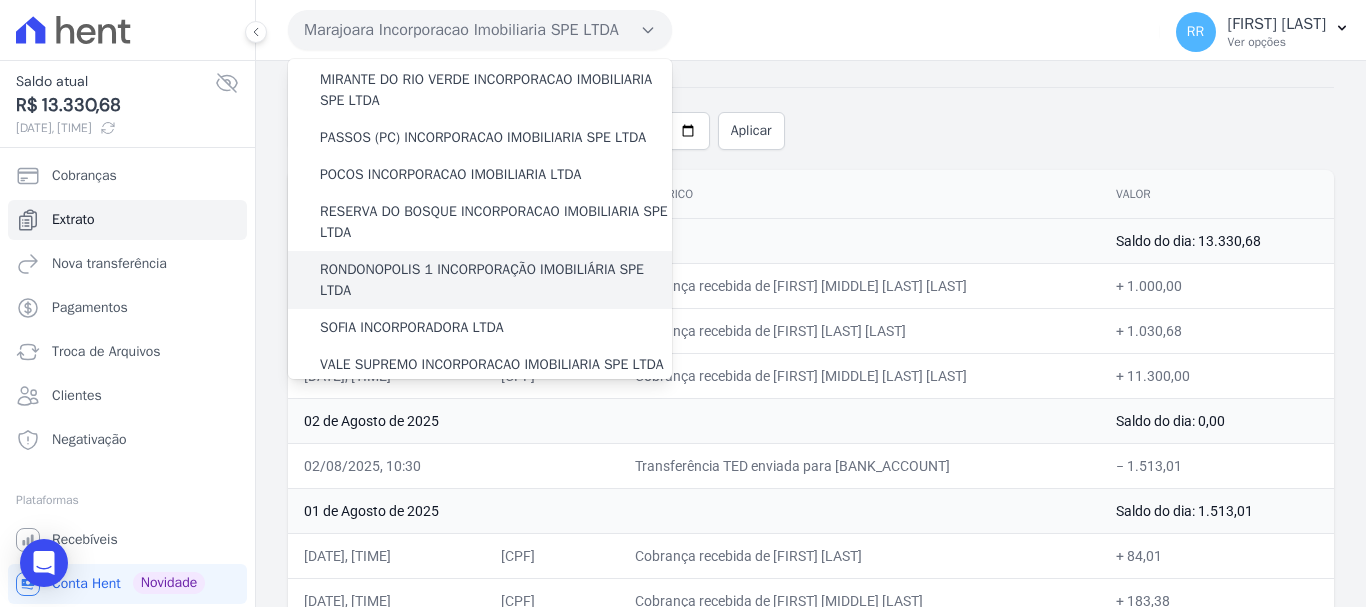 click on "RONDONOPOLIS 1 INCORPORAÇÃO IMOBILIÁRIA SPE LTDA" at bounding box center (496, 280) 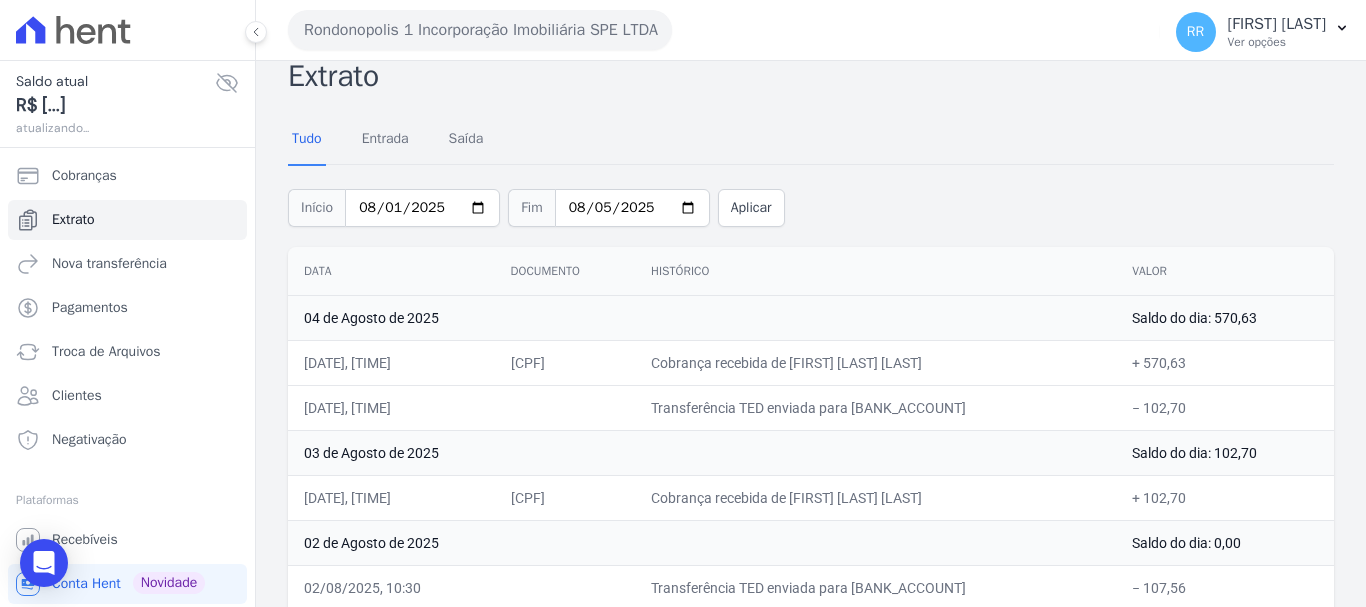 scroll, scrollTop: 0, scrollLeft: 0, axis: both 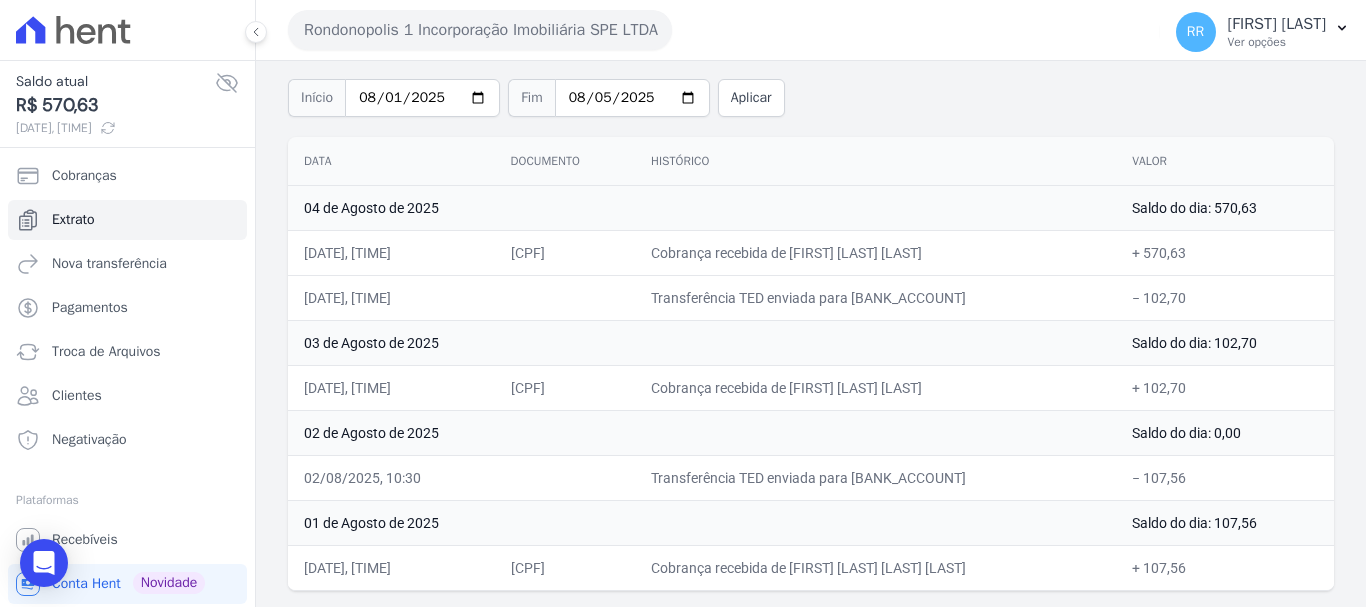 click on "Rondonopolis 1 Incorporação Imobiliária SPE LTDA" at bounding box center [480, 30] 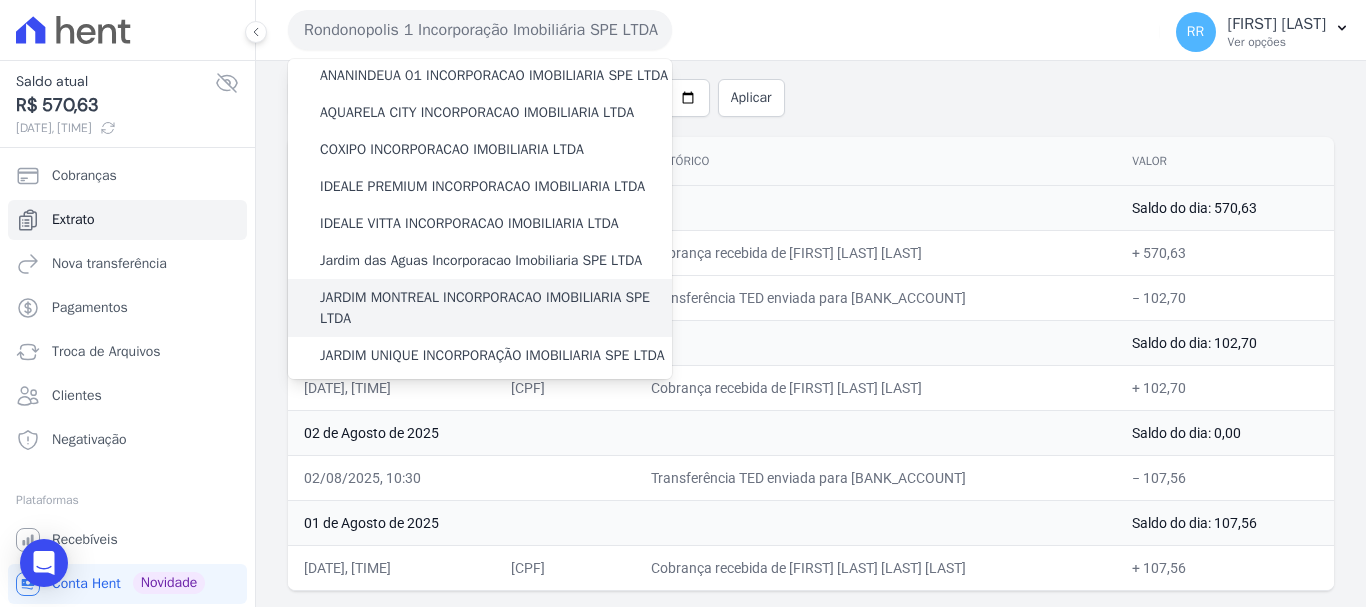 scroll, scrollTop: 200, scrollLeft: 0, axis: vertical 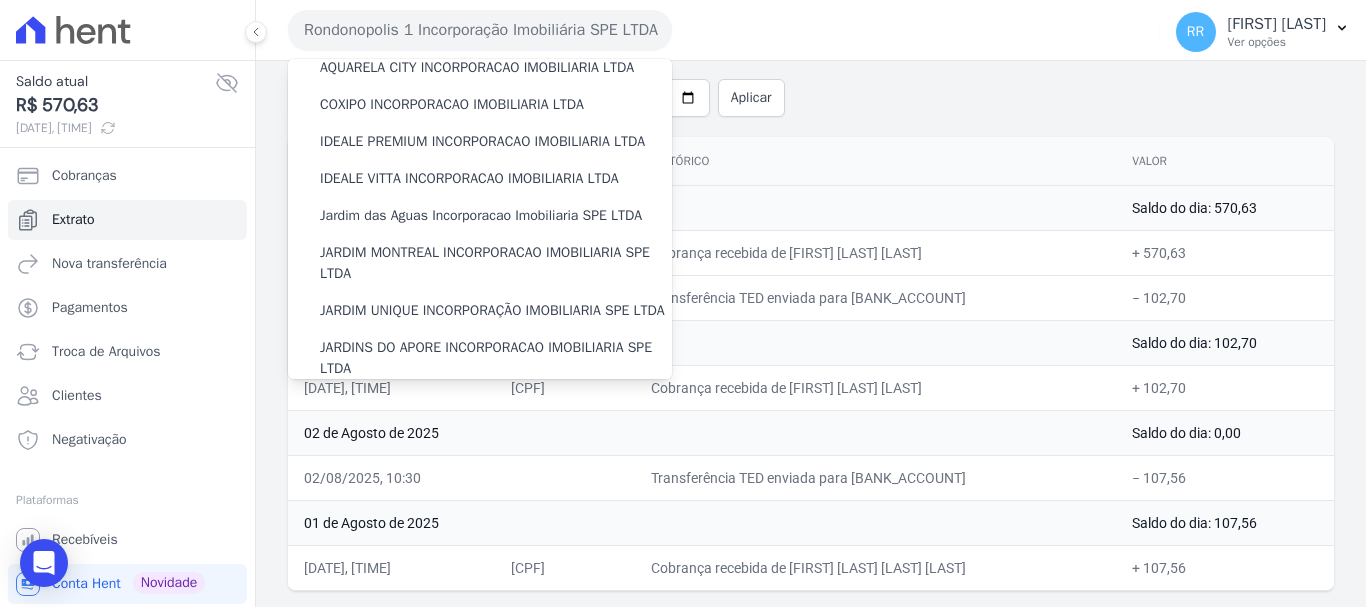 click on "Cobrança recebida de [FIRST] [LAST] [LAST]" at bounding box center (875, 387) 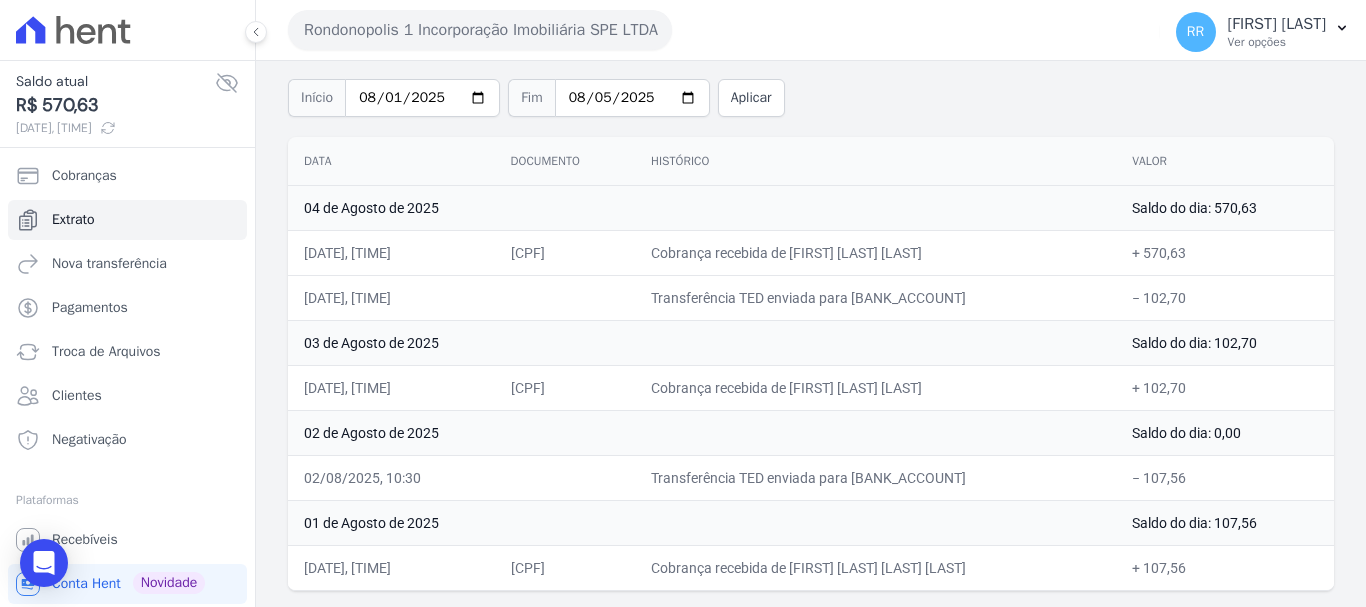click on "Rondonopolis 1 Incorporação Imobiliária SPE LTDA" at bounding box center [480, 30] 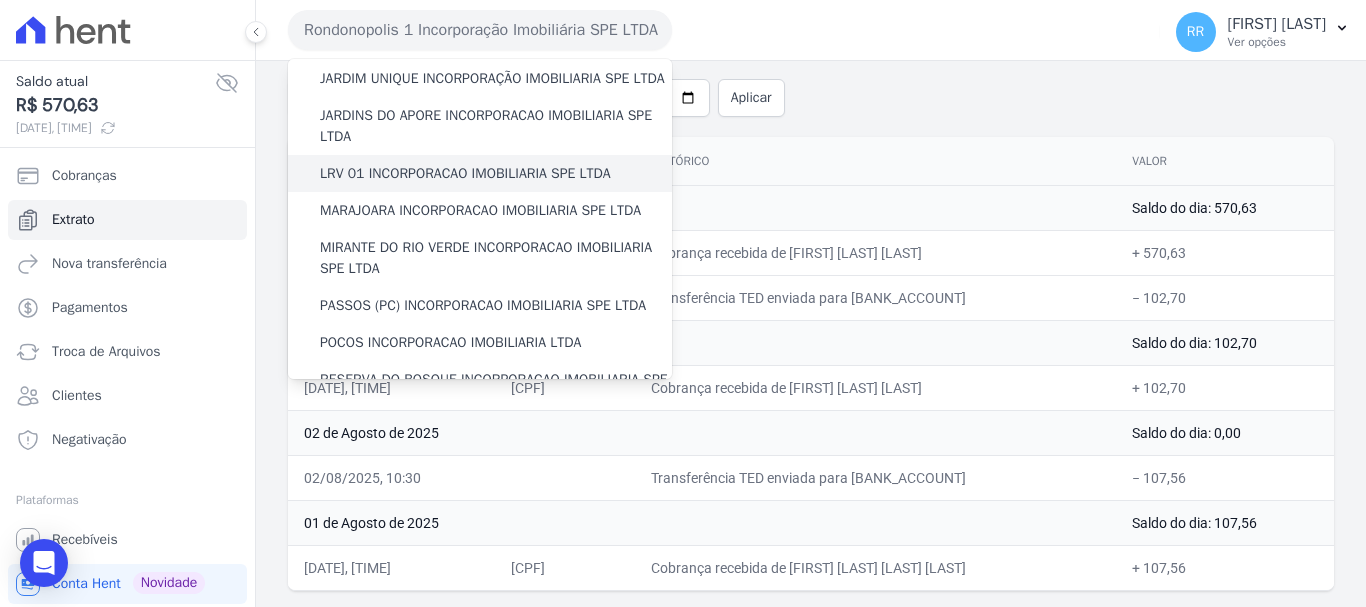 scroll, scrollTop: 400, scrollLeft: 0, axis: vertical 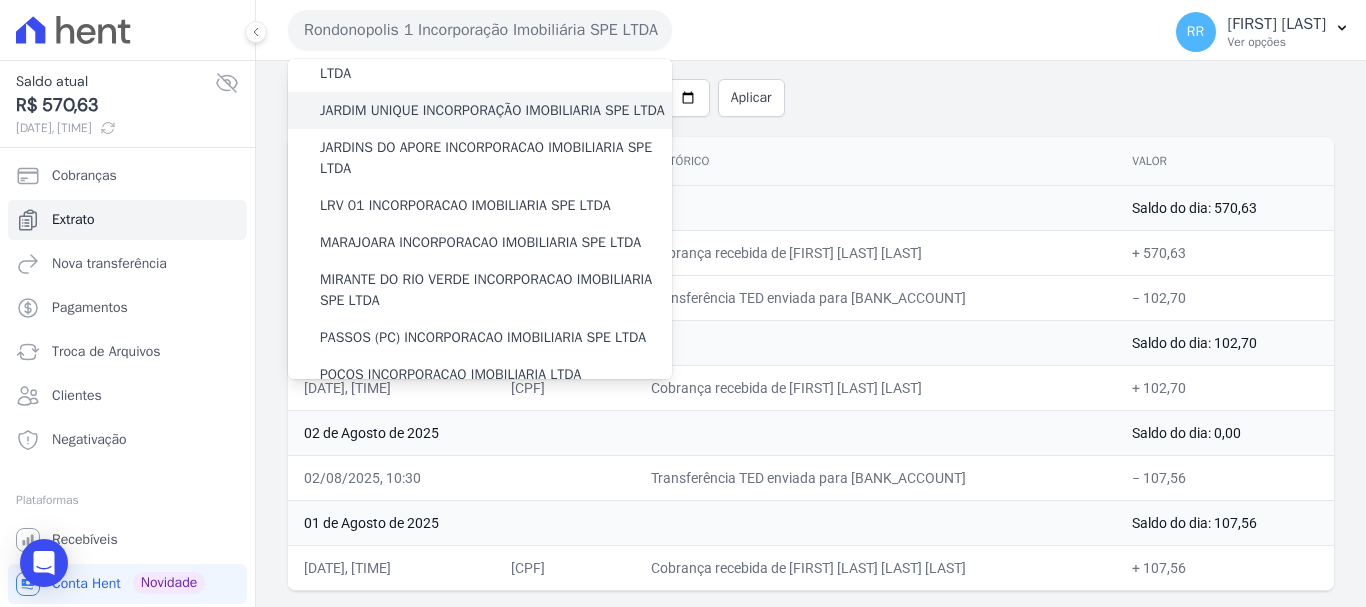 click on "JARDIM UNIQUE INCORPORAÇÃO IMOBILIARIA SPE LTDA" at bounding box center (492, 110) 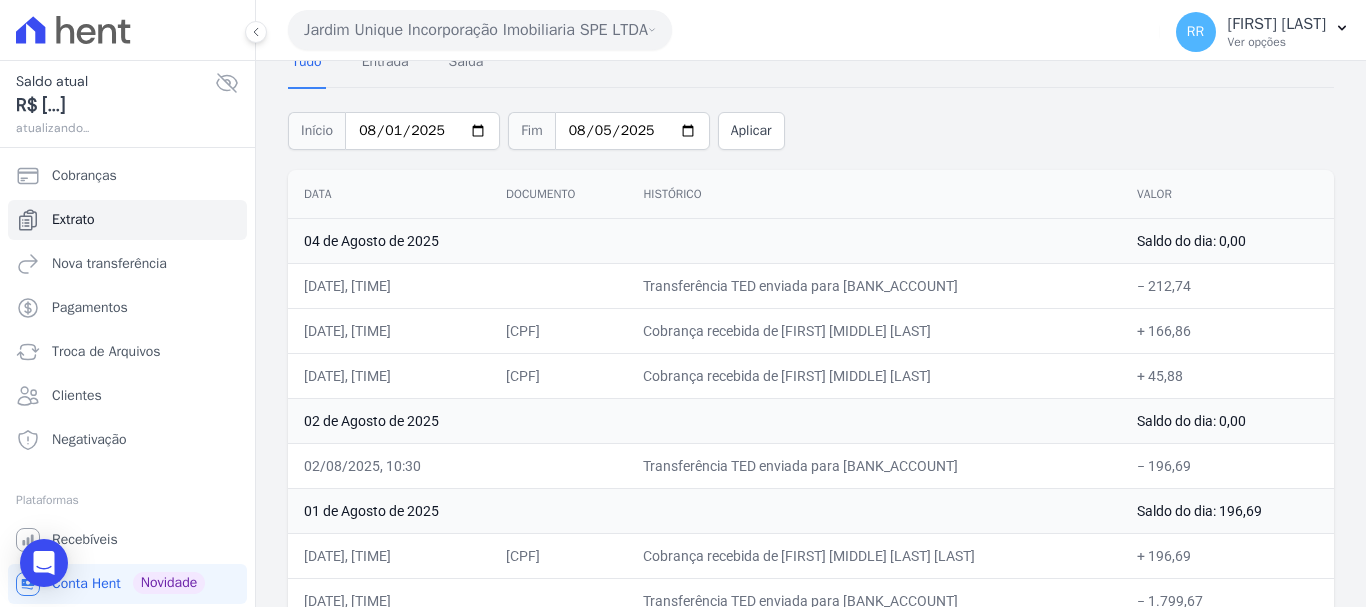 scroll, scrollTop: 133, scrollLeft: 0, axis: vertical 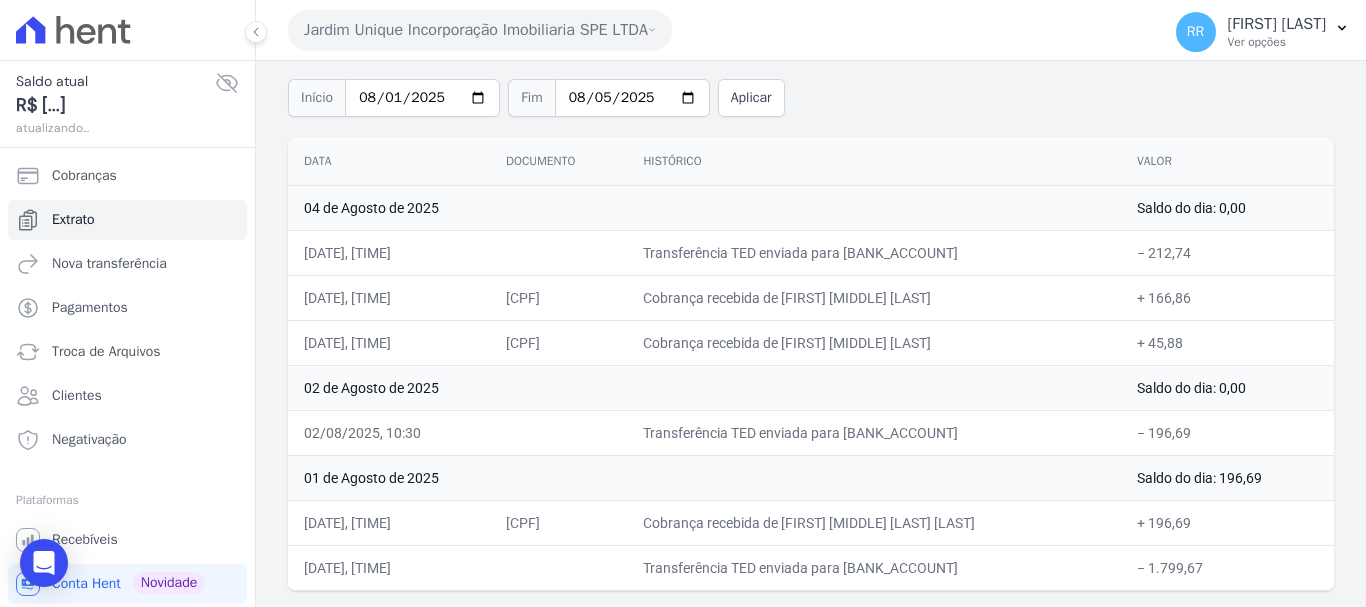 drag, startPoint x: 787, startPoint y: 299, endPoint x: 945, endPoint y: 295, distance: 158.05063 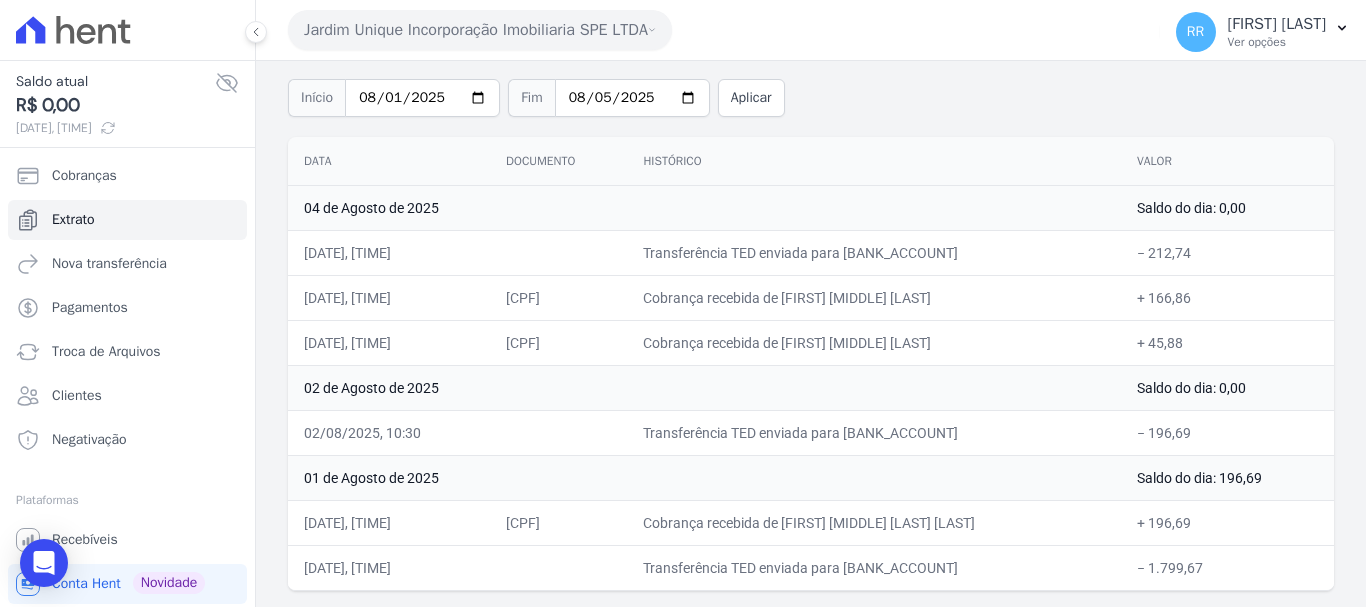 copy on "[FIRST] [LAST] [LAST]" 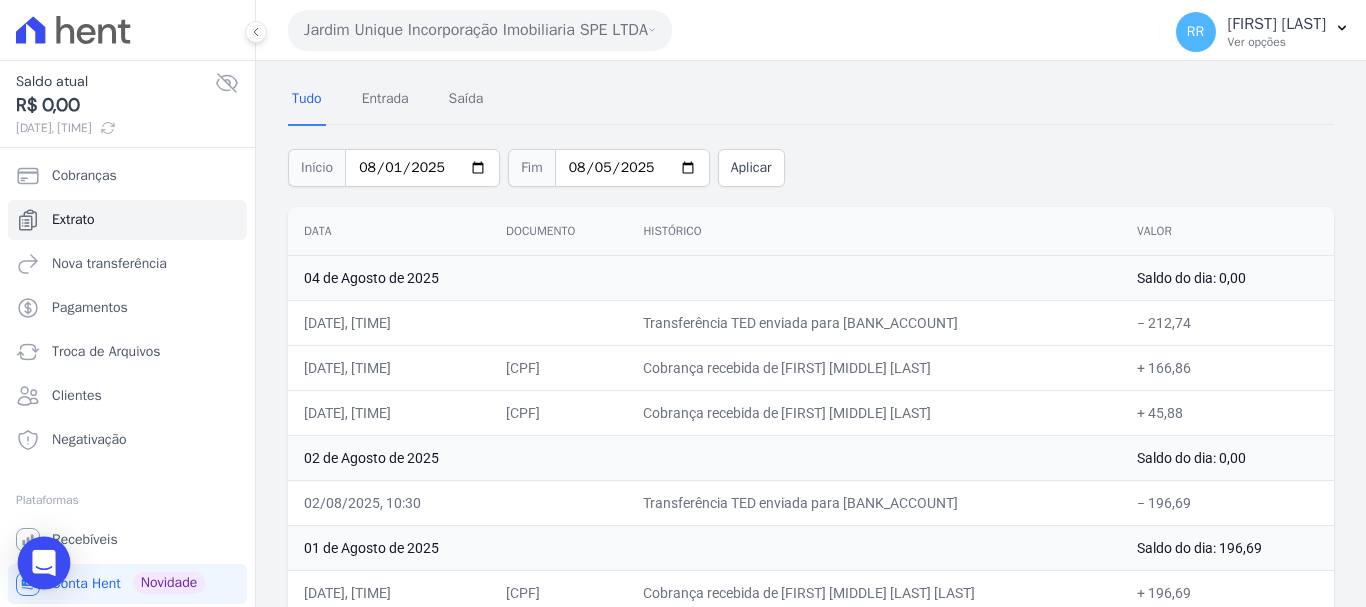 scroll, scrollTop: 33, scrollLeft: 0, axis: vertical 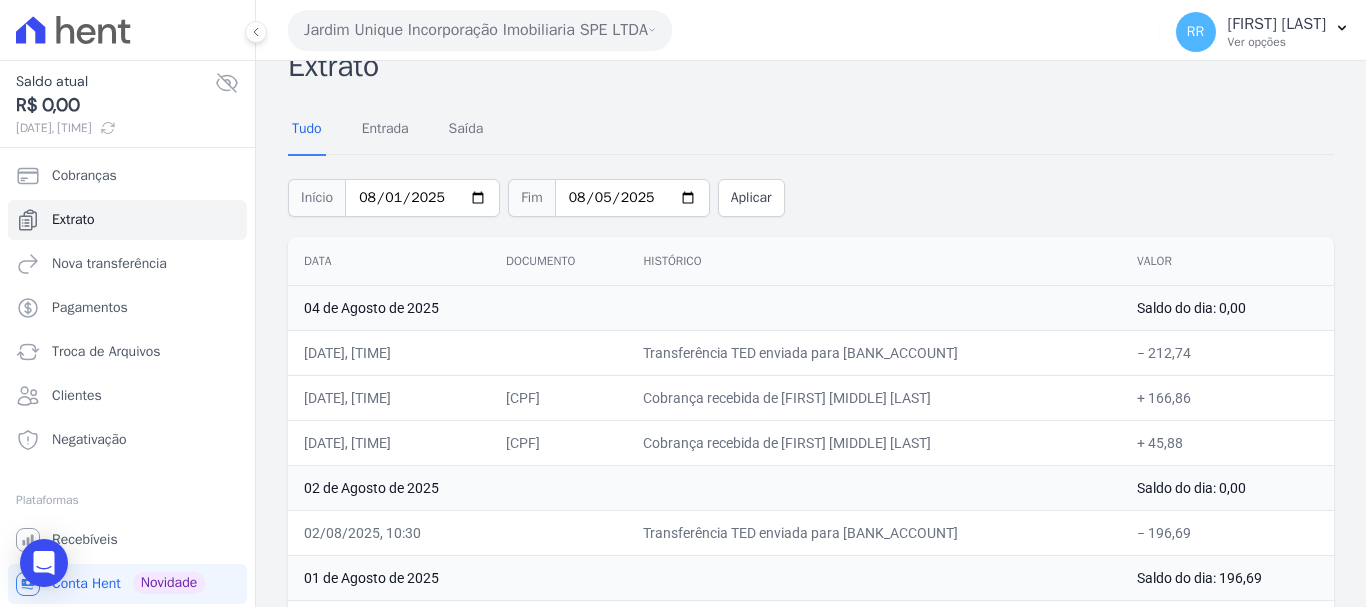 click on "Tudo
Entrada
Saída" at bounding box center (811, 129) 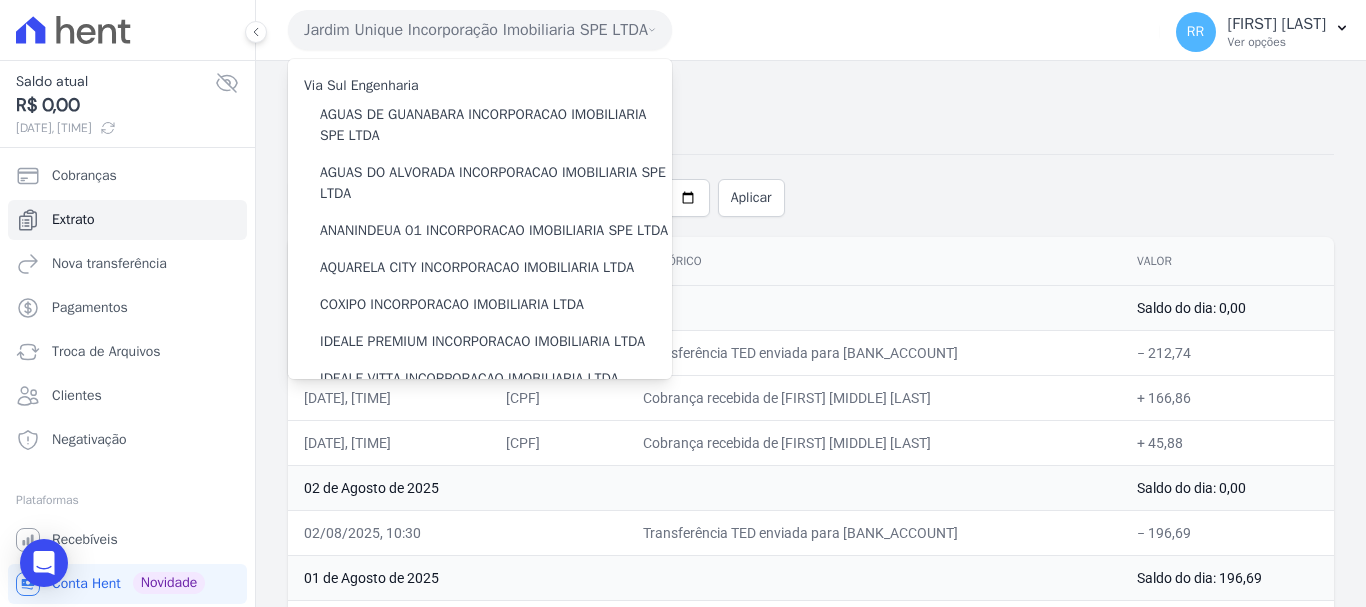 click on "Transferência TED enviada para [BANK_ACCOUNT]" at bounding box center [874, 352] 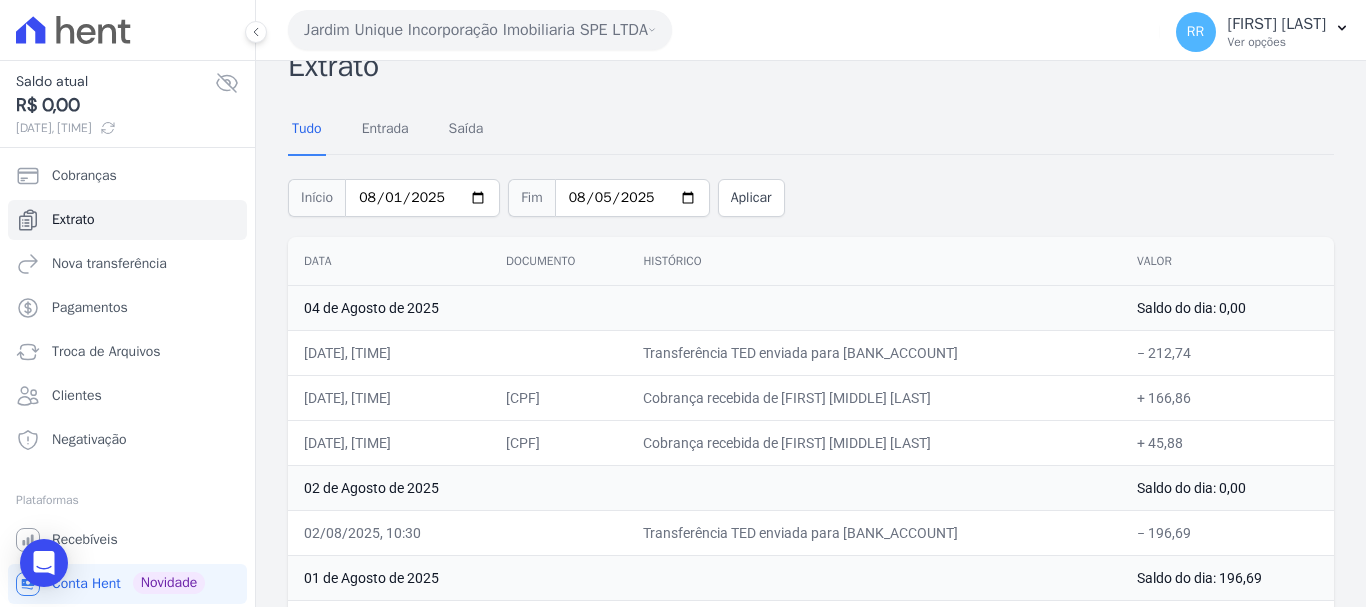 click on "Jardim Unique Incorporação Imobiliaria SPE LTDA" at bounding box center [480, 30] 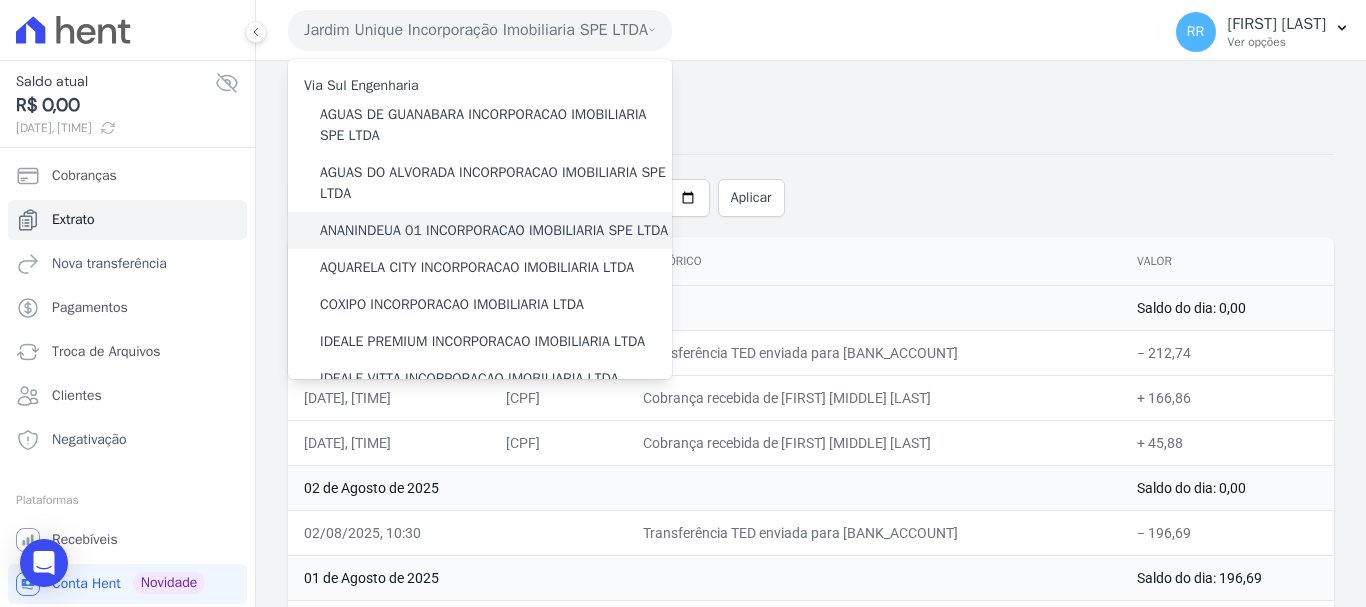 click on "ANANINDEUA 01 INCORPORACAO IMOBILIARIA SPE LTDA" at bounding box center [494, 230] 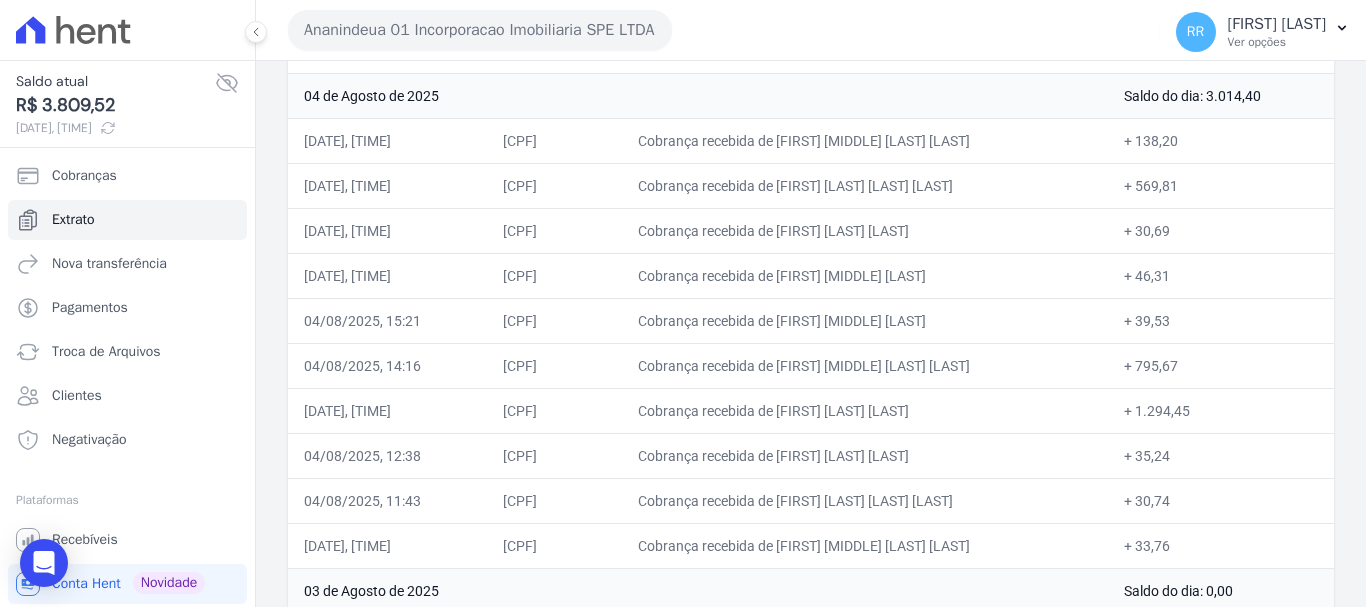 scroll, scrollTop: 300, scrollLeft: 0, axis: vertical 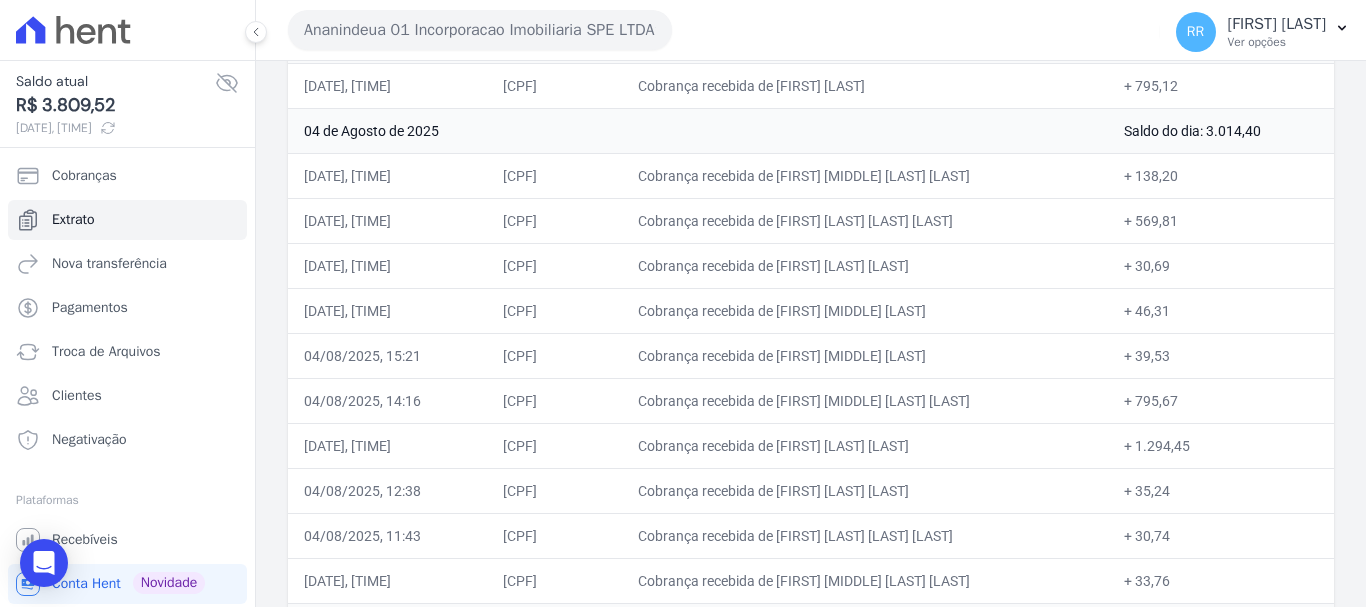drag, startPoint x: 770, startPoint y: 217, endPoint x: 1090, endPoint y: 212, distance: 320.03906 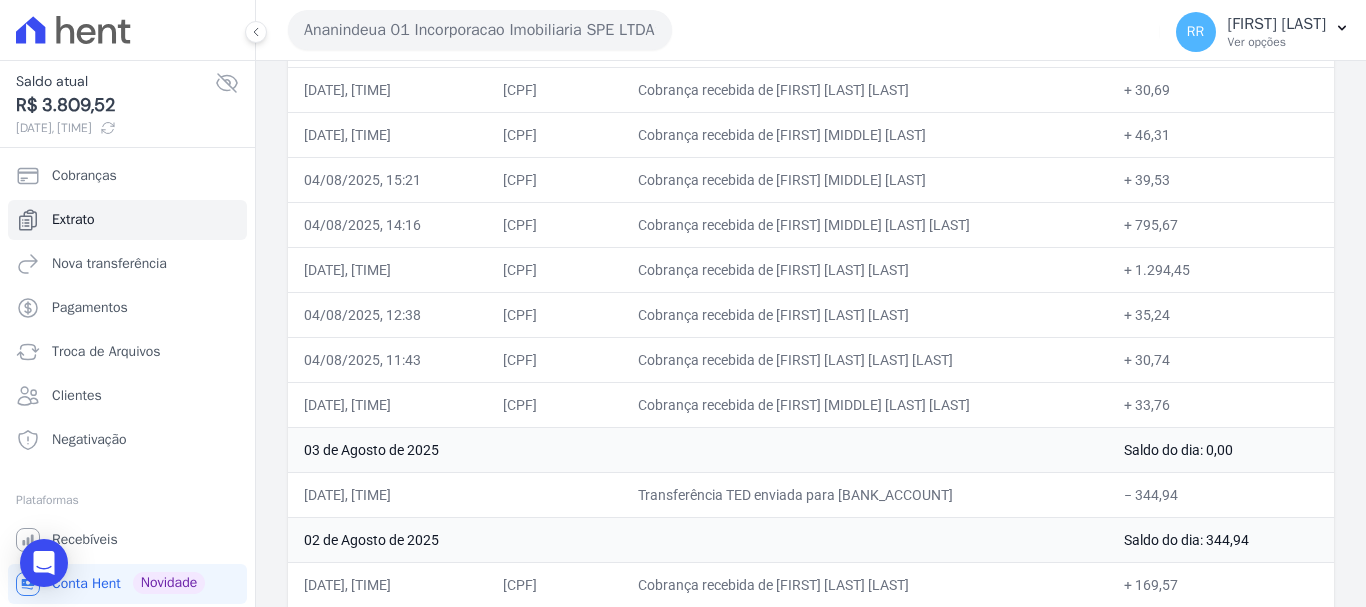 scroll, scrollTop: 500, scrollLeft: 0, axis: vertical 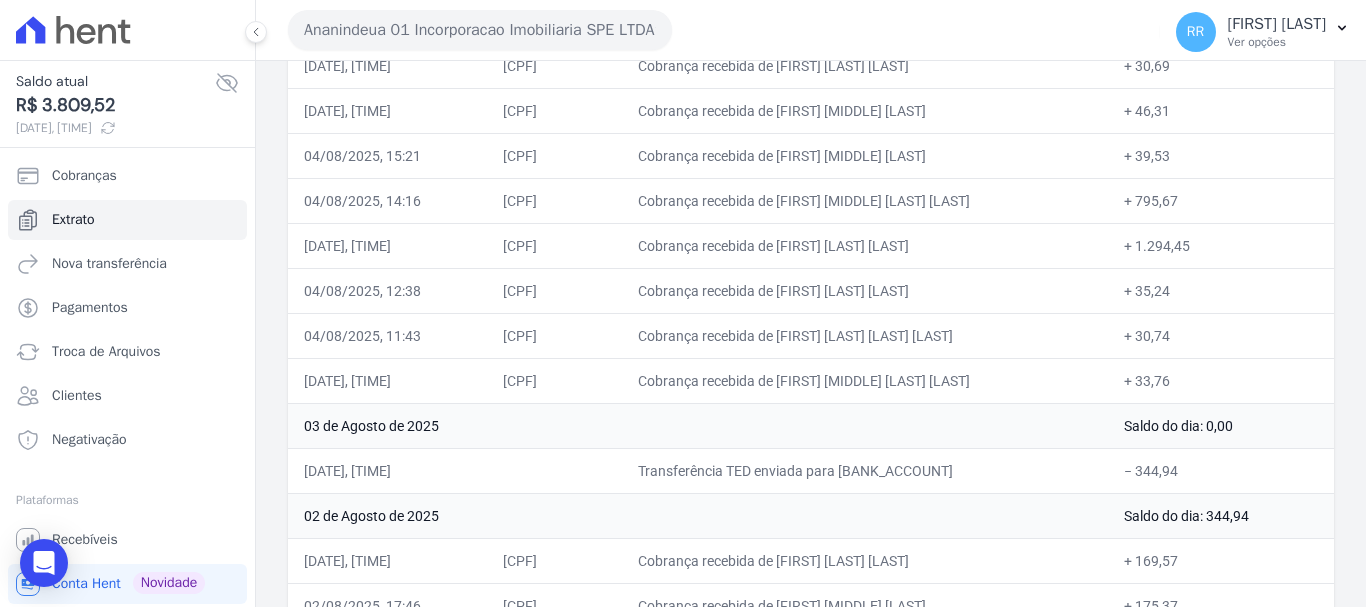 drag, startPoint x: 773, startPoint y: 246, endPoint x: 971, endPoint y: 246, distance: 198 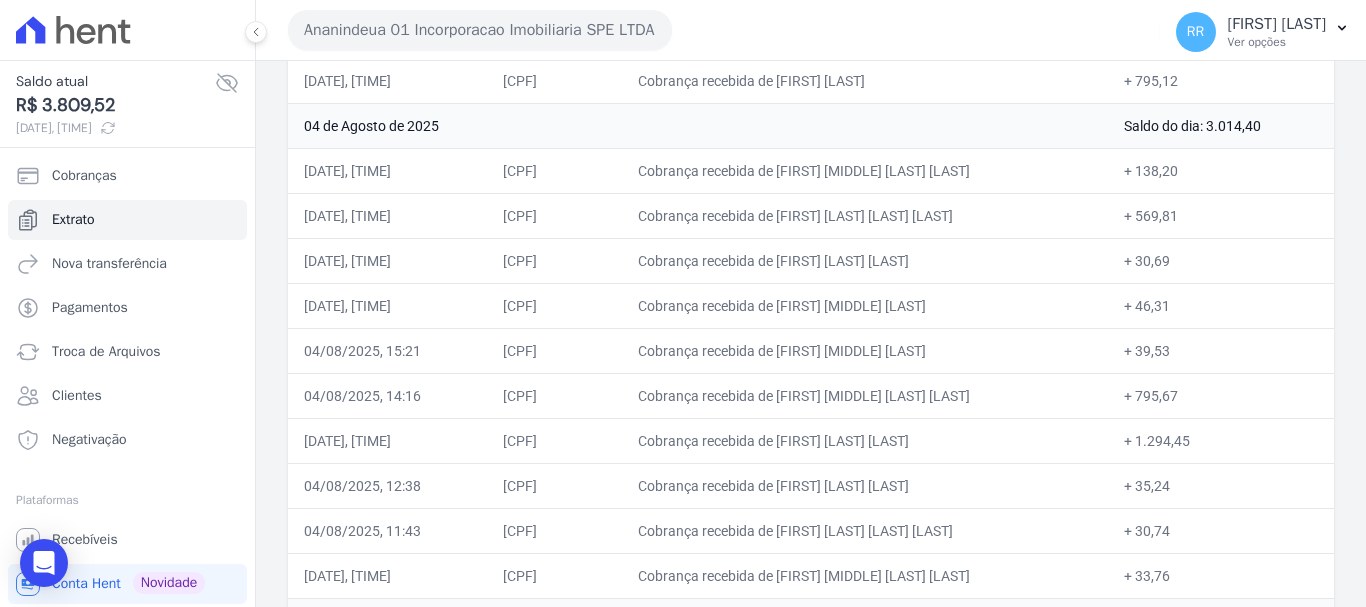 scroll, scrollTop: 400, scrollLeft: 0, axis: vertical 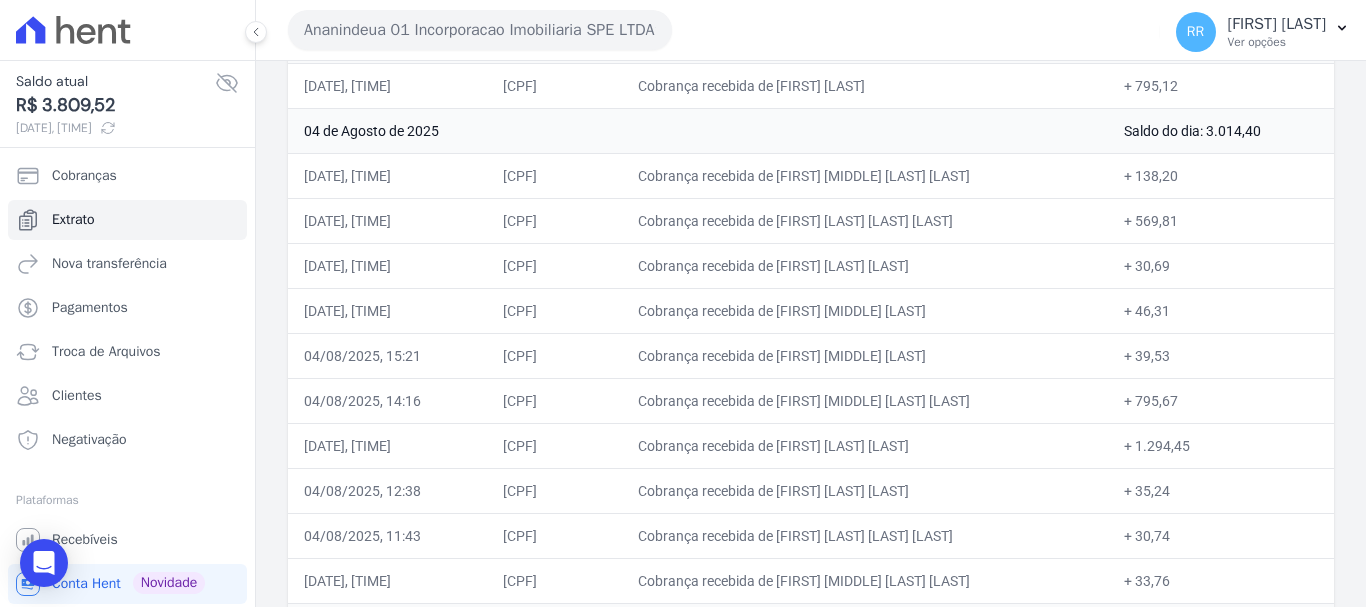 click on "Cobrança recebida de [FIRST] [LAST] [LAST] [LAST]" at bounding box center (865, 220) 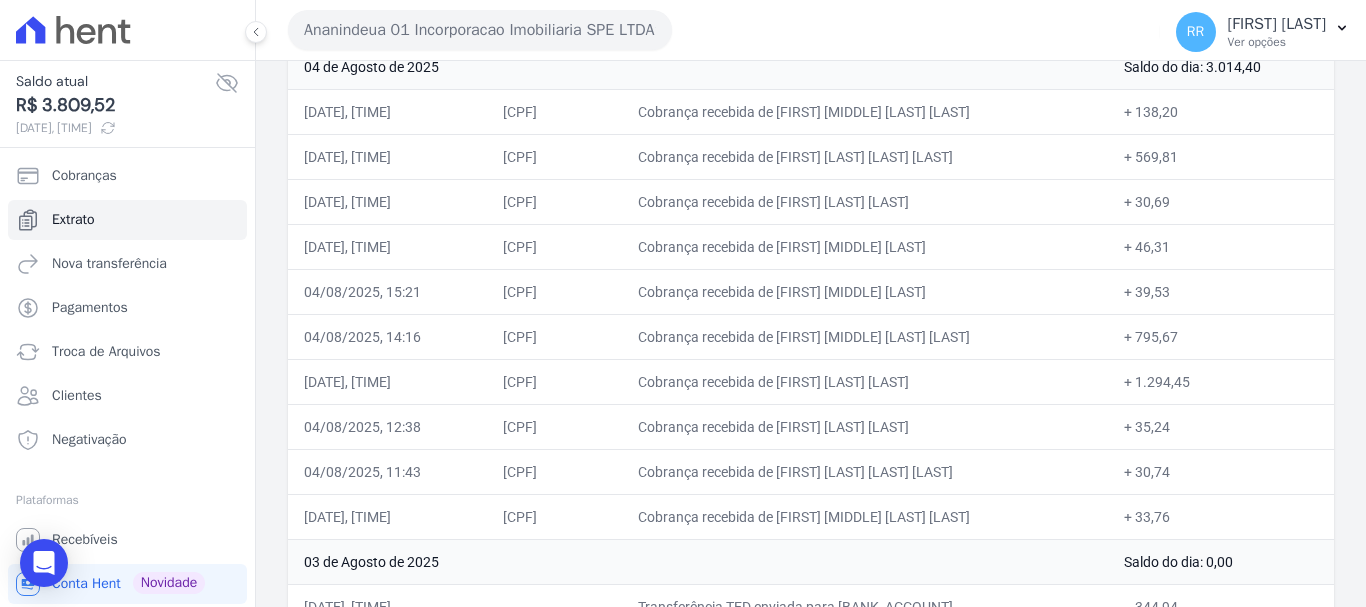 scroll, scrollTop: 400, scrollLeft: 0, axis: vertical 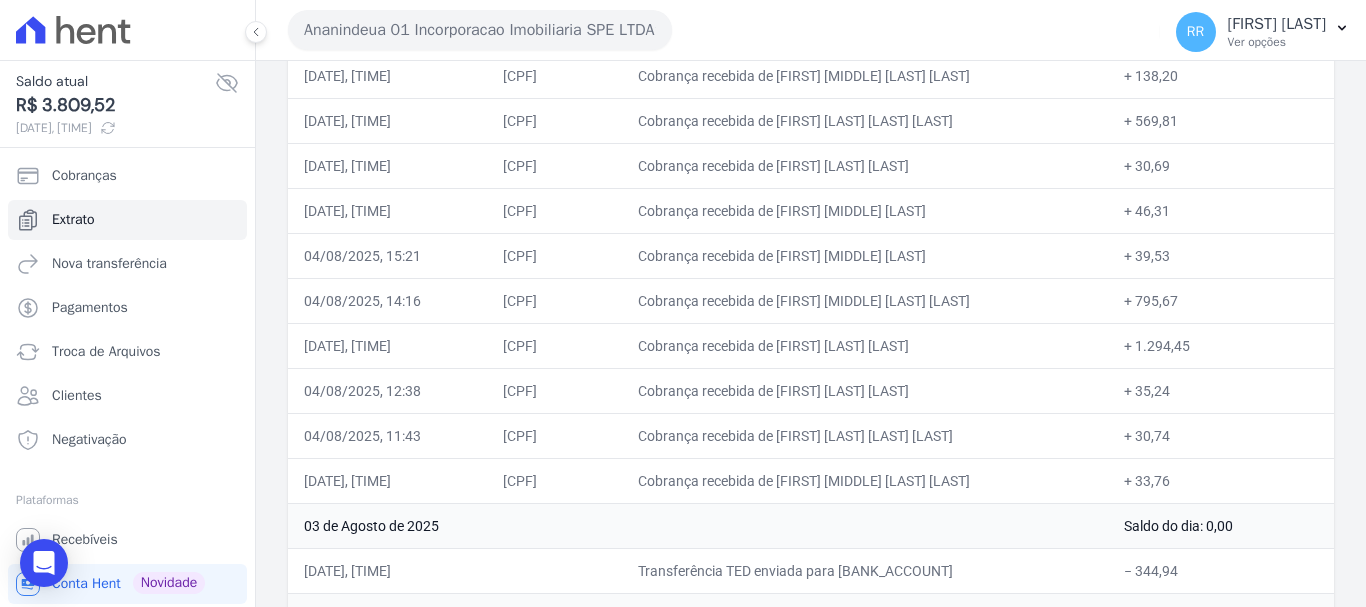 click on "Cobrança recebida de [FIRST] [LAST] [LAST]" at bounding box center (865, 390) 